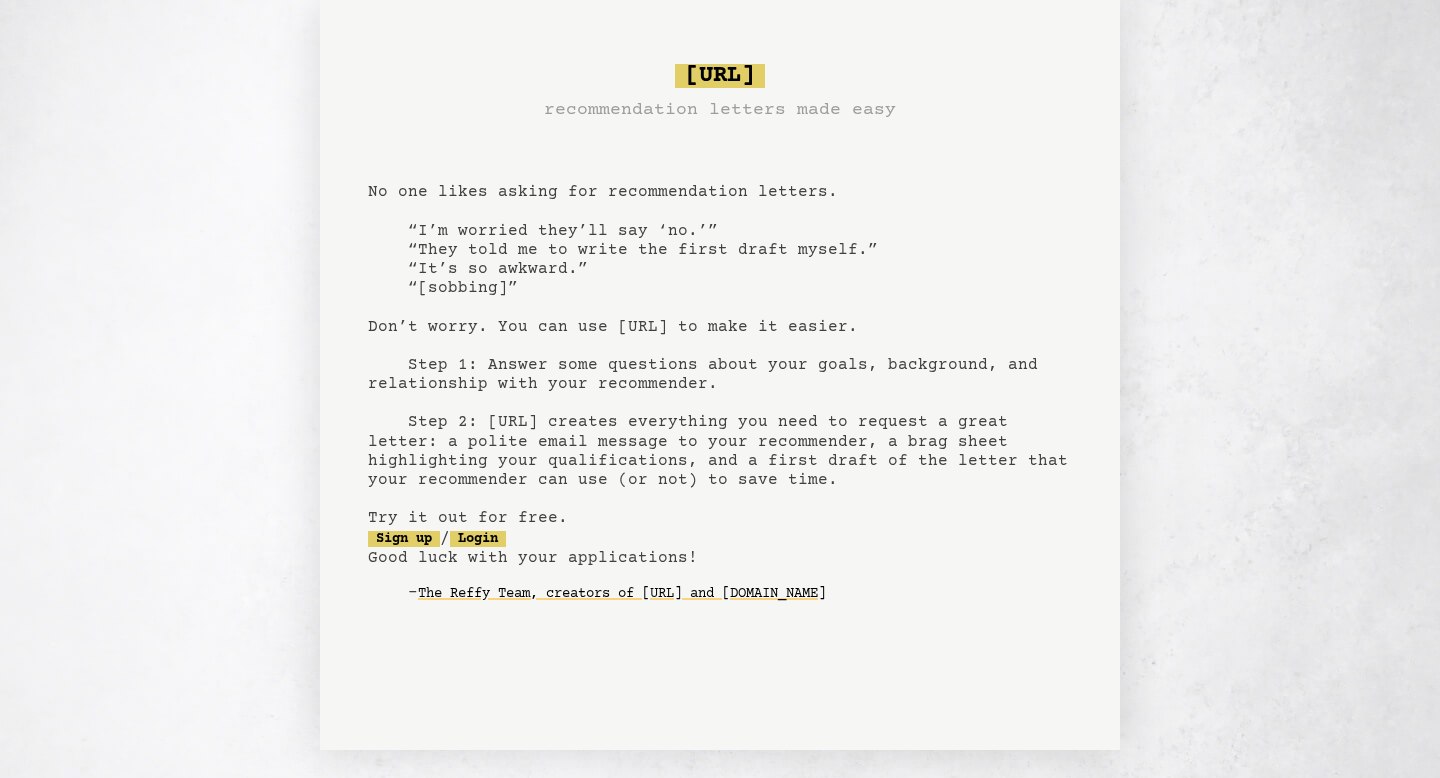 scroll, scrollTop: 0, scrollLeft: 0, axis: both 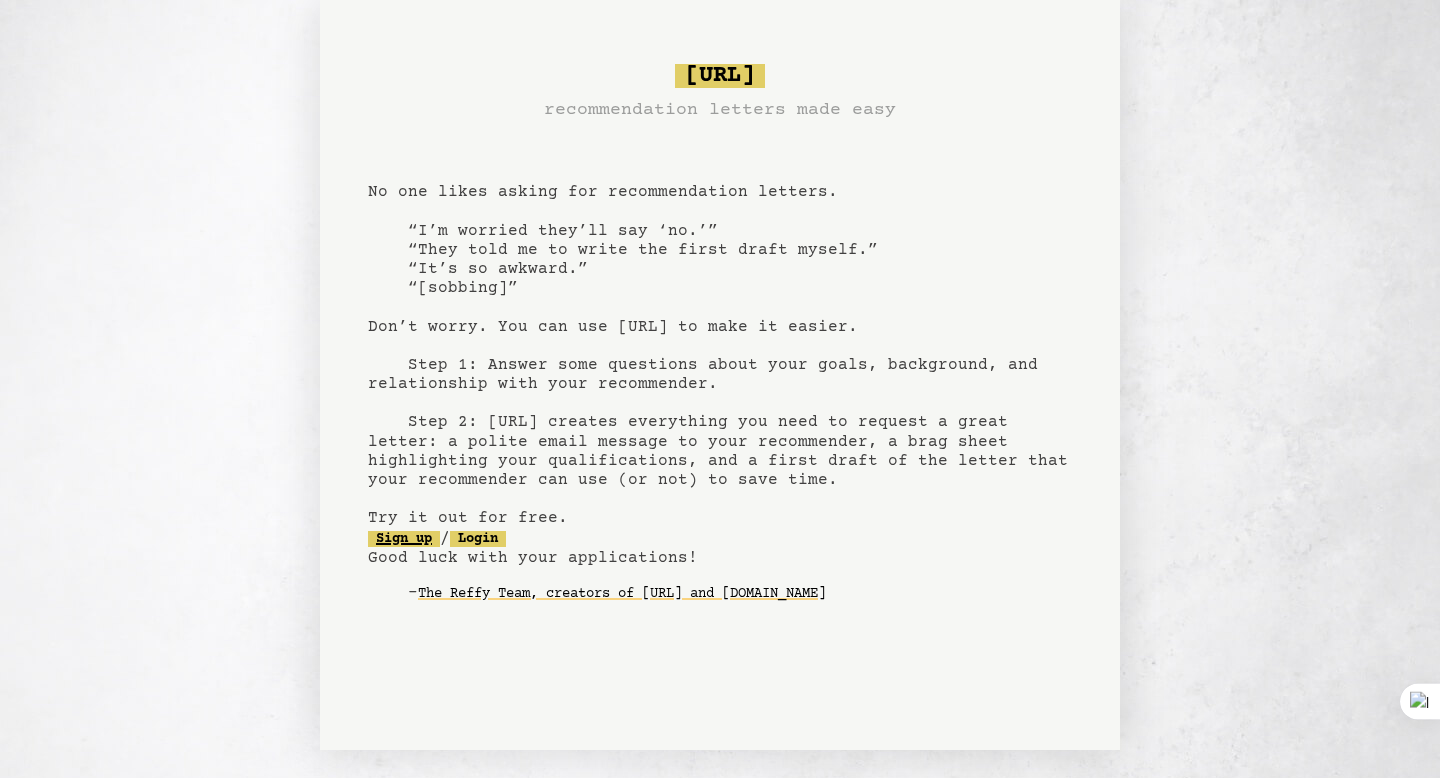 click on "Sign up" at bounding box center [404, 539] 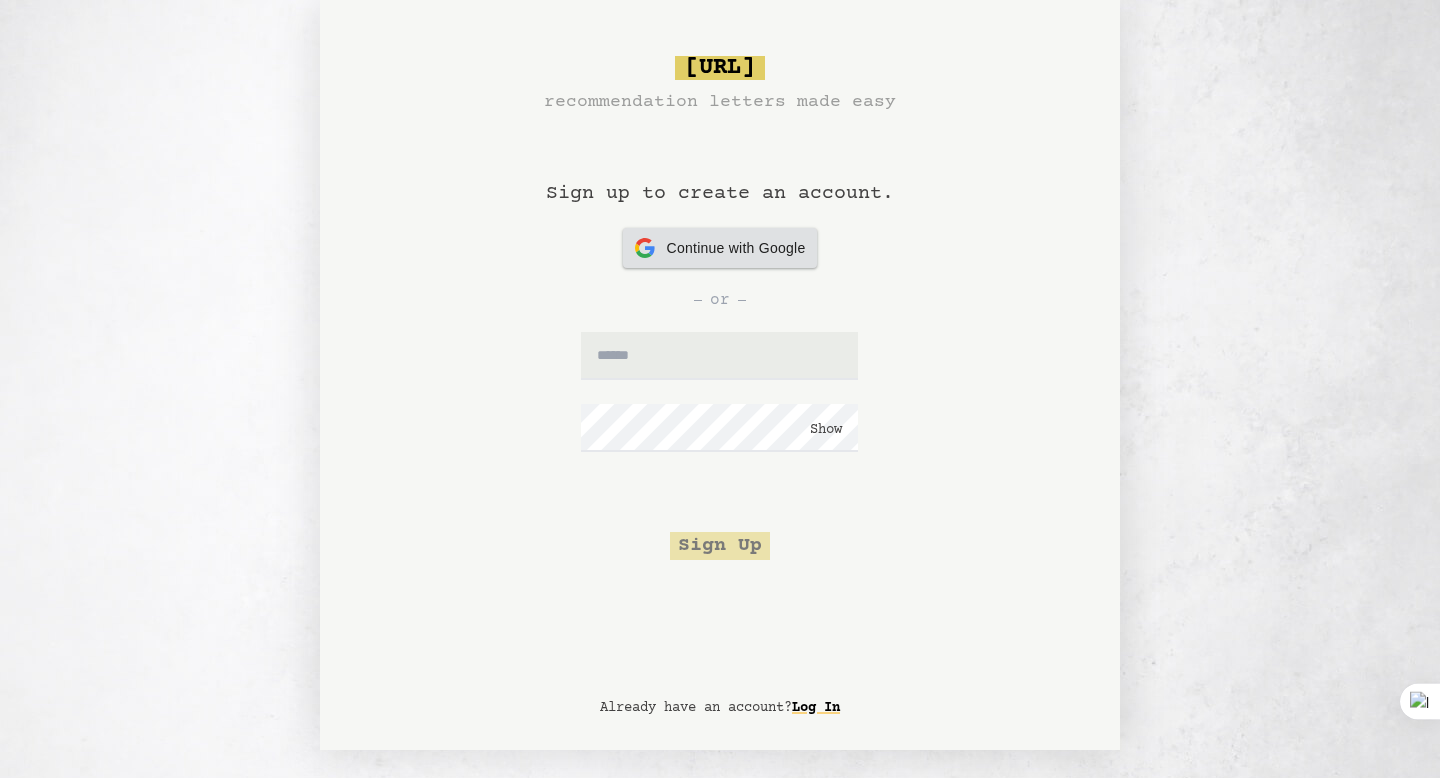 click on "Continue with Google" at bounding box center [736, 248] 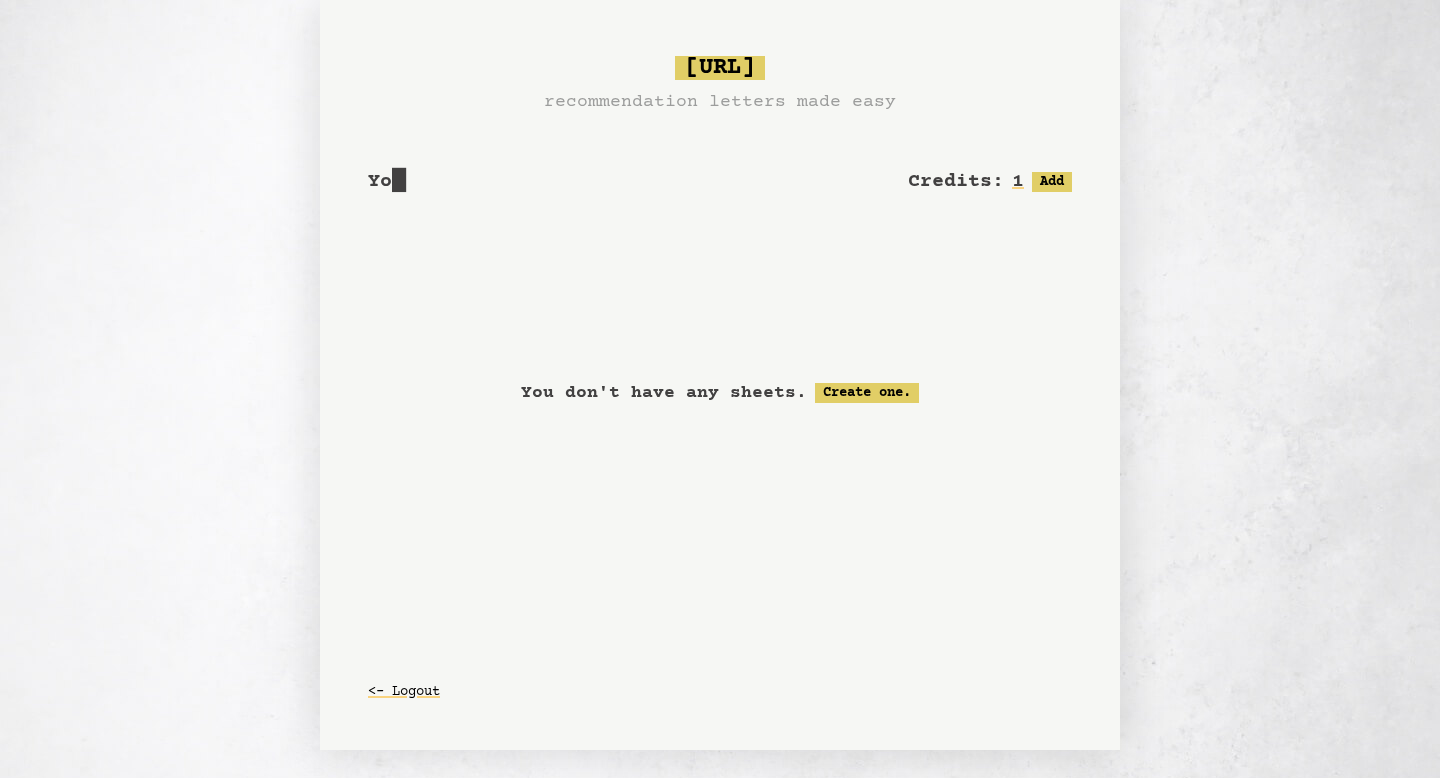 scroll, scrollTop: 0, scrollLeft: 0, axis: both 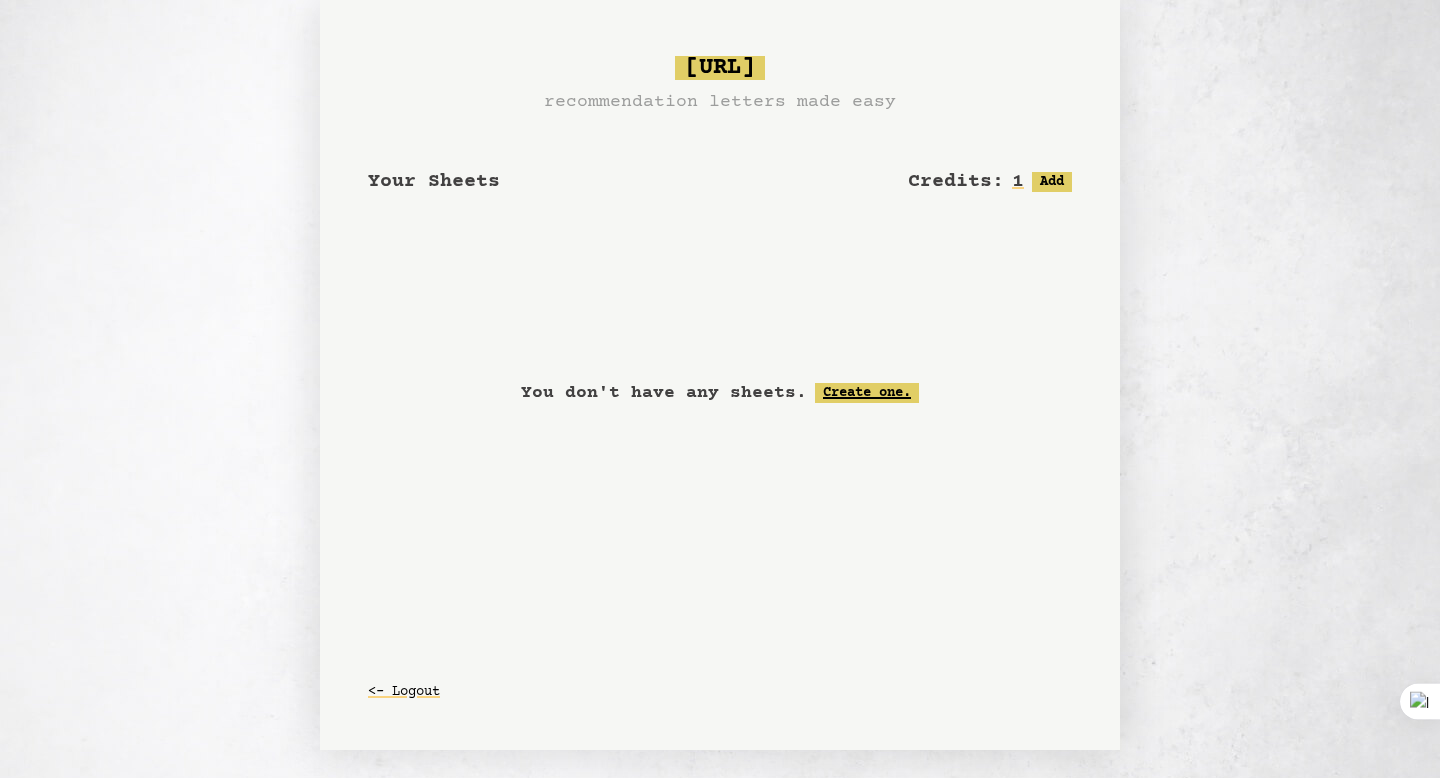 click on "Create one." at bounding box center (867, 393) 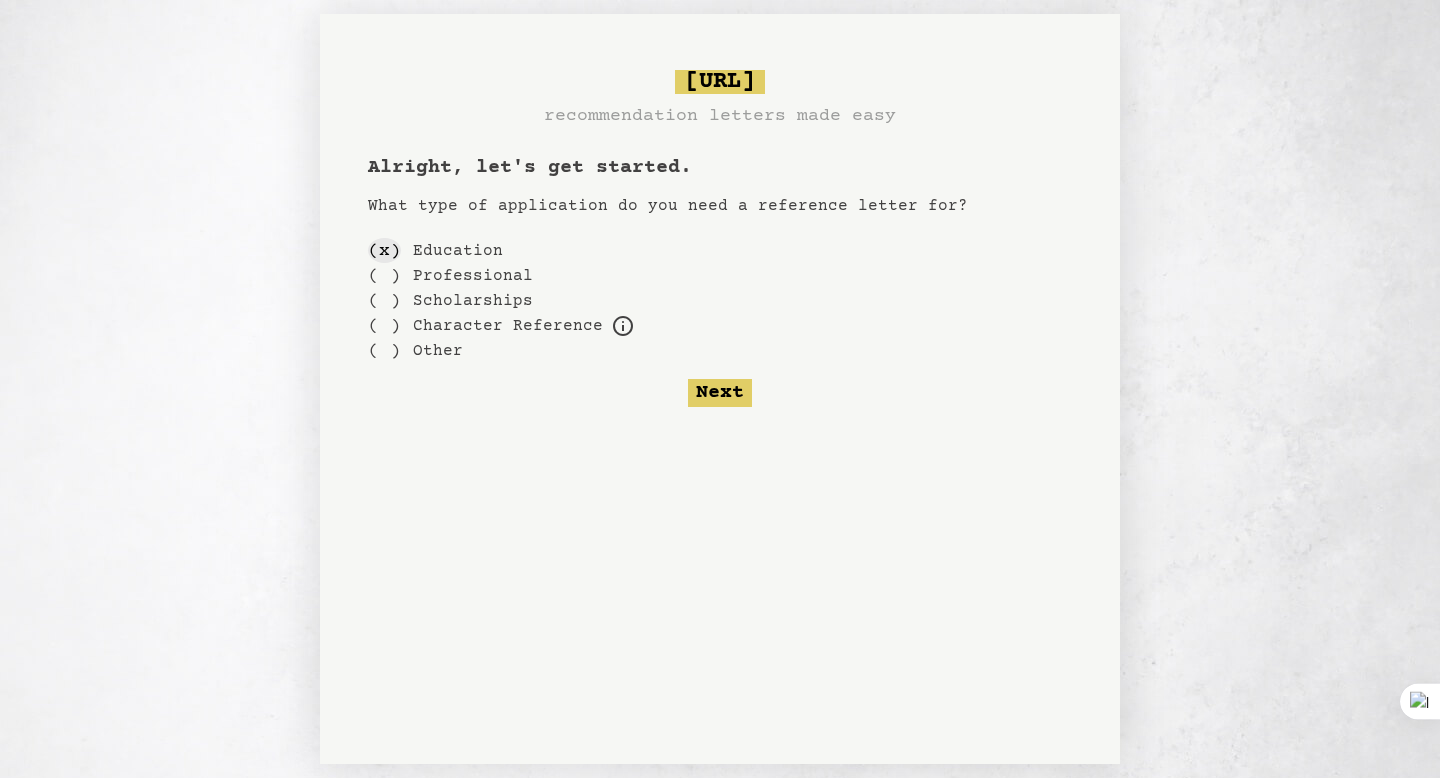 click on "( x )" at bounding box center (384, 250) 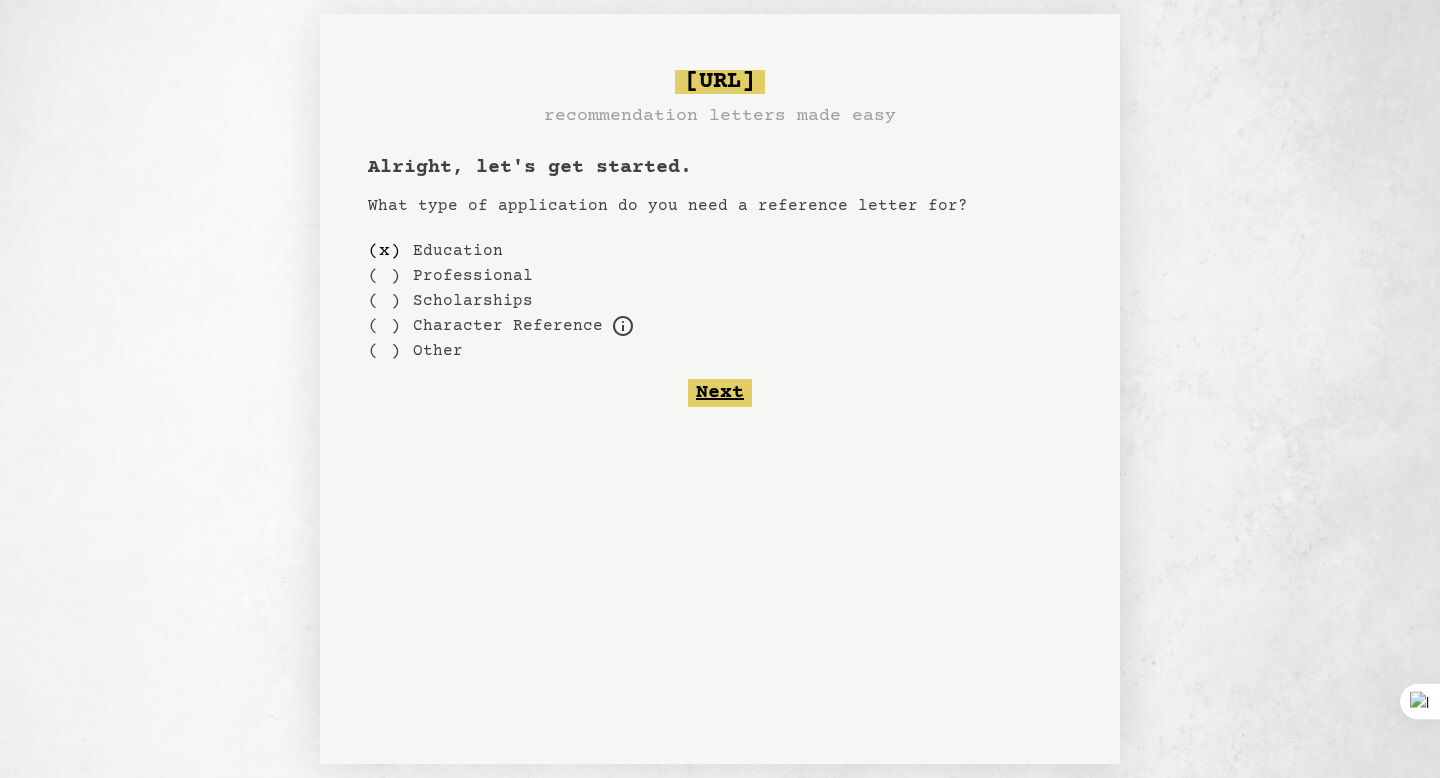click on "Next" at bounding box center [720, 393] 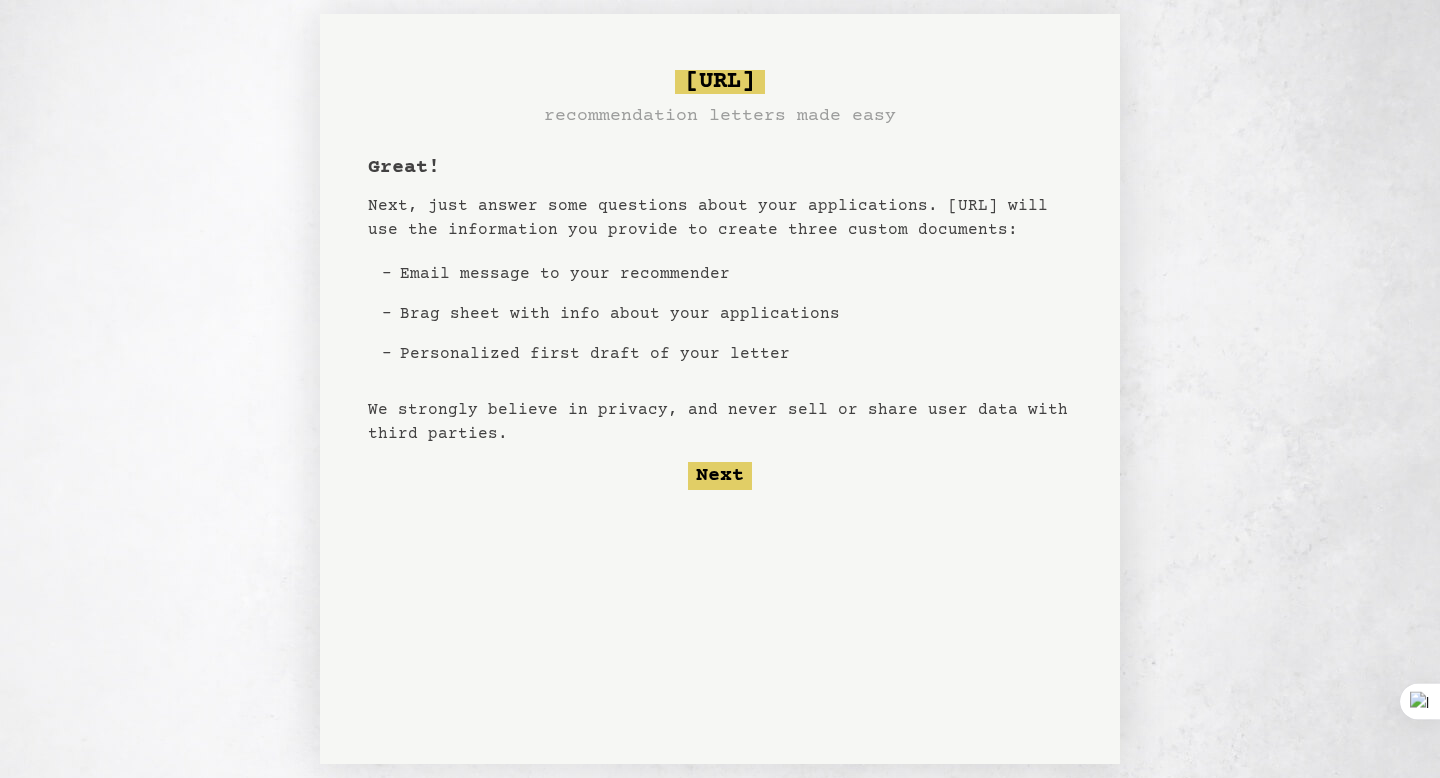 click on "Brag sheet with info about your applications" at bounding box center (620, 314) 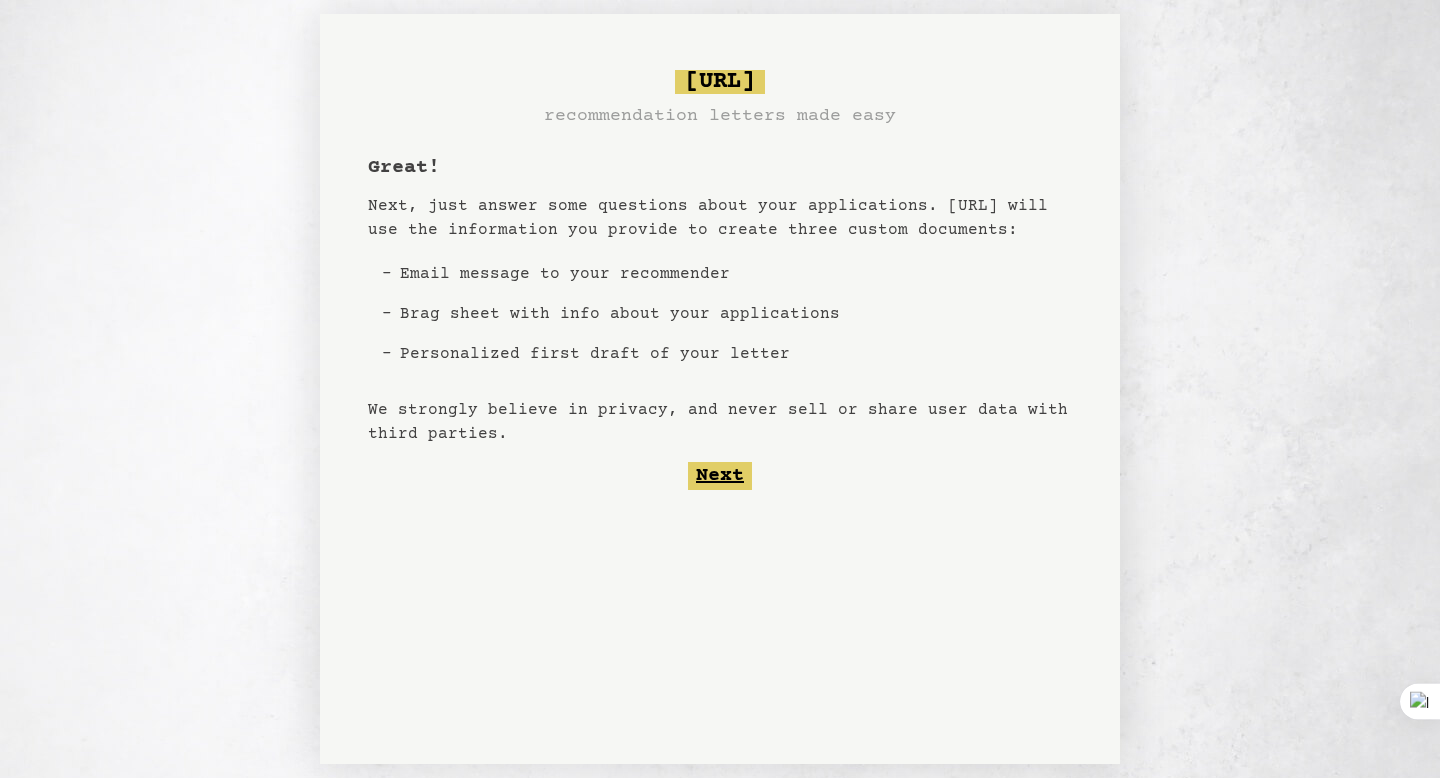 click on "Next" at bounding box center (720, 476) 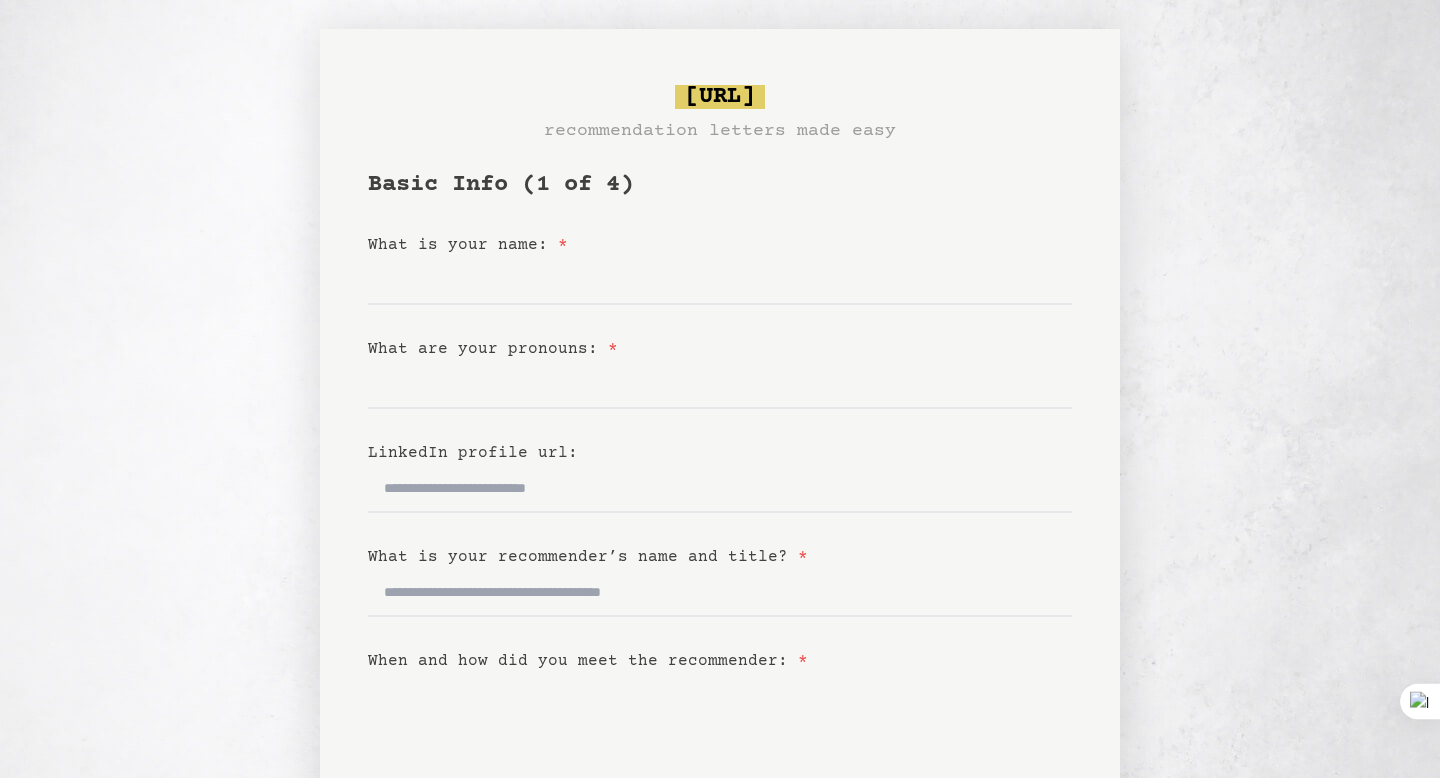 scroll, scrollTop: 29, scrollLeft: 0, axis: vertical 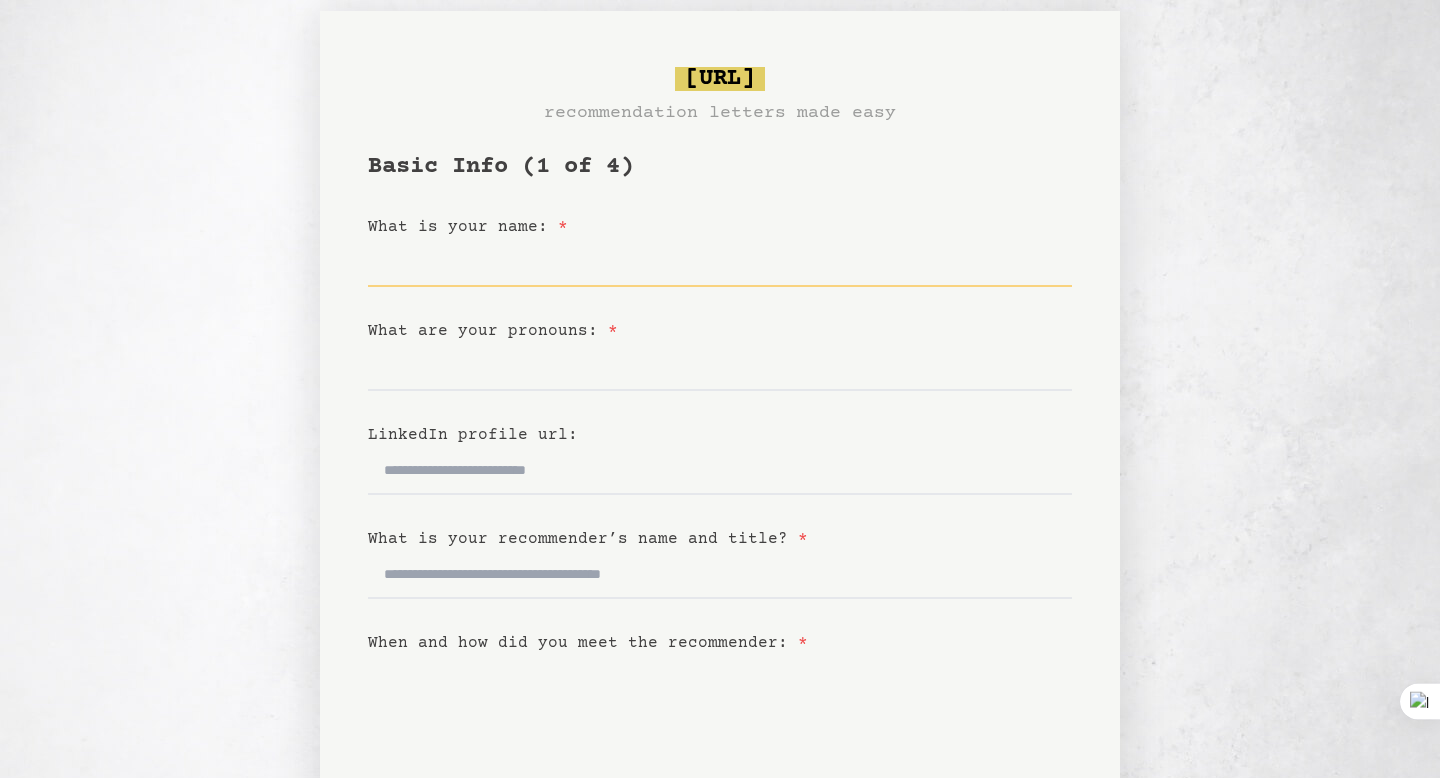 click on "What is your name:   *" at bounding box center [720, 263] 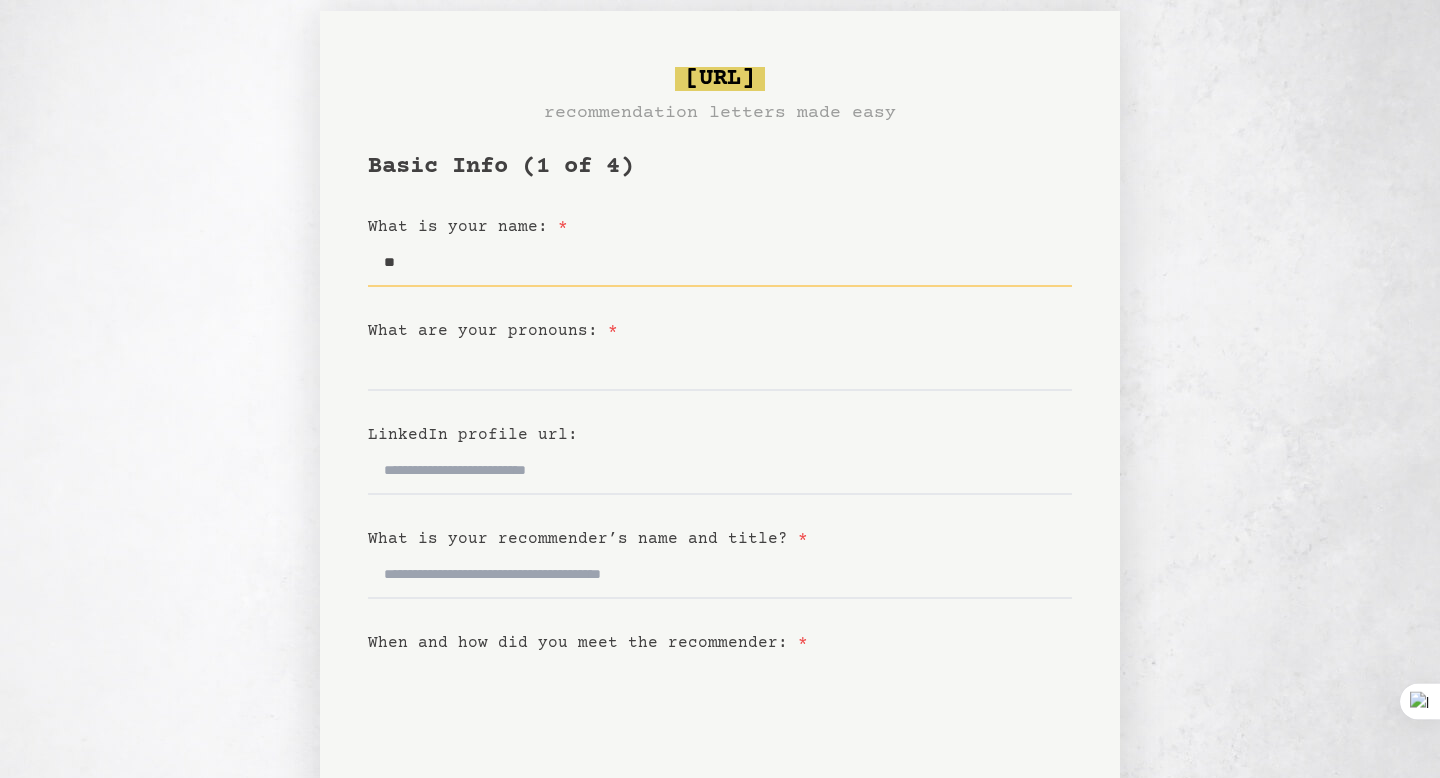 type on "*" 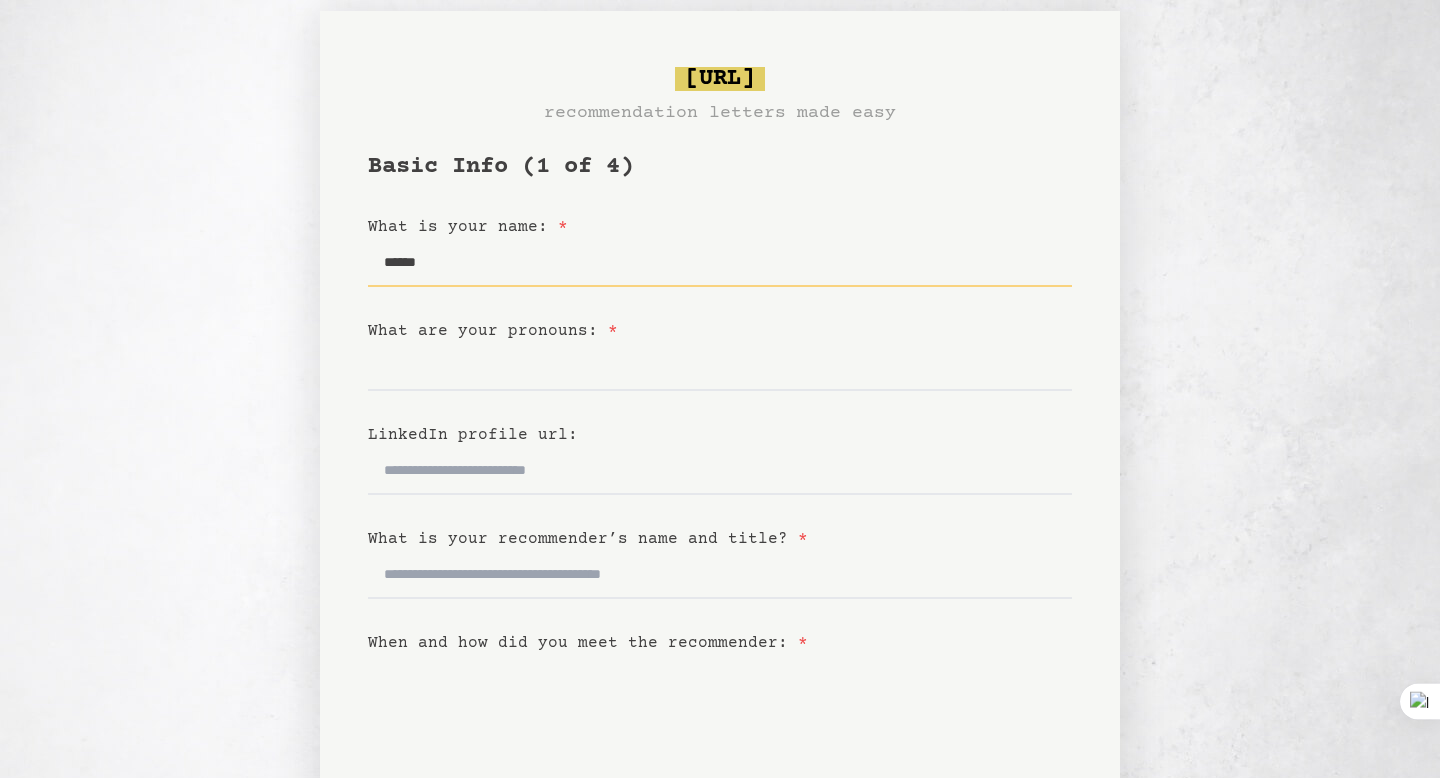 type on "******" 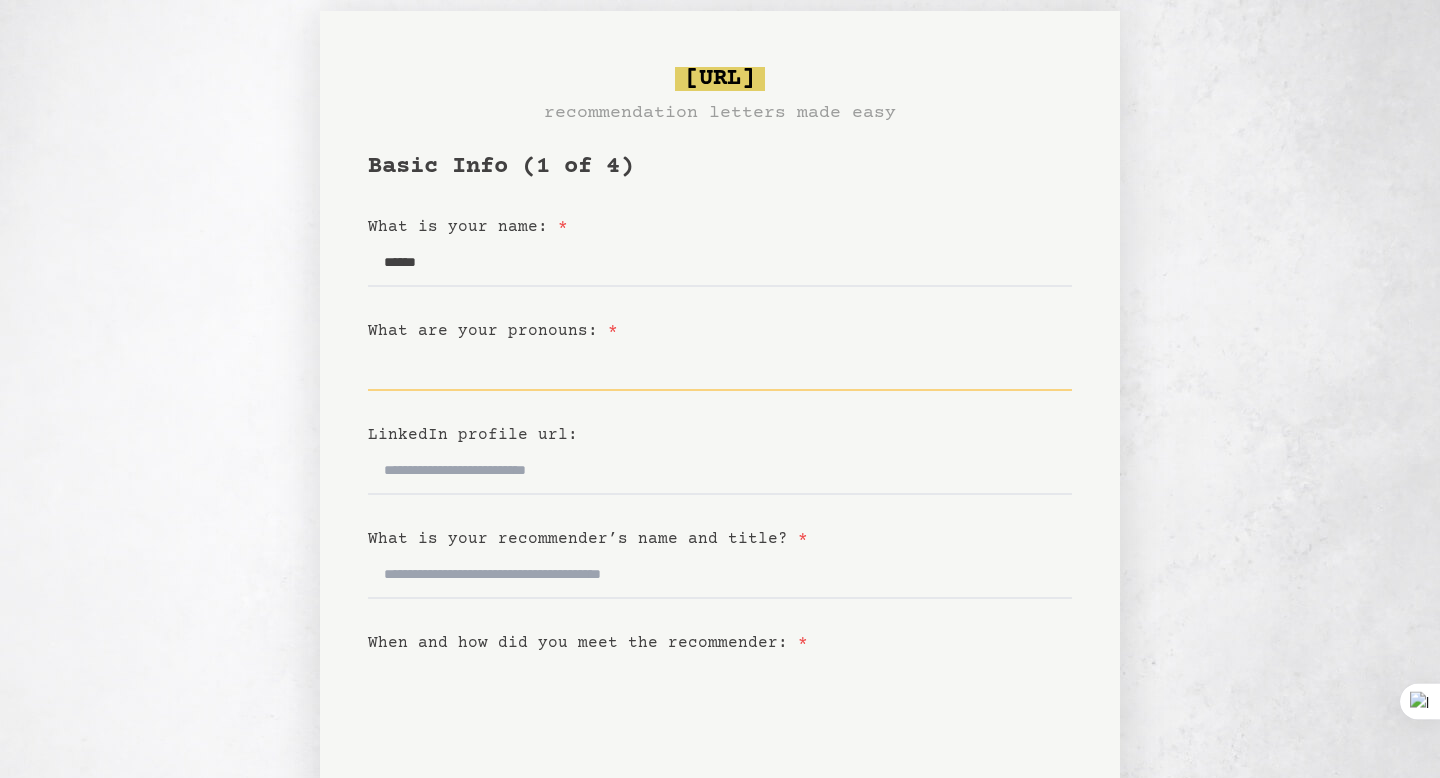 click on "What are your pronouns:   *" at bounding box center [720, 367] 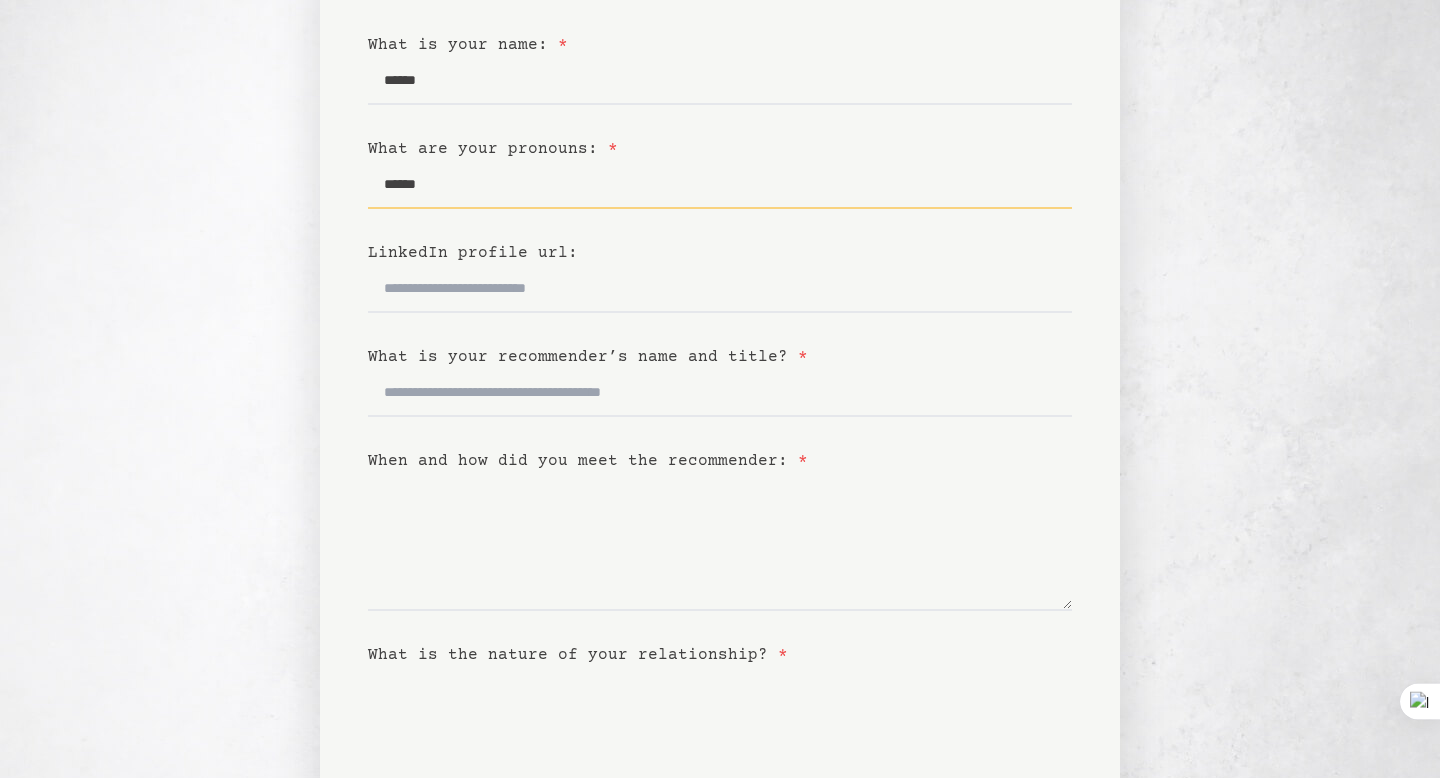 scroll, scrollTop: 217, scrollLeft: 0, axis: vertical 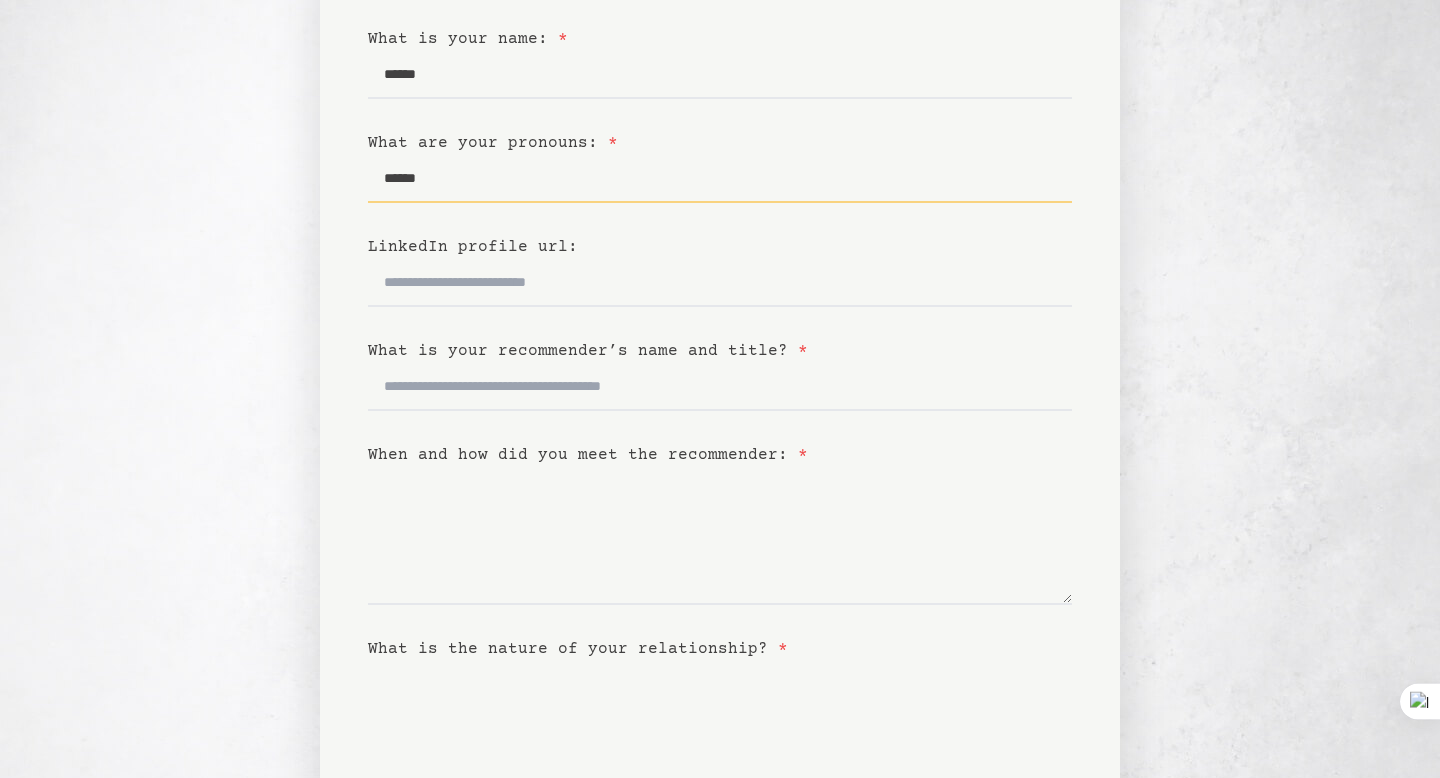type on "******" 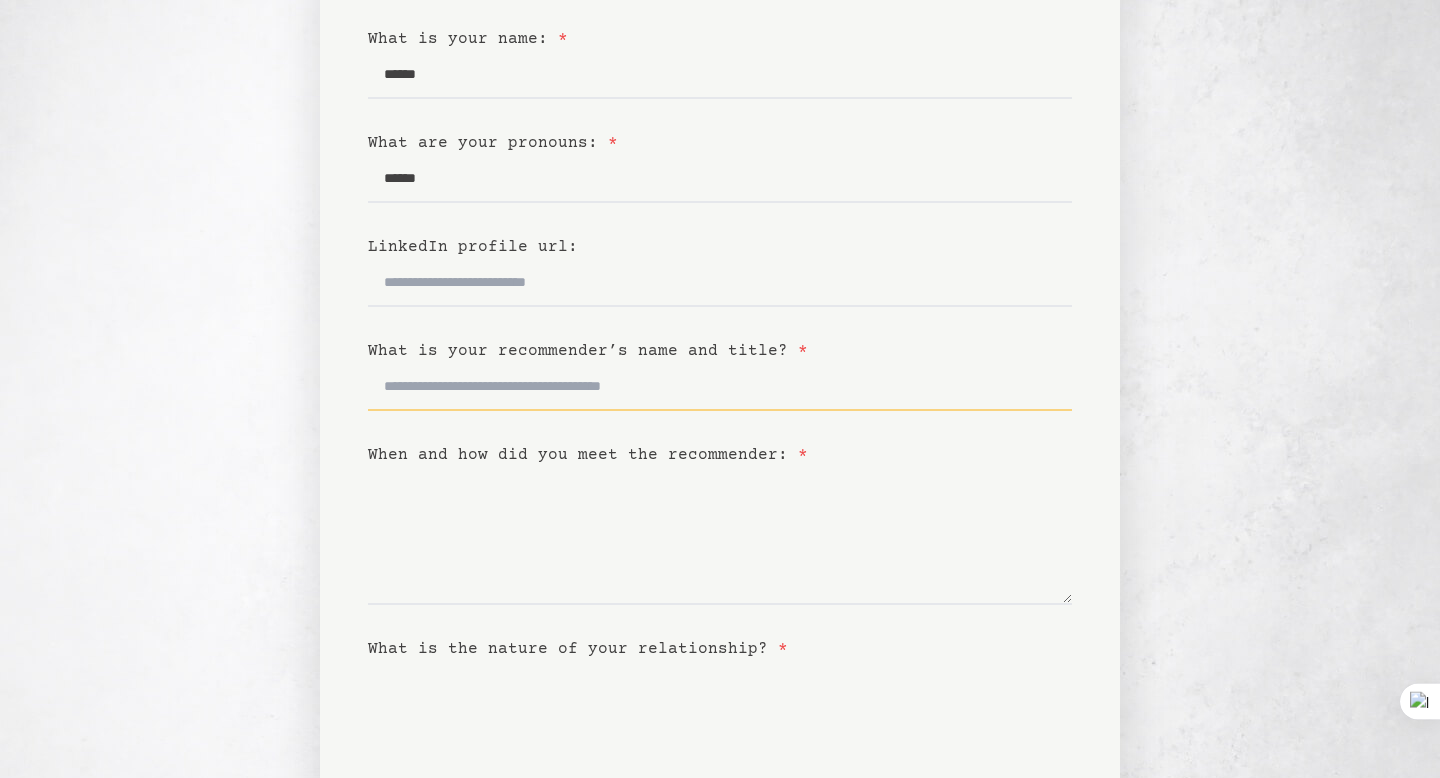 click on "What is your recommender’s name and title?   *" at bounding box center [720, 387] 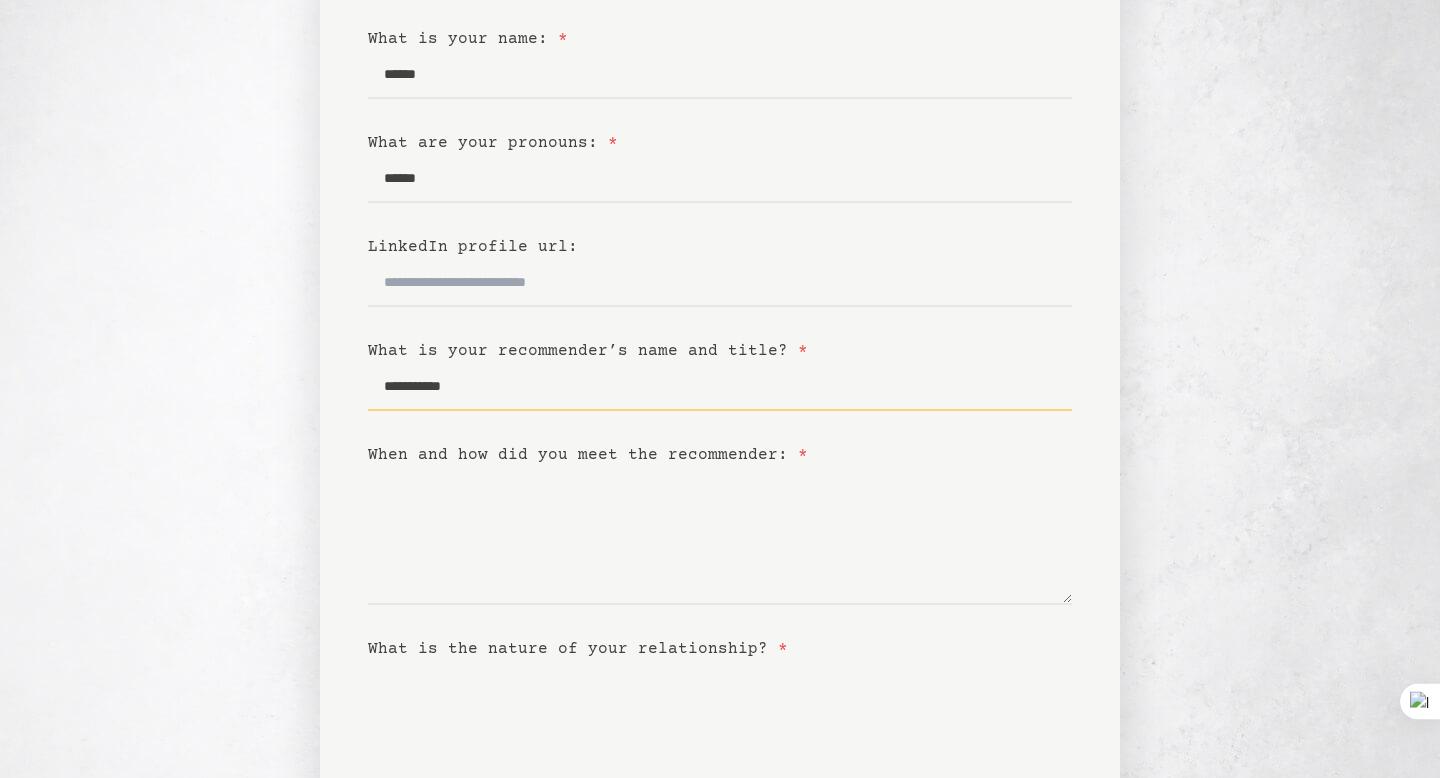 type on "**********" 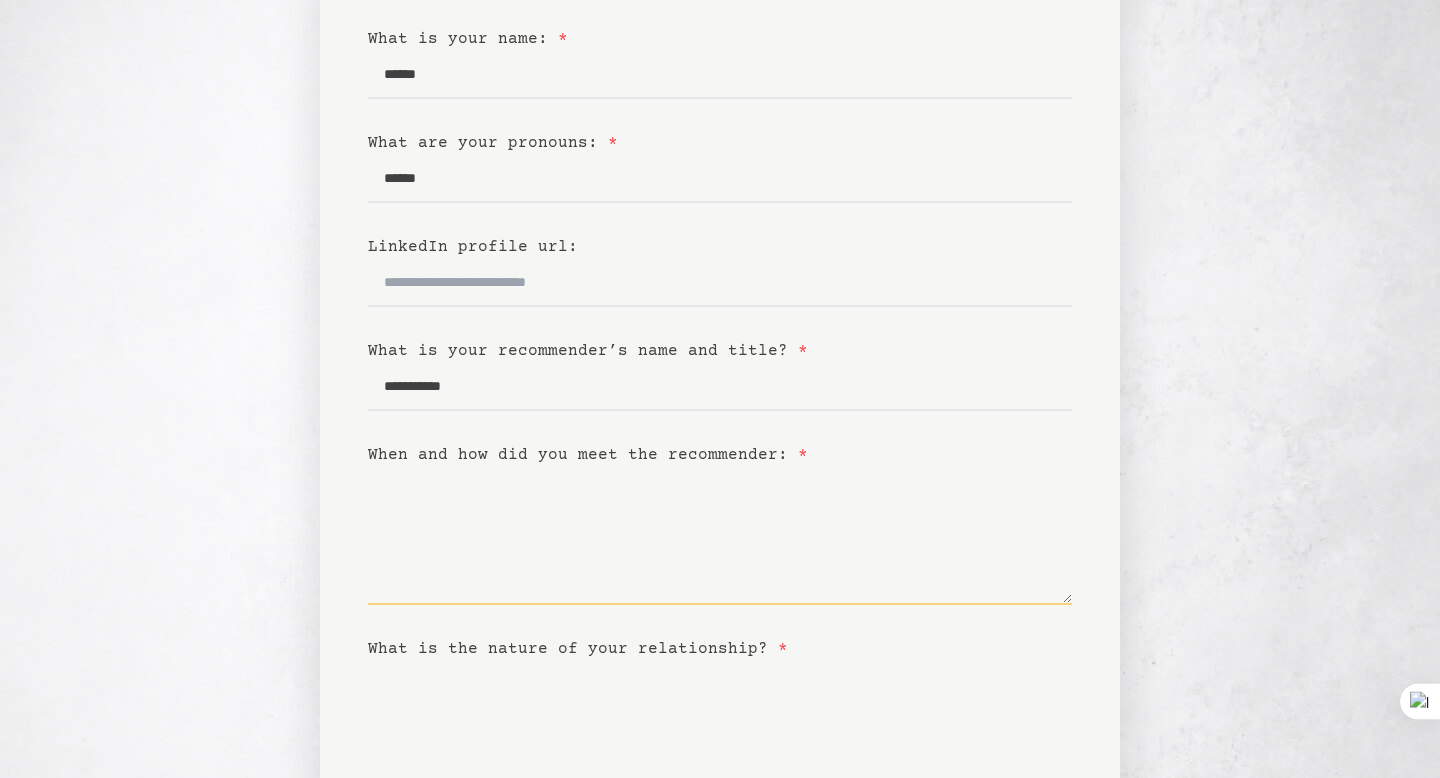 click on "When and how did you meet the recommender:   *" at bounding box center [720, 536] 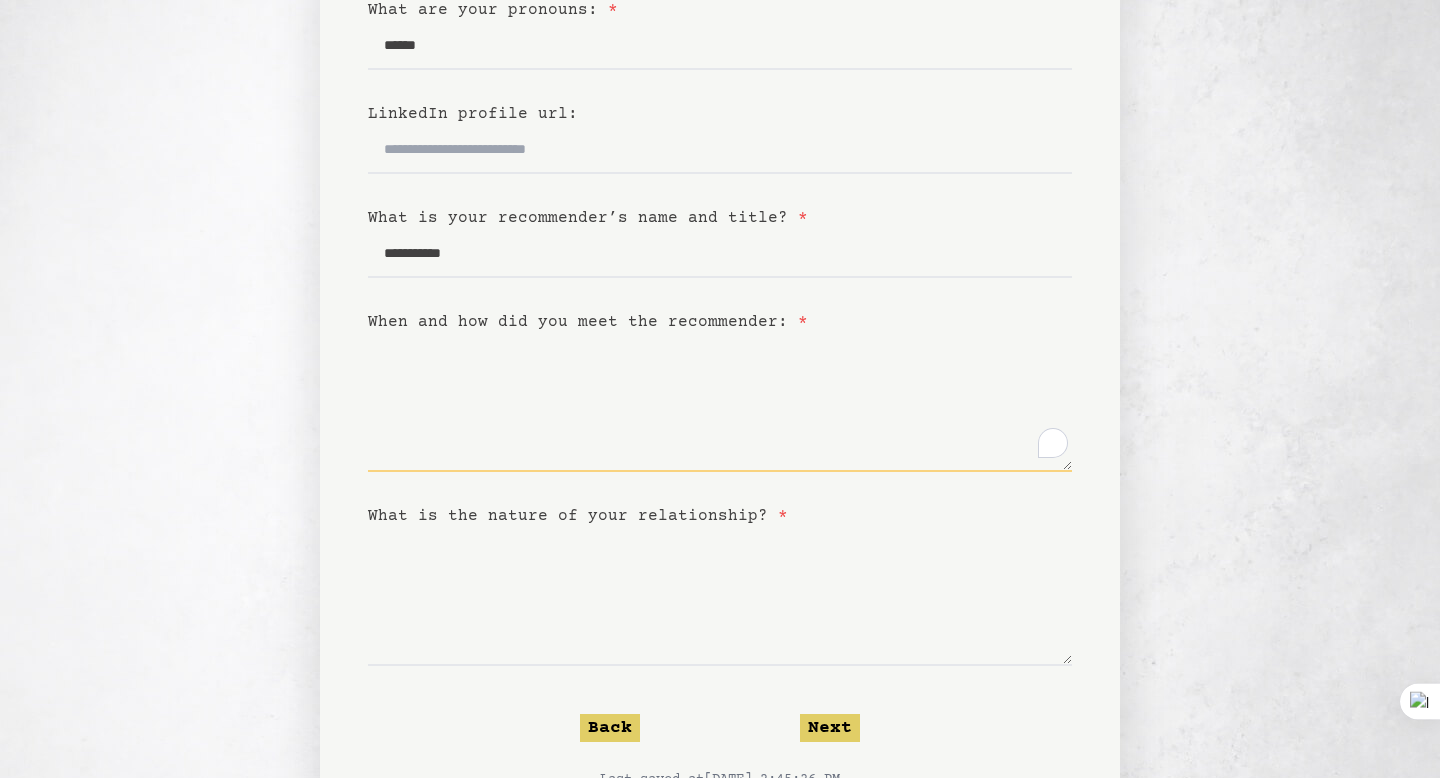 scroll, scrollTop: 434, scrollLeft: 0, axis: vertical 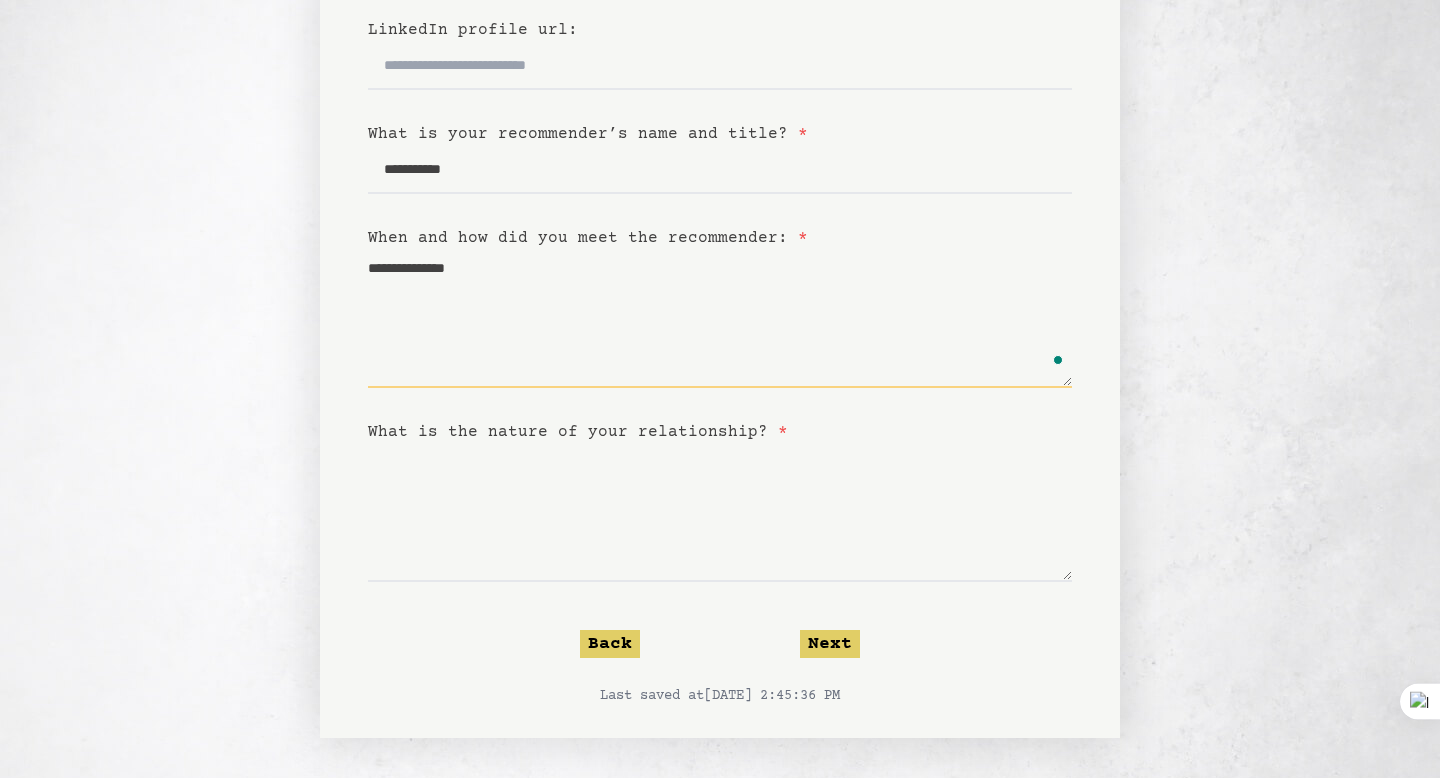 type on "**********" 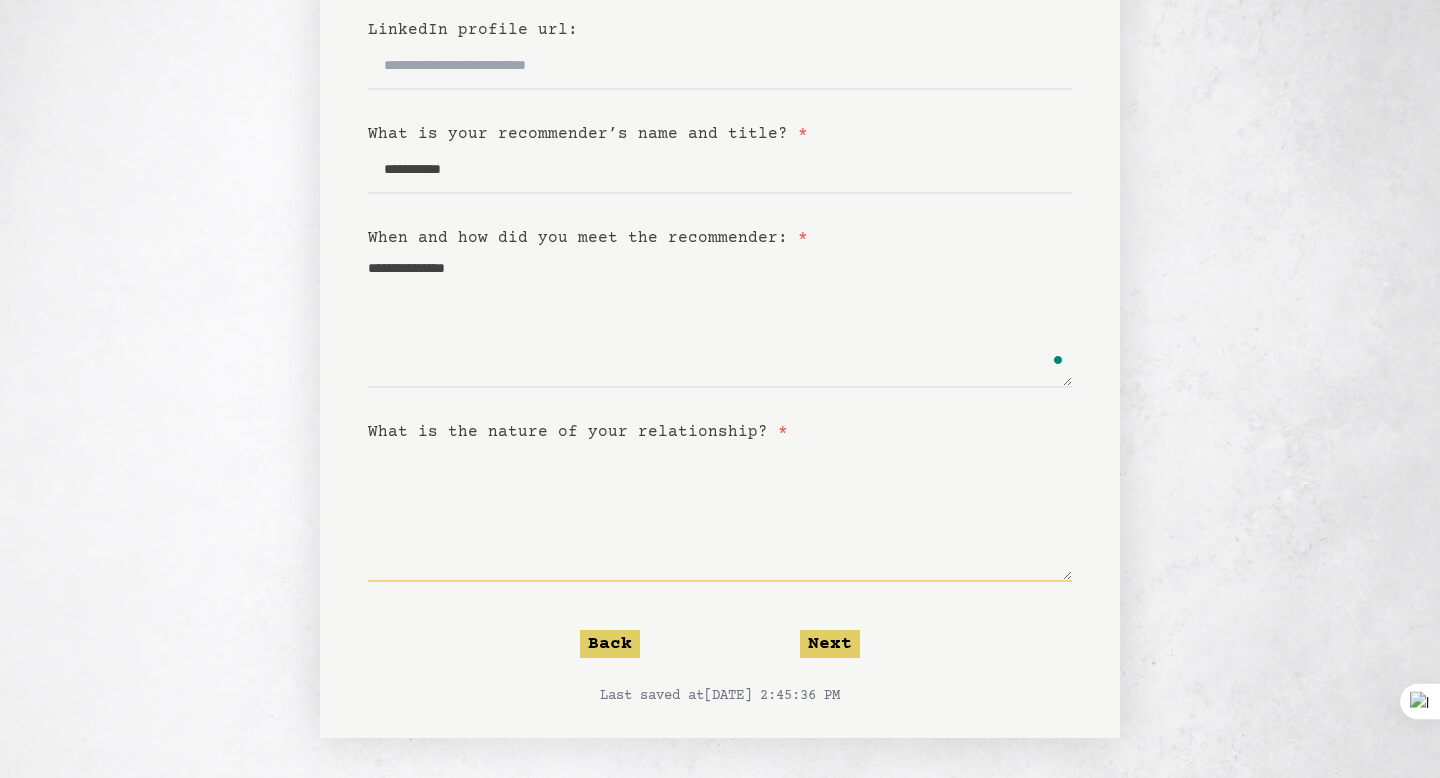 click on "What is the nature of your relationship?   *" at bounding box center [720, 513] 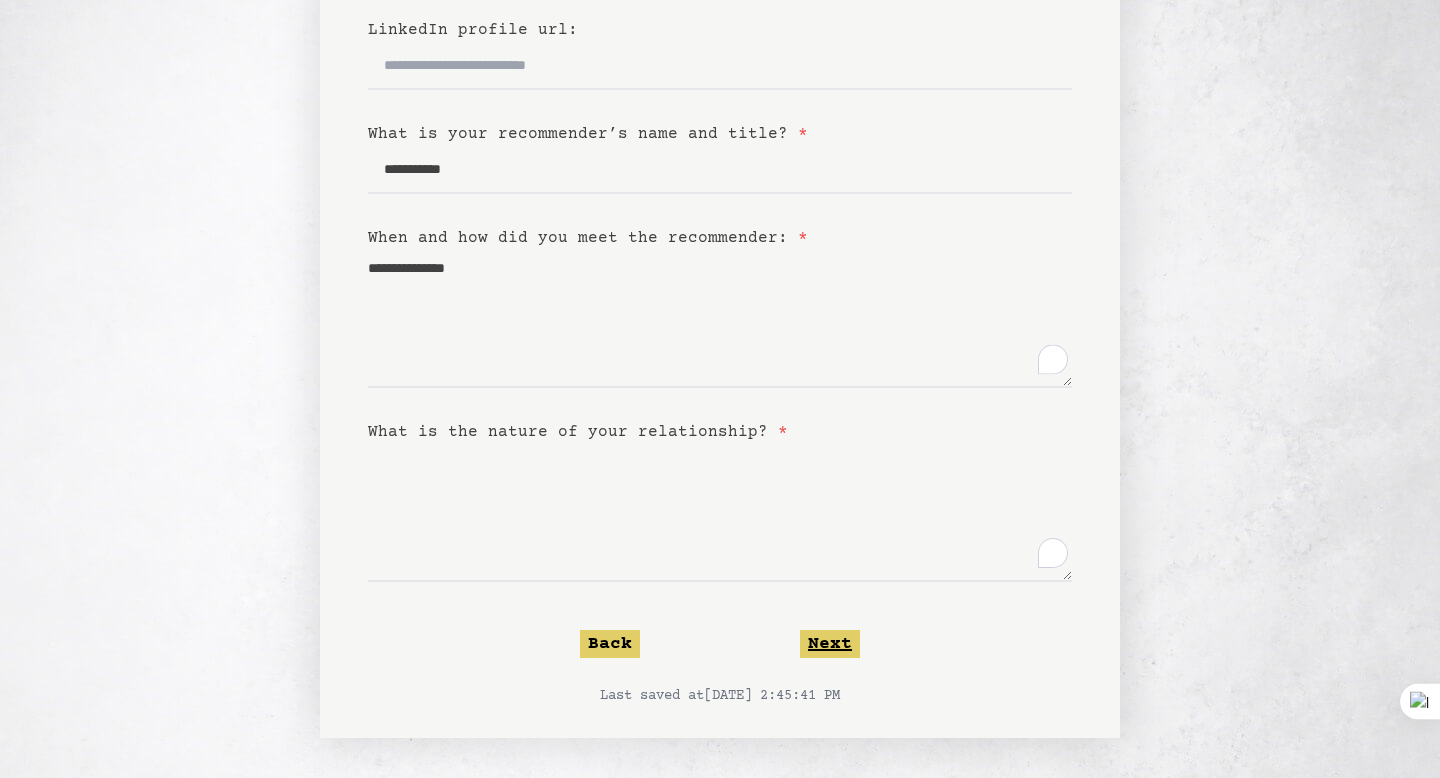 click on "Next" 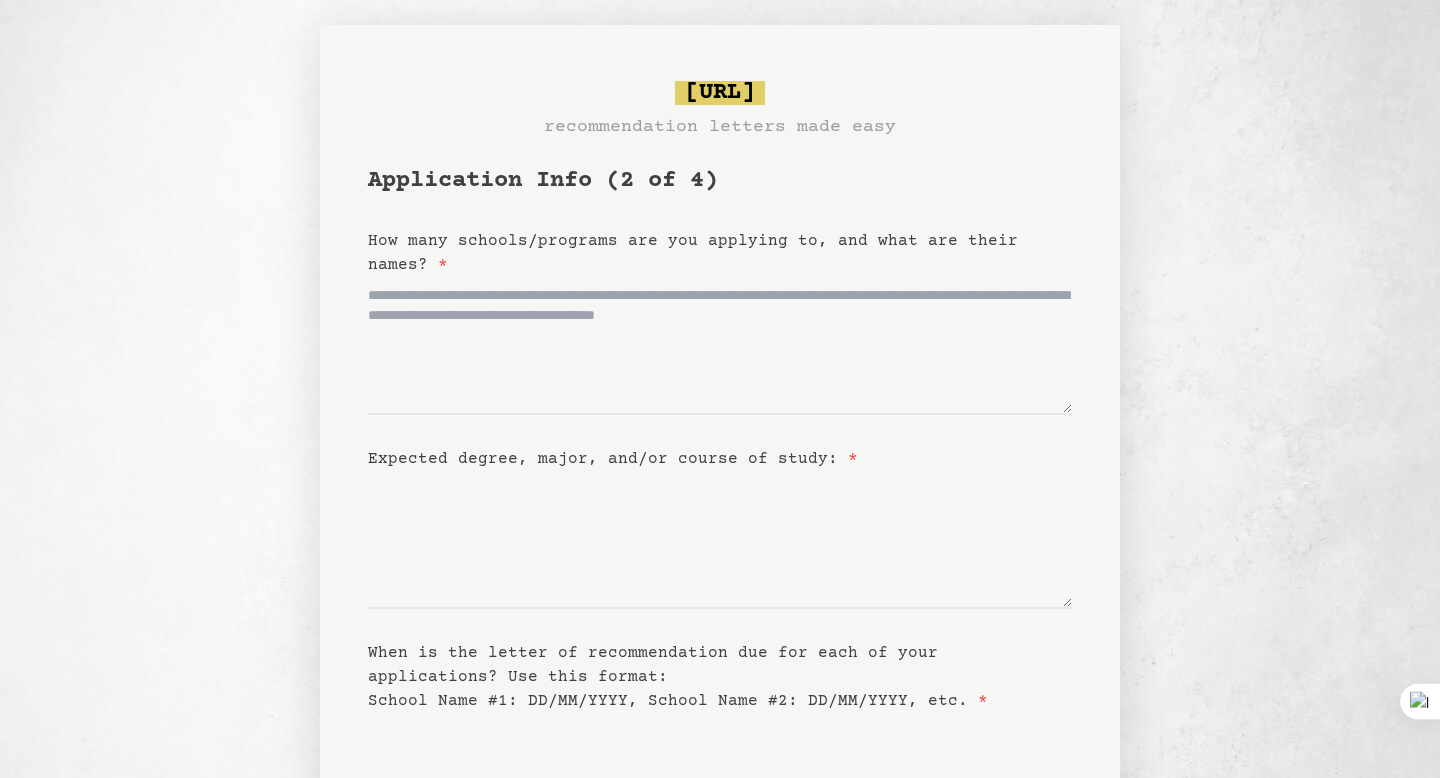 scroll, scrollTop: 0, scrollLeft: 0, axis: both 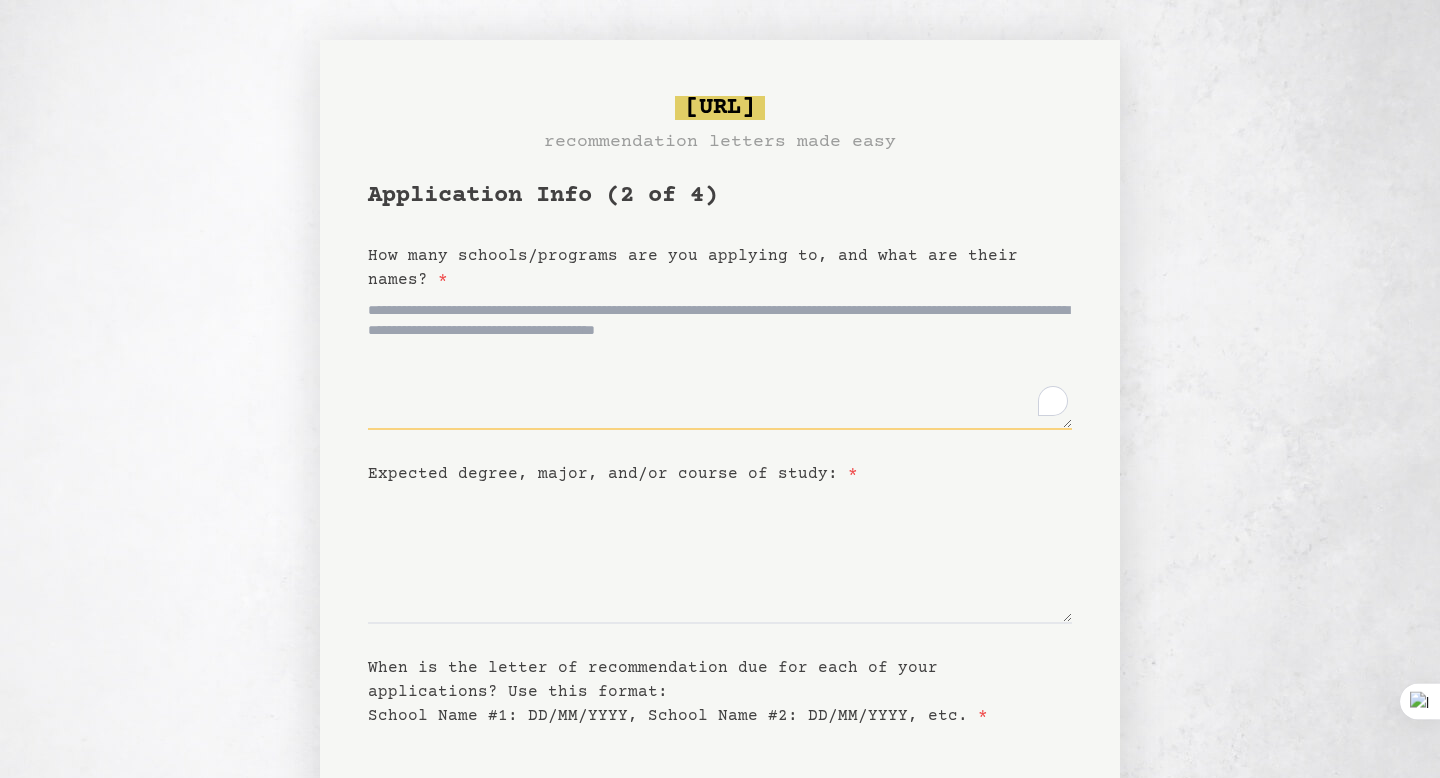 click on "How many schools/programs are you applying to, and what are
their names?   *" at bounding box center [720, 361] 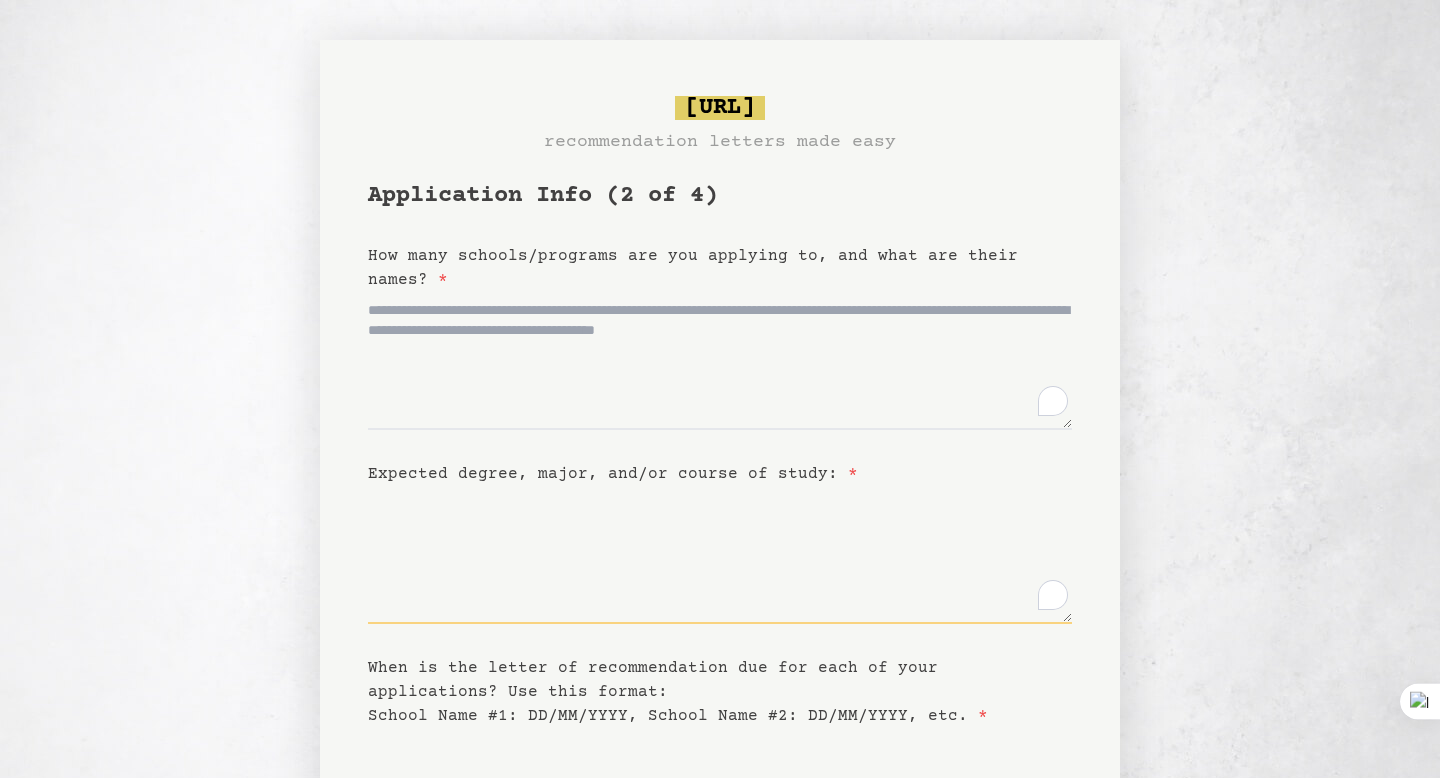 click on "Expected degree, major, and/or course of study:   *" at bounding box center (720, 555) 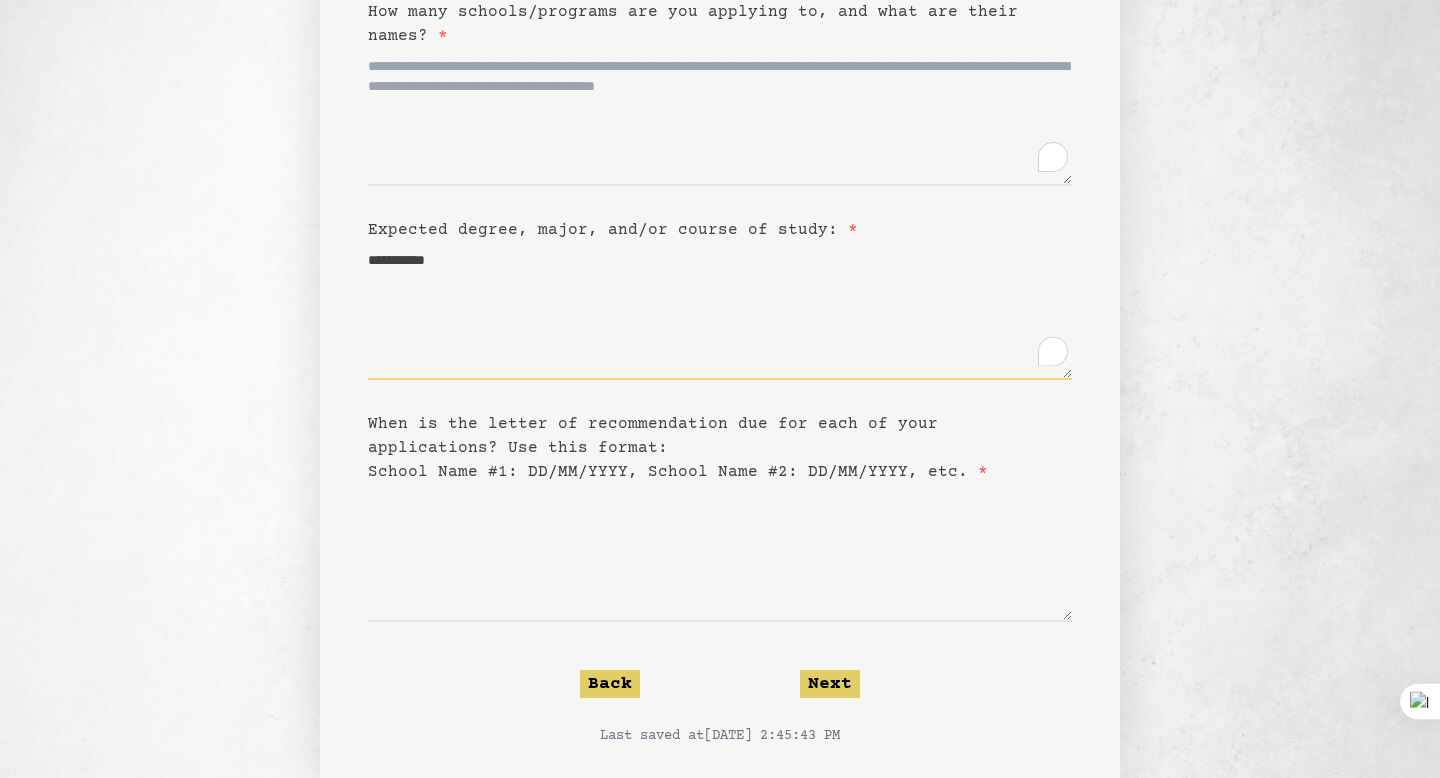 scroll, scrollTop: 245, scrollLeft: 0, axis: vertical 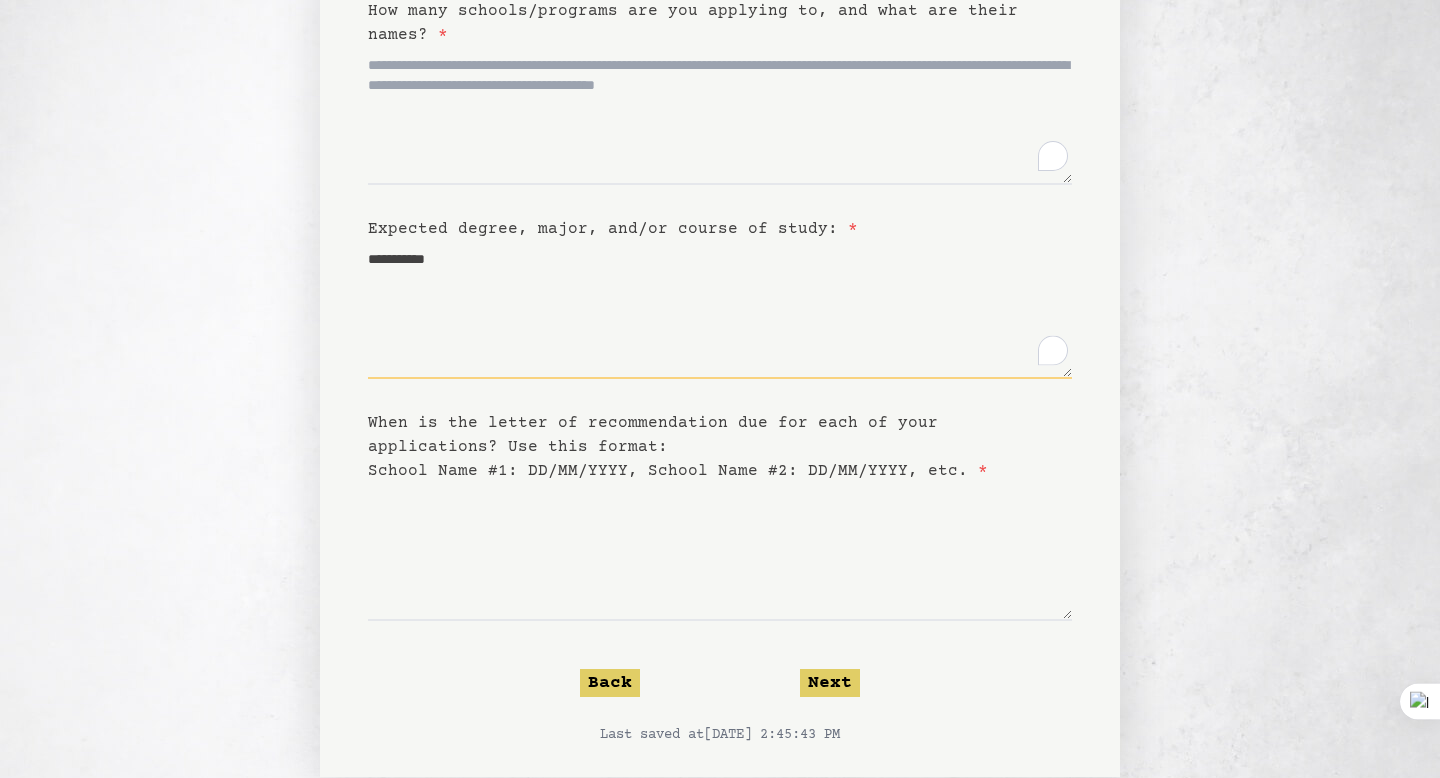 type on "**********" 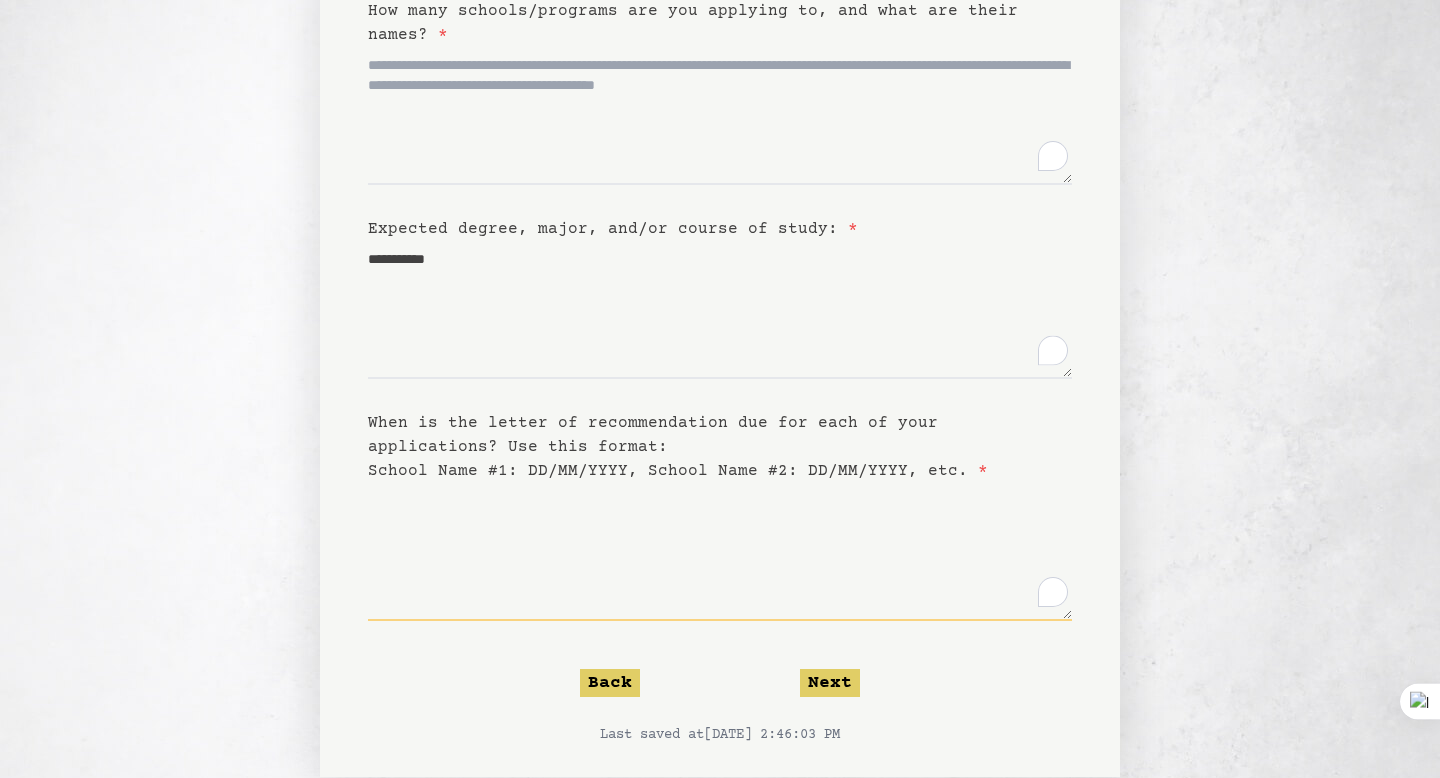click on "When is the letter of recommendation due for each of your
applications? Use this format: School Name #1: DD/MM/YYYY,
School Name #2: DD/MM/YYYY, etc.   *" at bounding box center [720, 552] 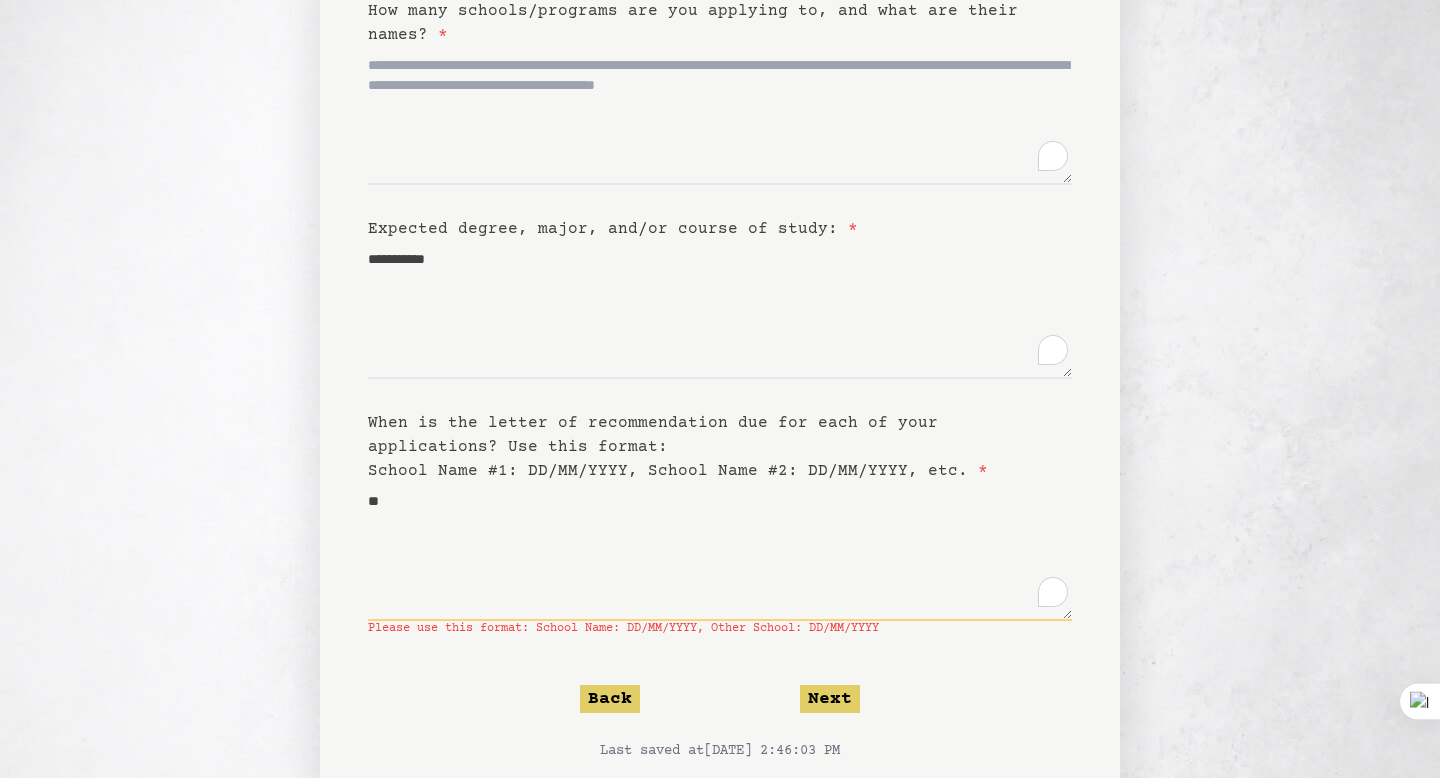 type on "***" 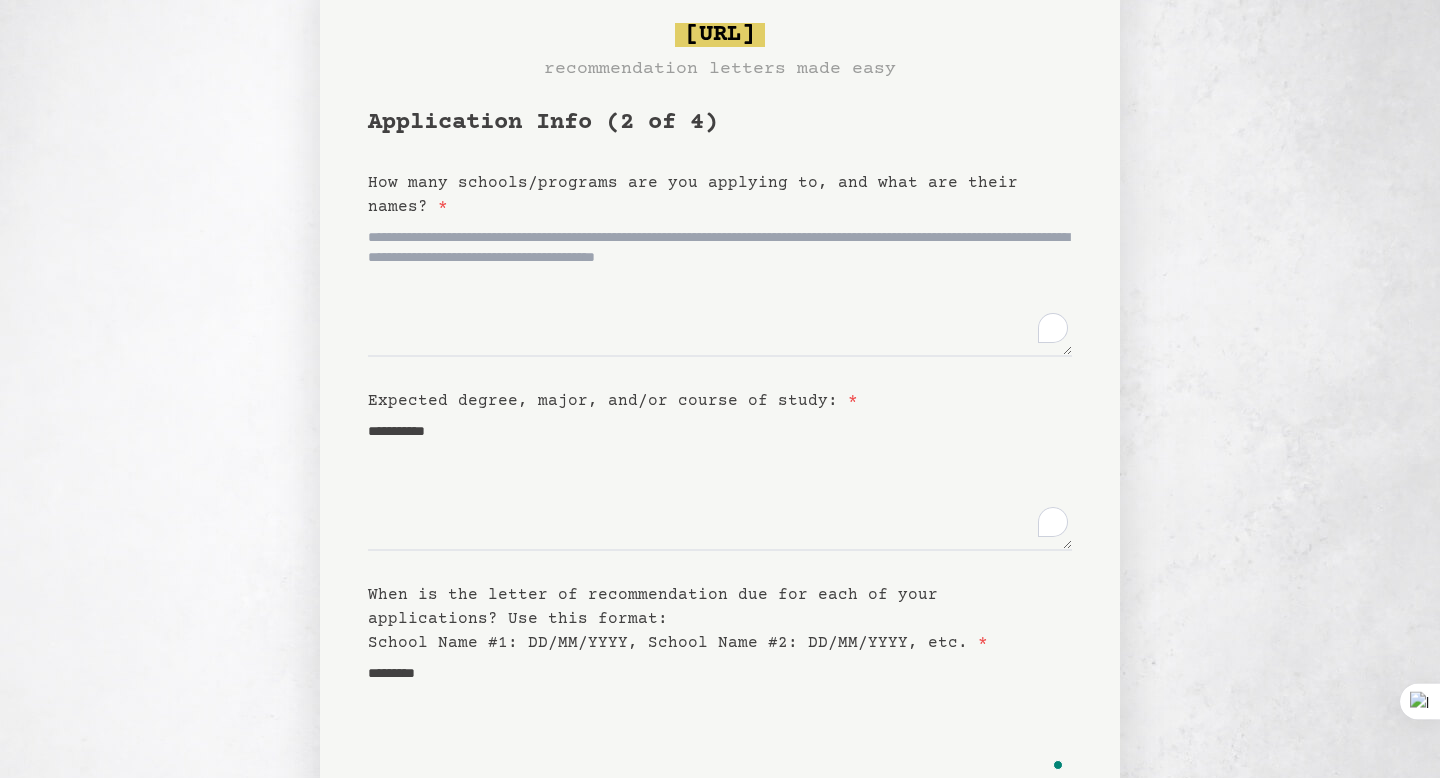 scroll, scrollTop: 59, scrollLeft: 0, axis: vertical 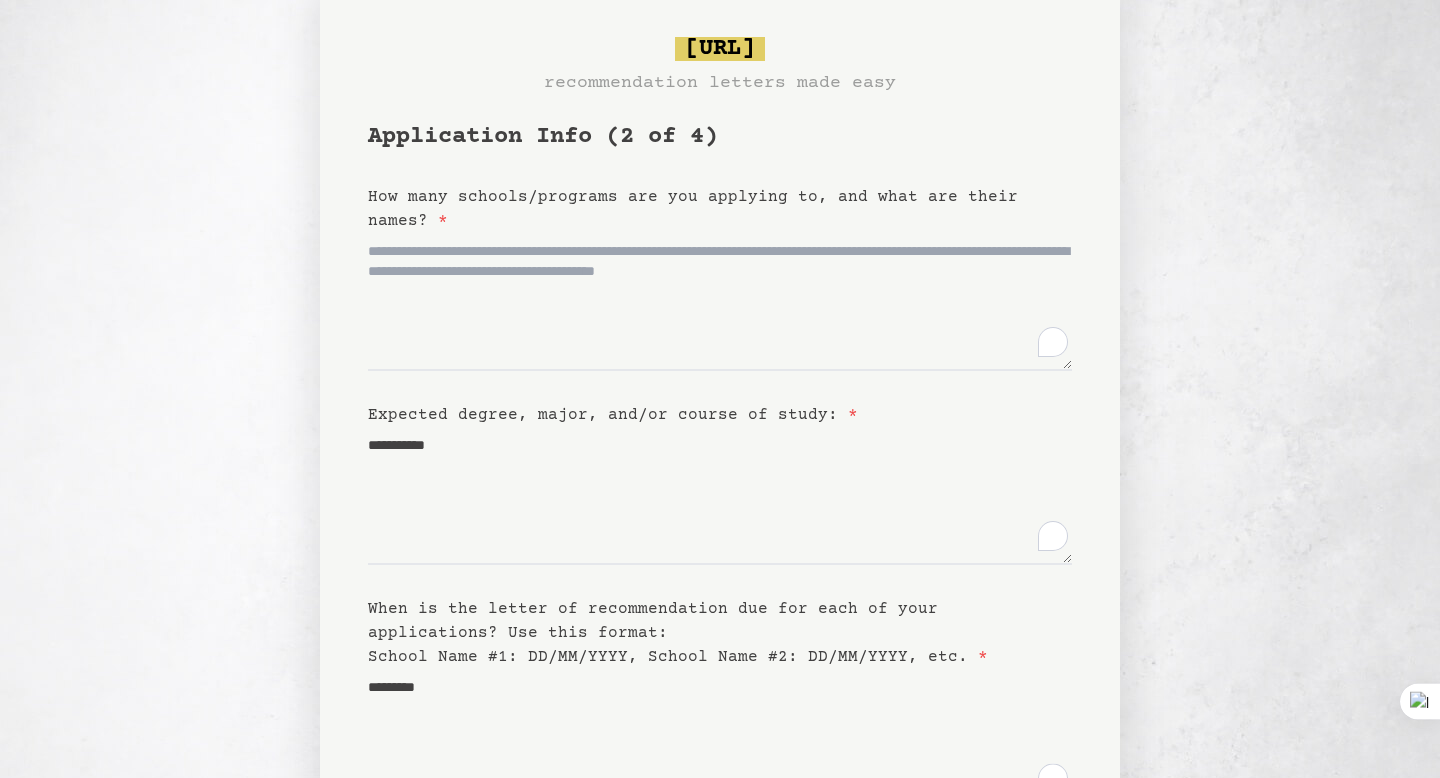 type on "*********" 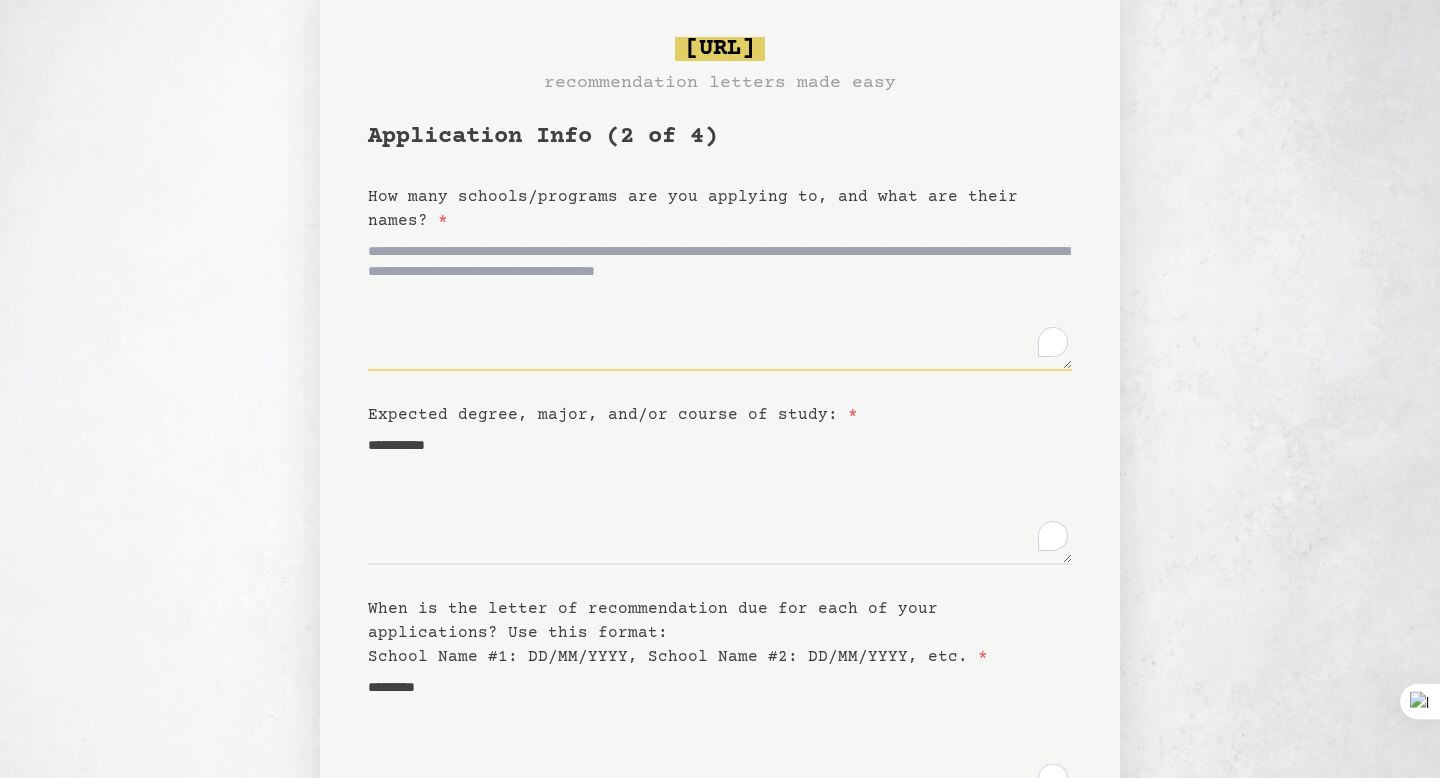 click on "How many schools/programs are you applying to, and what are
their names?   *" at bounding box center [720, 302] 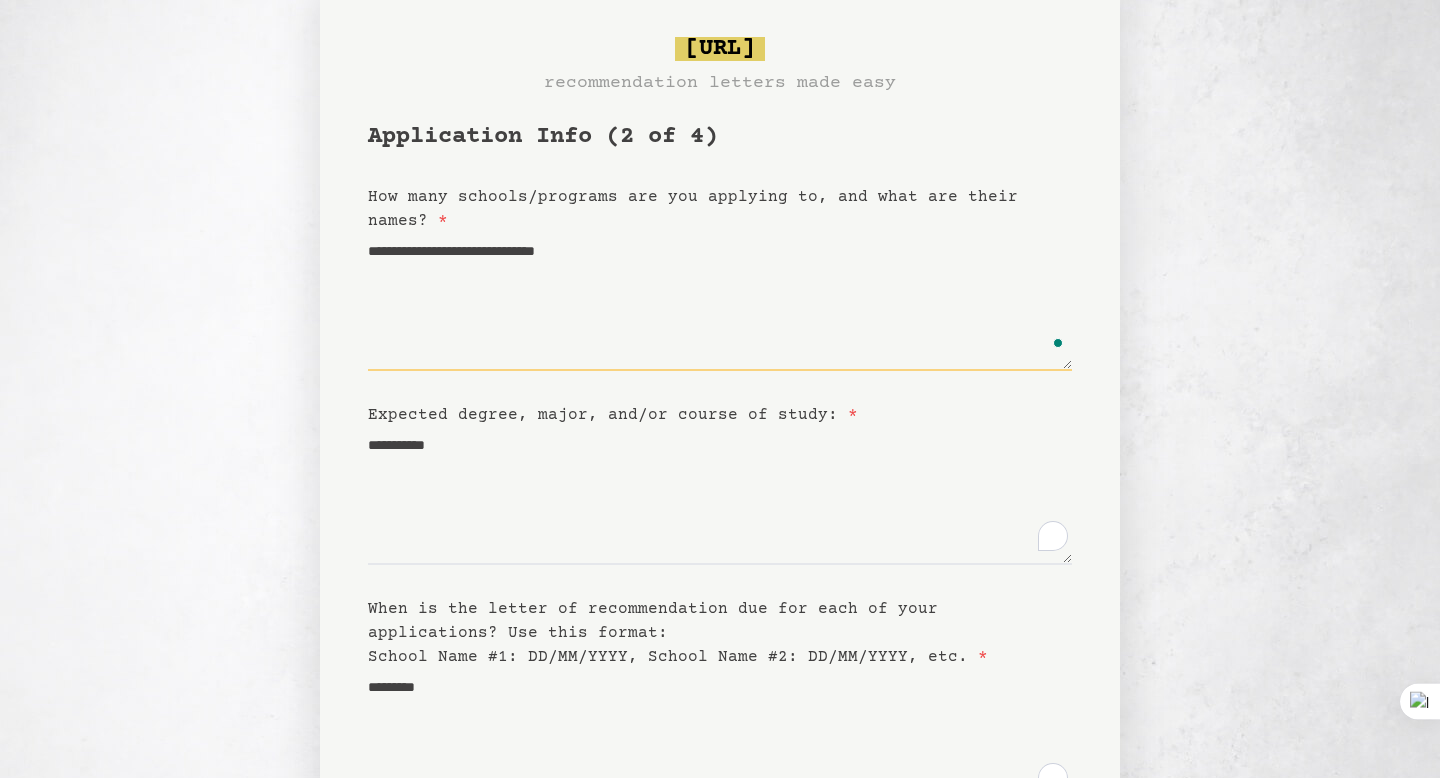 scroll, scrollTop: 300, scrollLeft: 0, axis: vertical 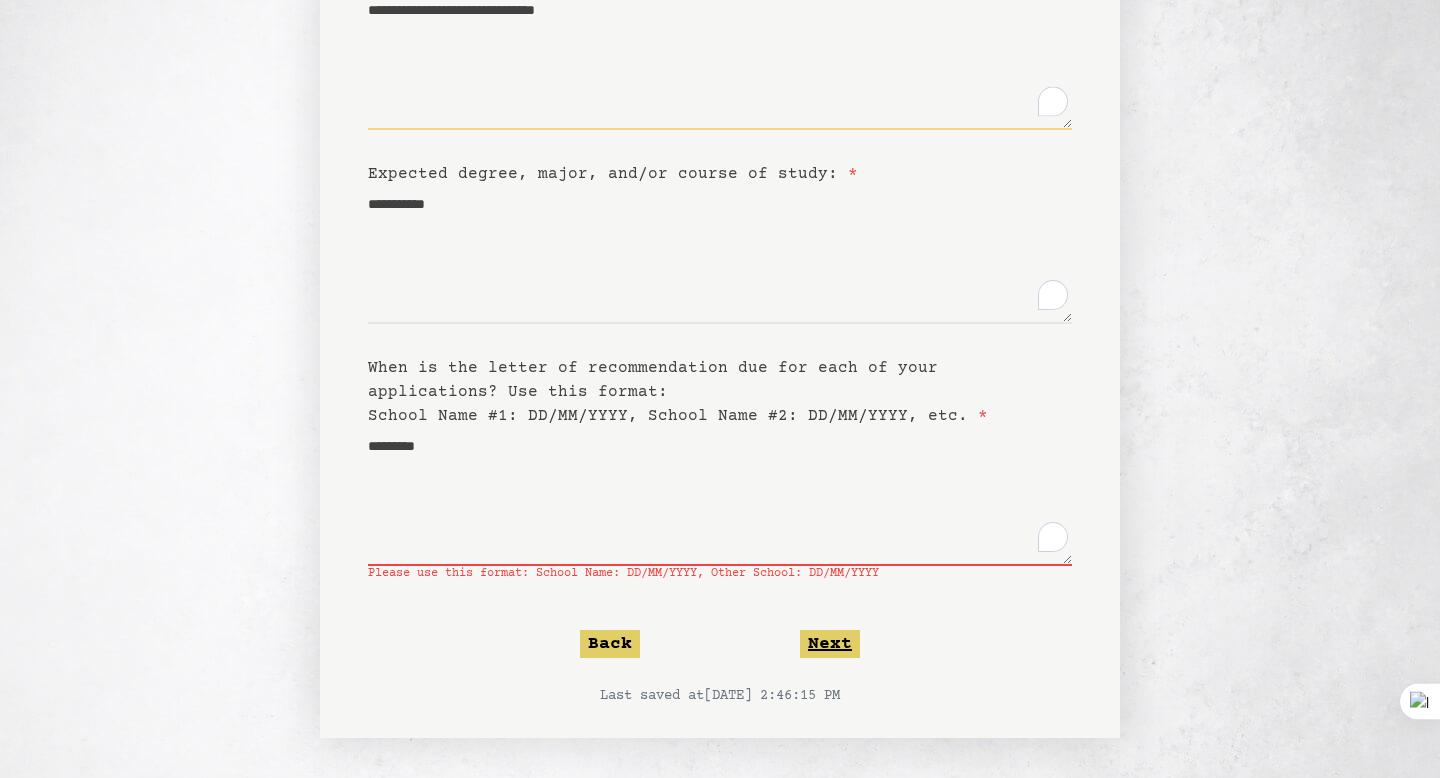 type on "**********" 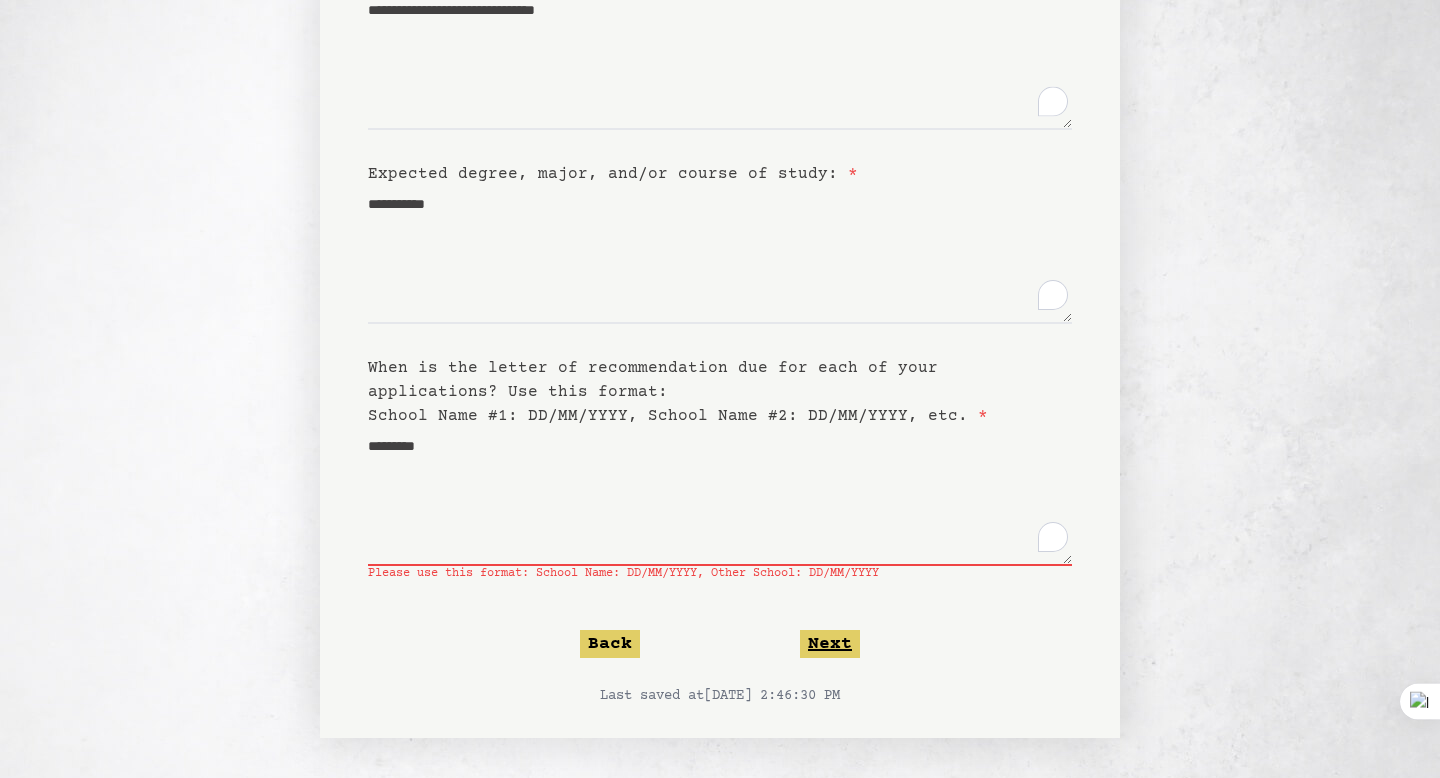 click on "Next" 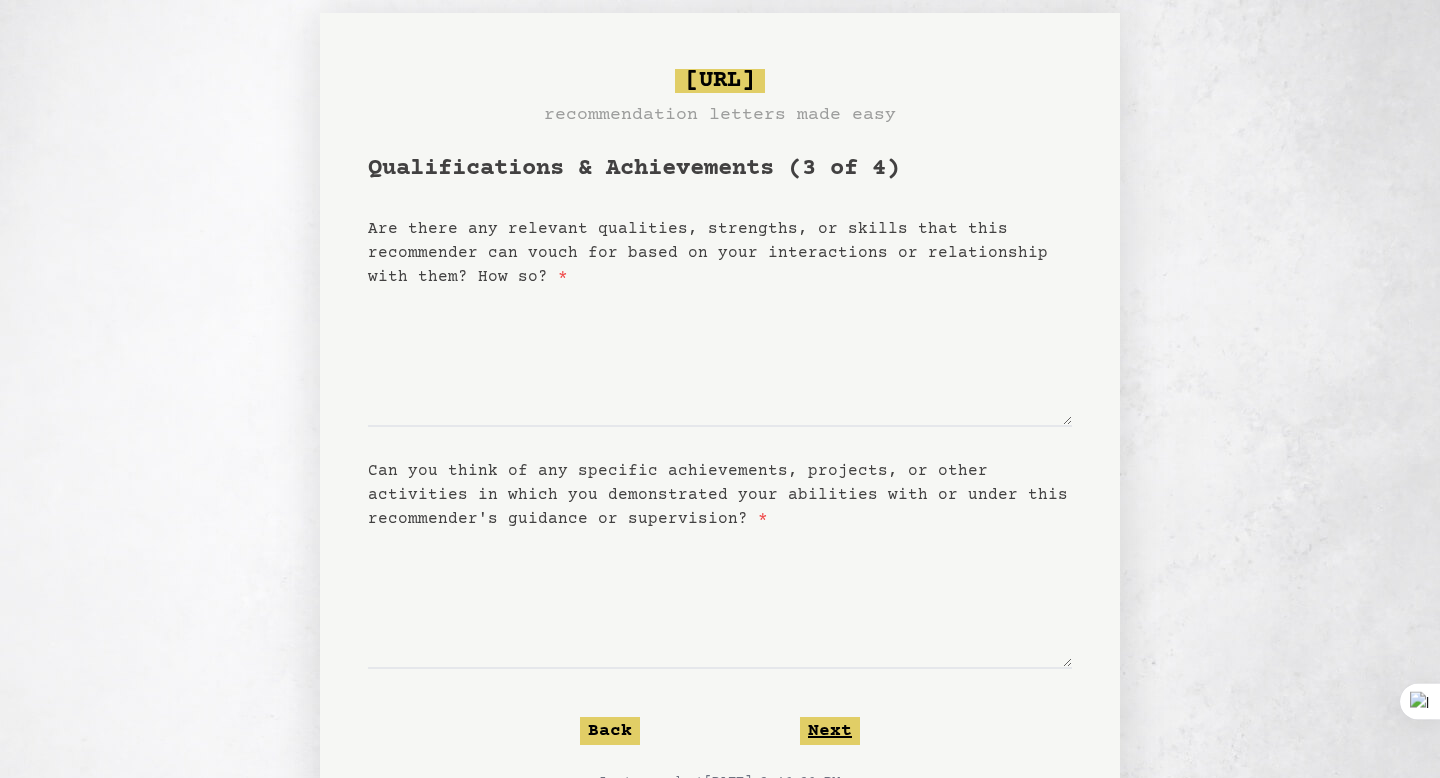 scroll, scrollTop: 0, scrollLeft: 0, axis: both 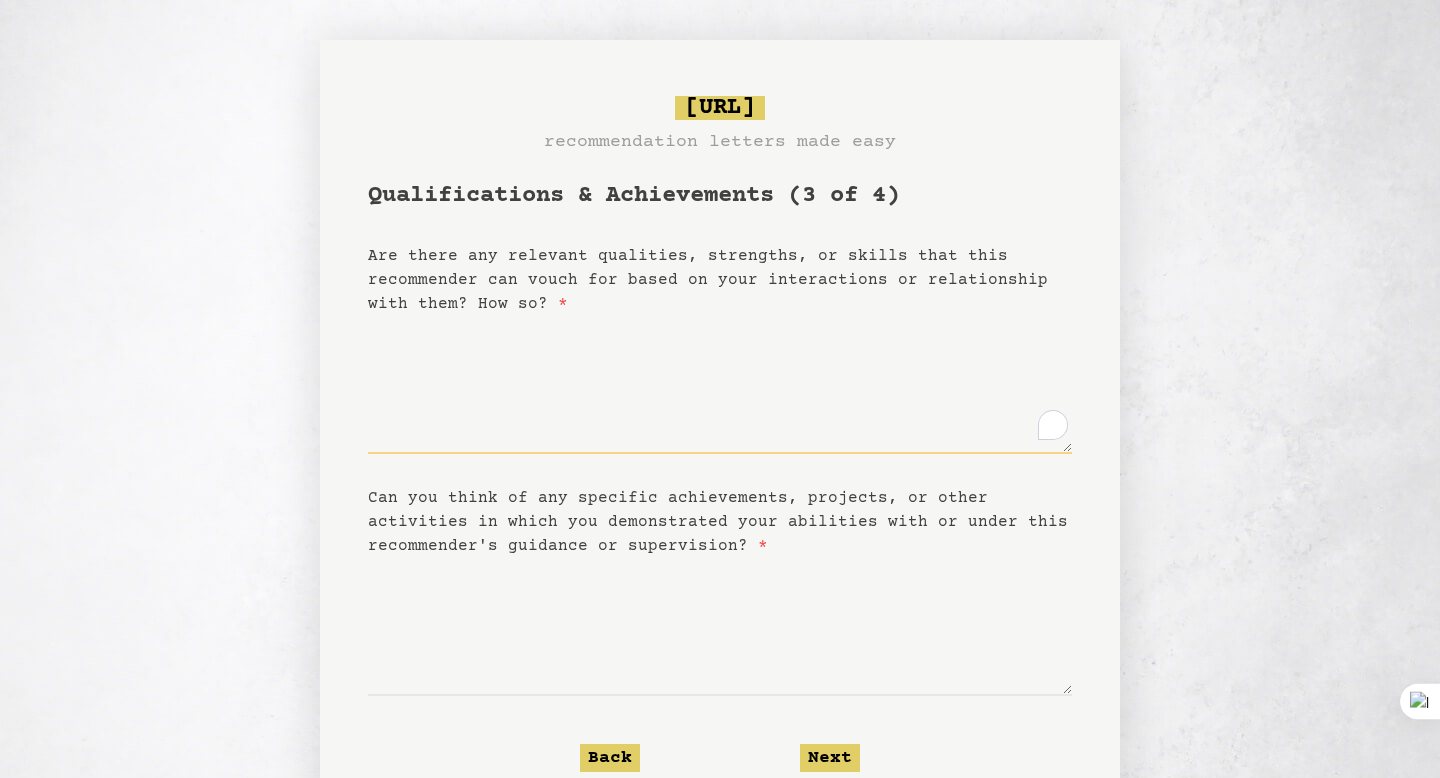 click on "Are there any relevant qualities, strengths, or skills that this
recommender can vouch for based on your interactions or
relationship with them? How so?   *" at bounding box center (720, 385) 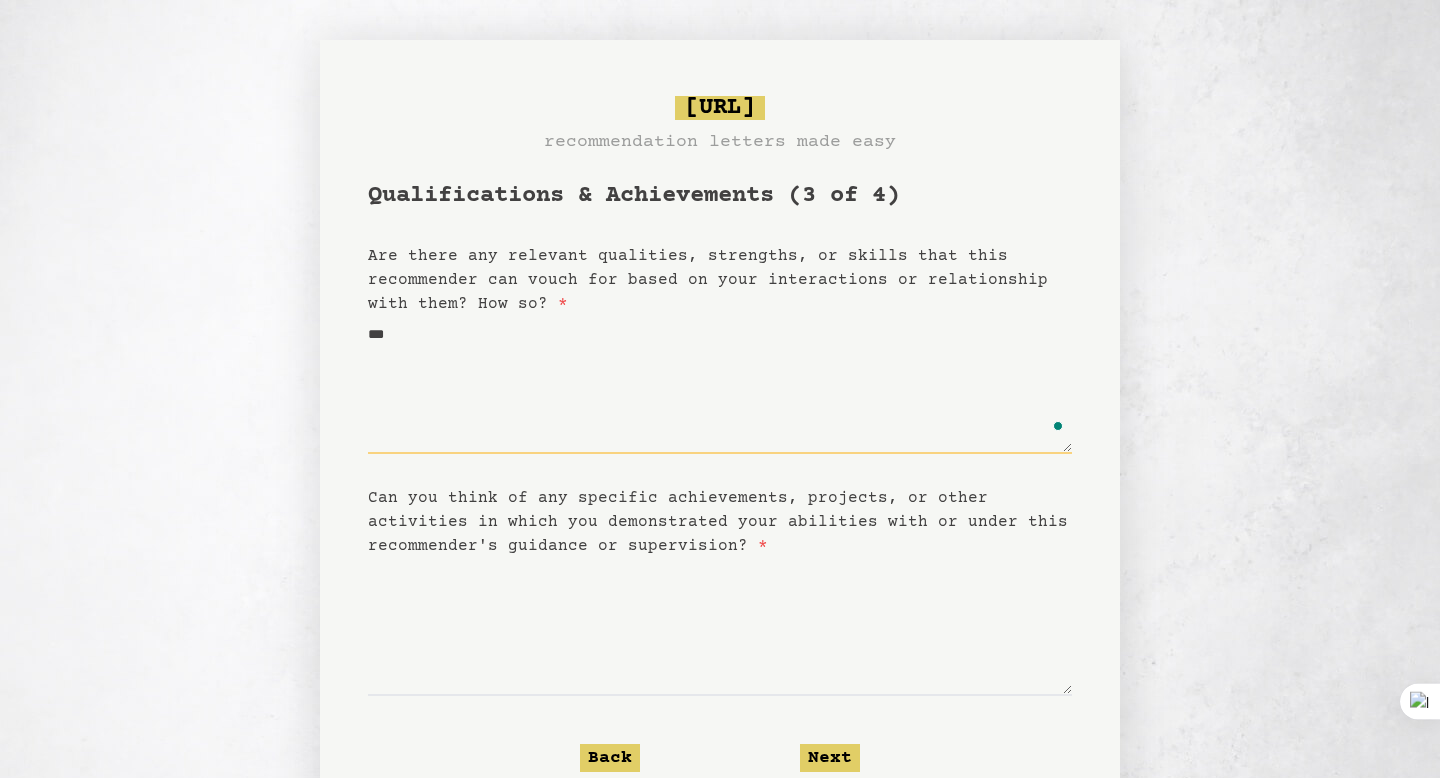 type on "***" 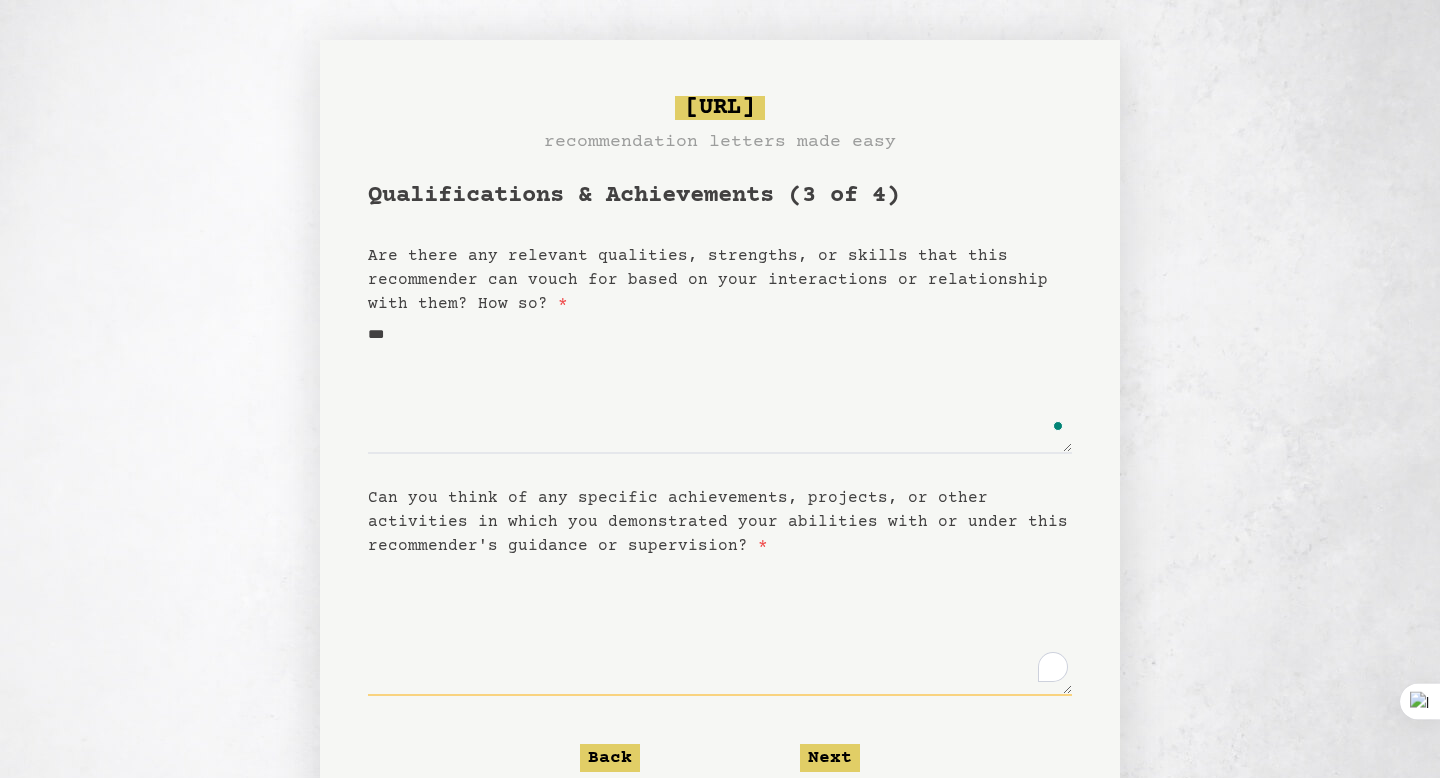 click on "Can you think of any specific achievements, projects, or other
activities in which you demonstrated your abilities with or
under this recommender's guidance or supervision?   *" at bounding box center (720, 627) 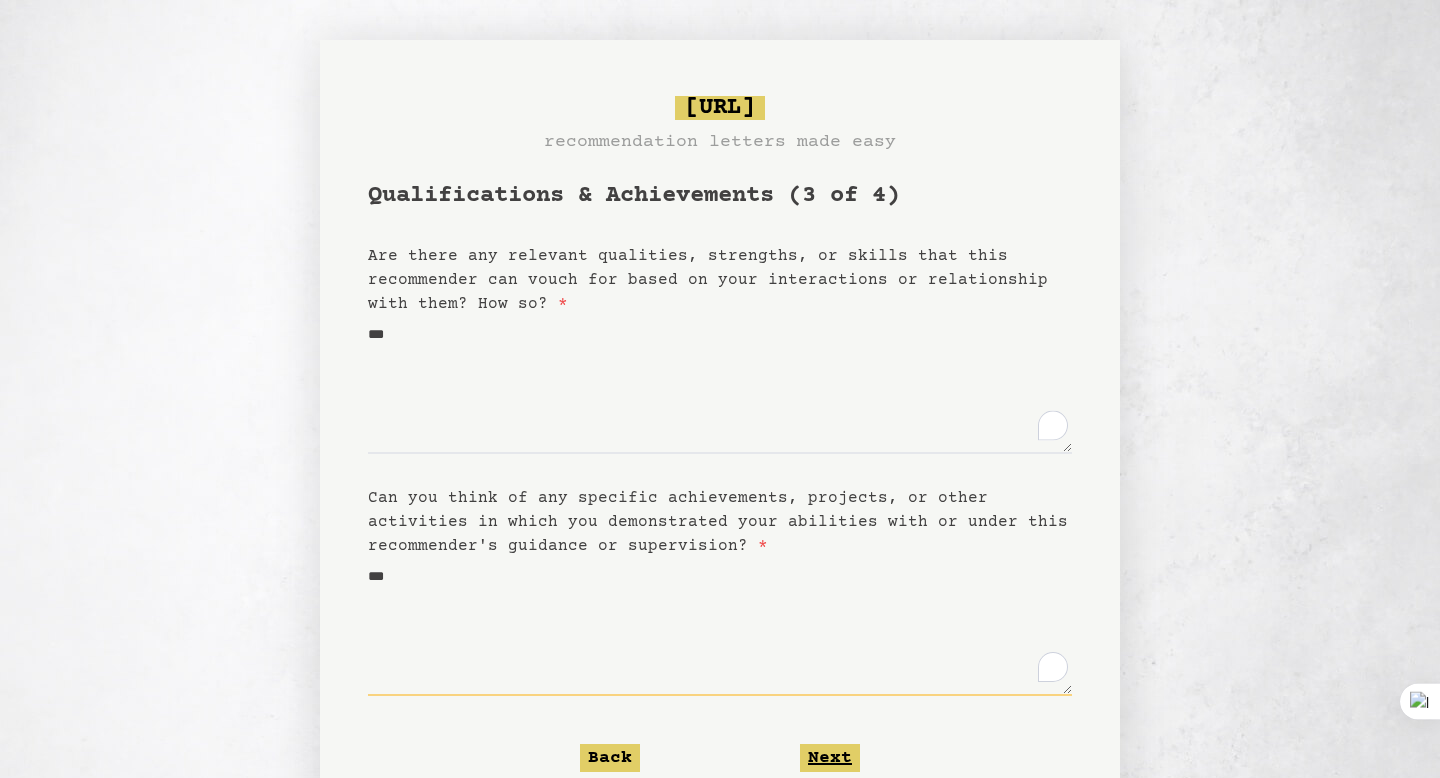 type on "***" 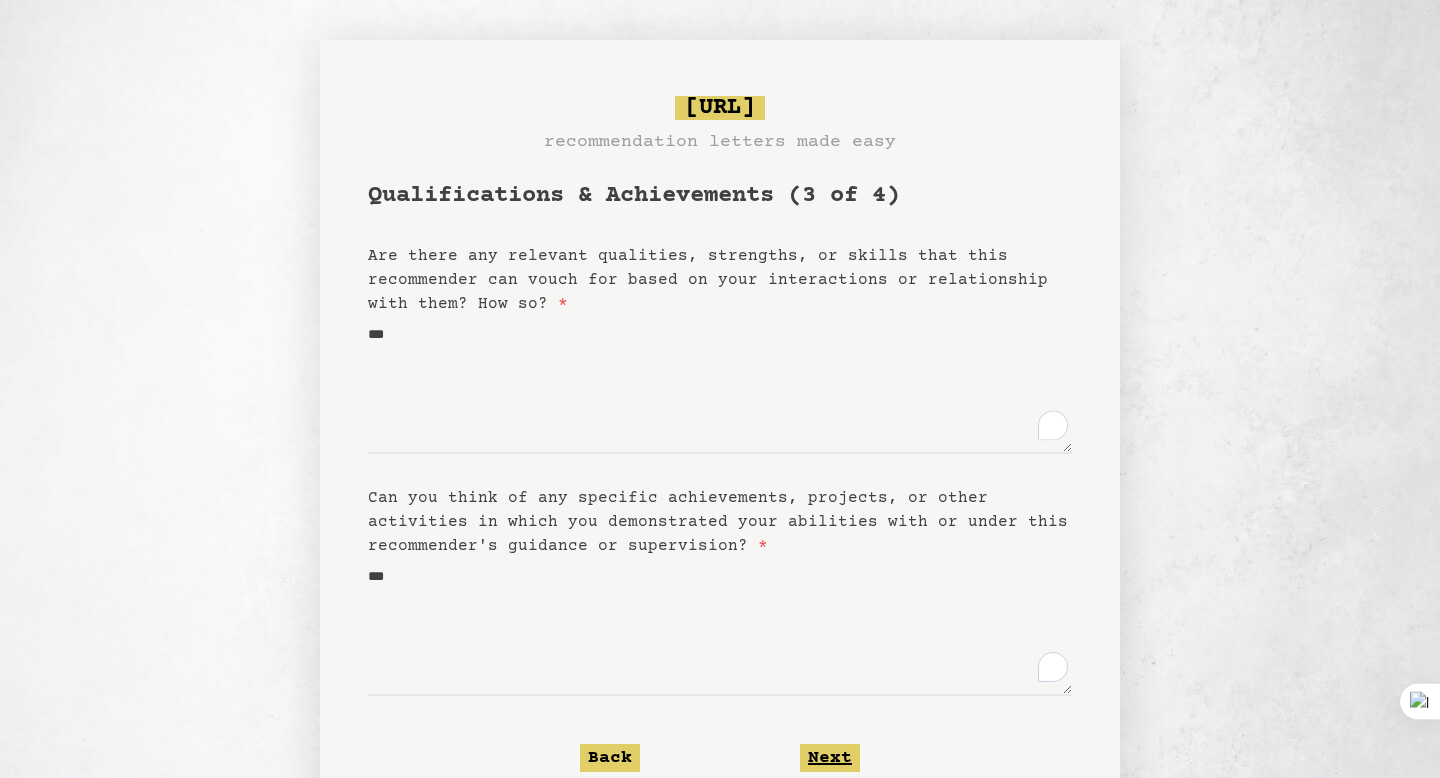 click on "Next" 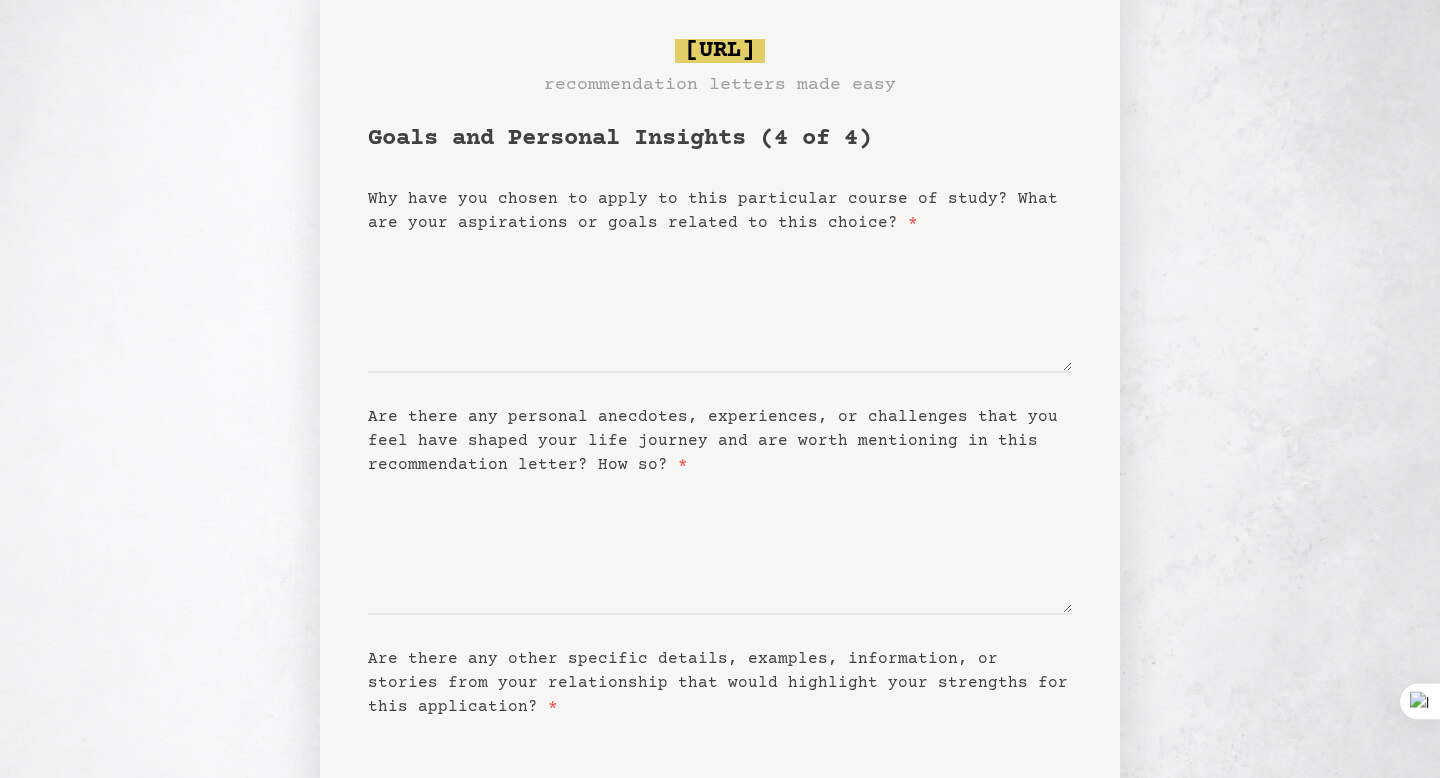 scroll, scrollTop: 66, scrollLeft: 0, axis: vertical 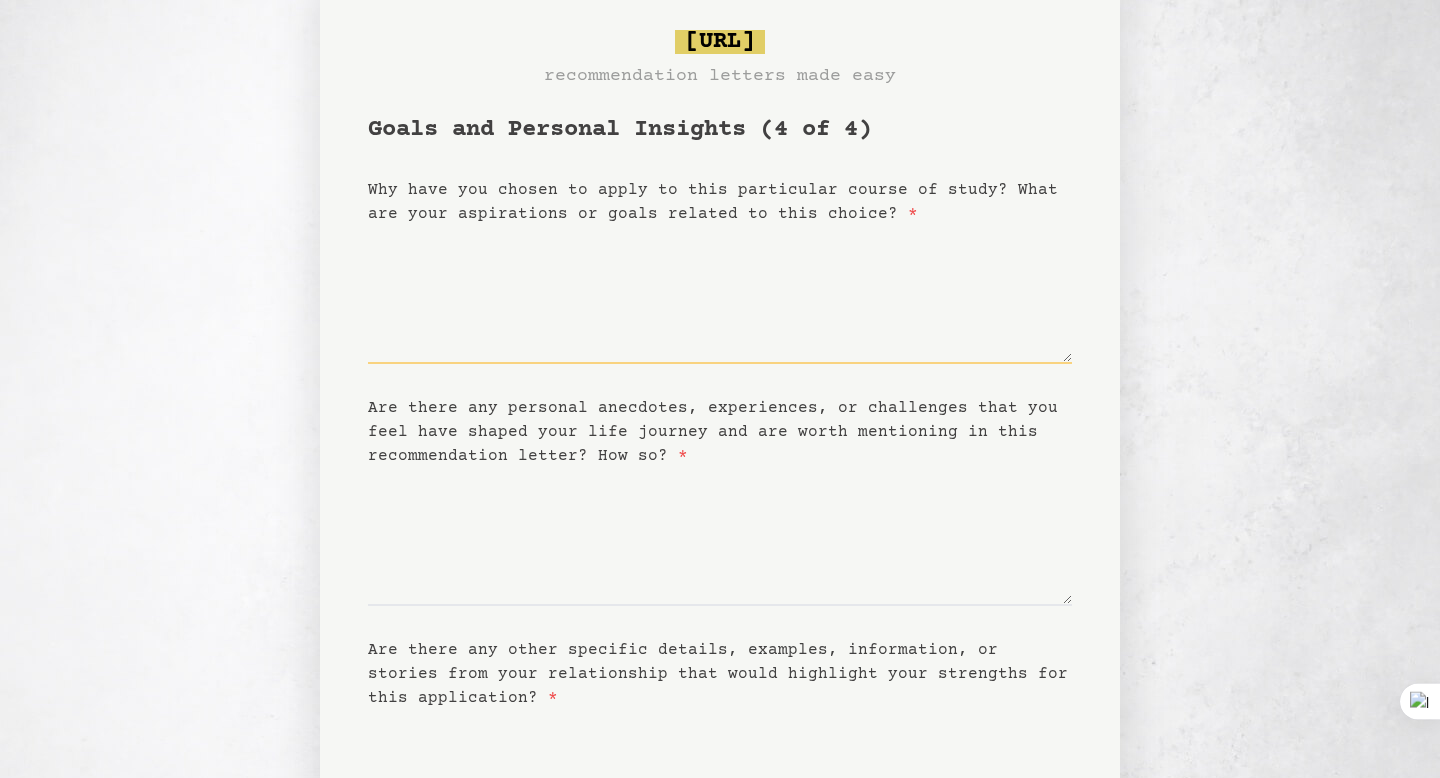 click on "Why have you chosen to apply to this particular course of study?
What are your aspirations or goals related to this choice?   *" at bounding box center (720, 295) 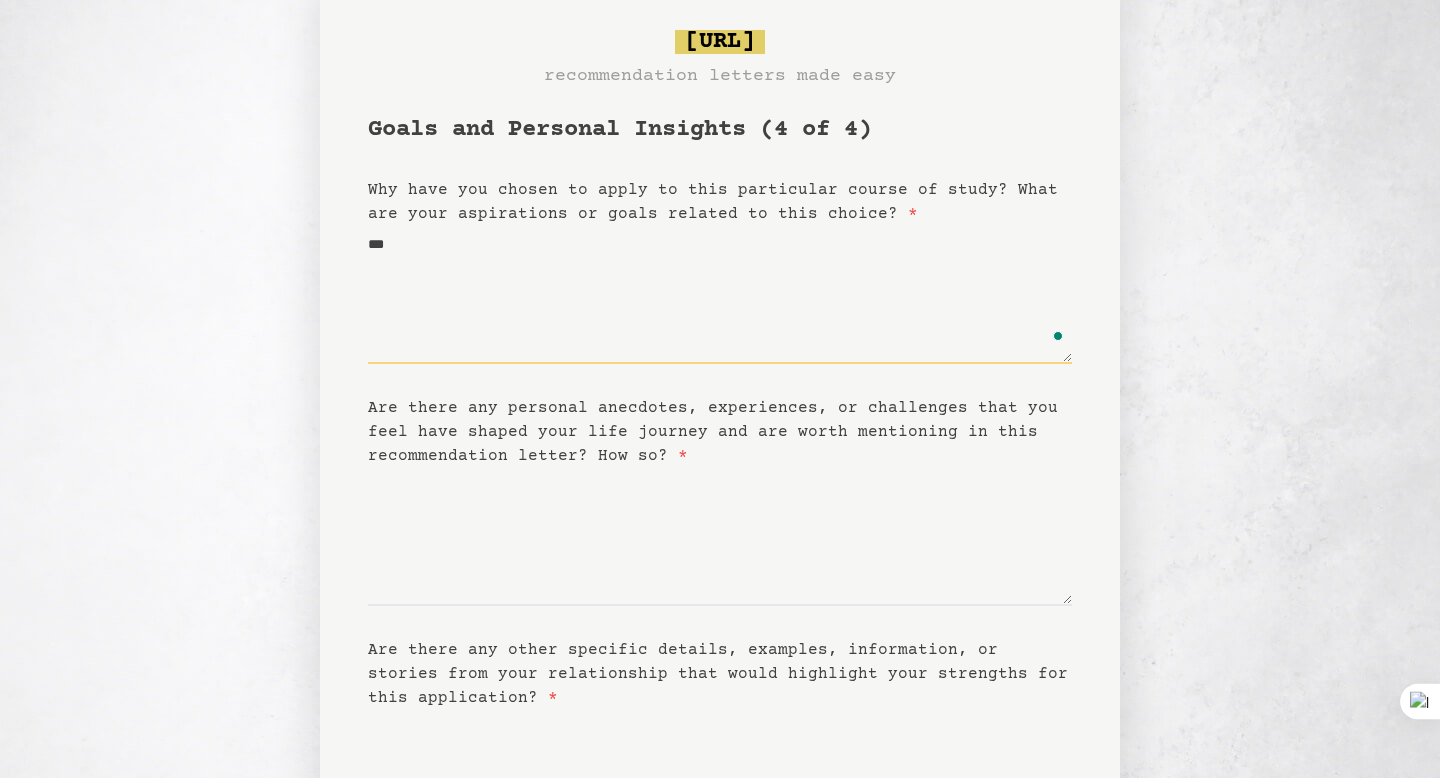 type on "***" 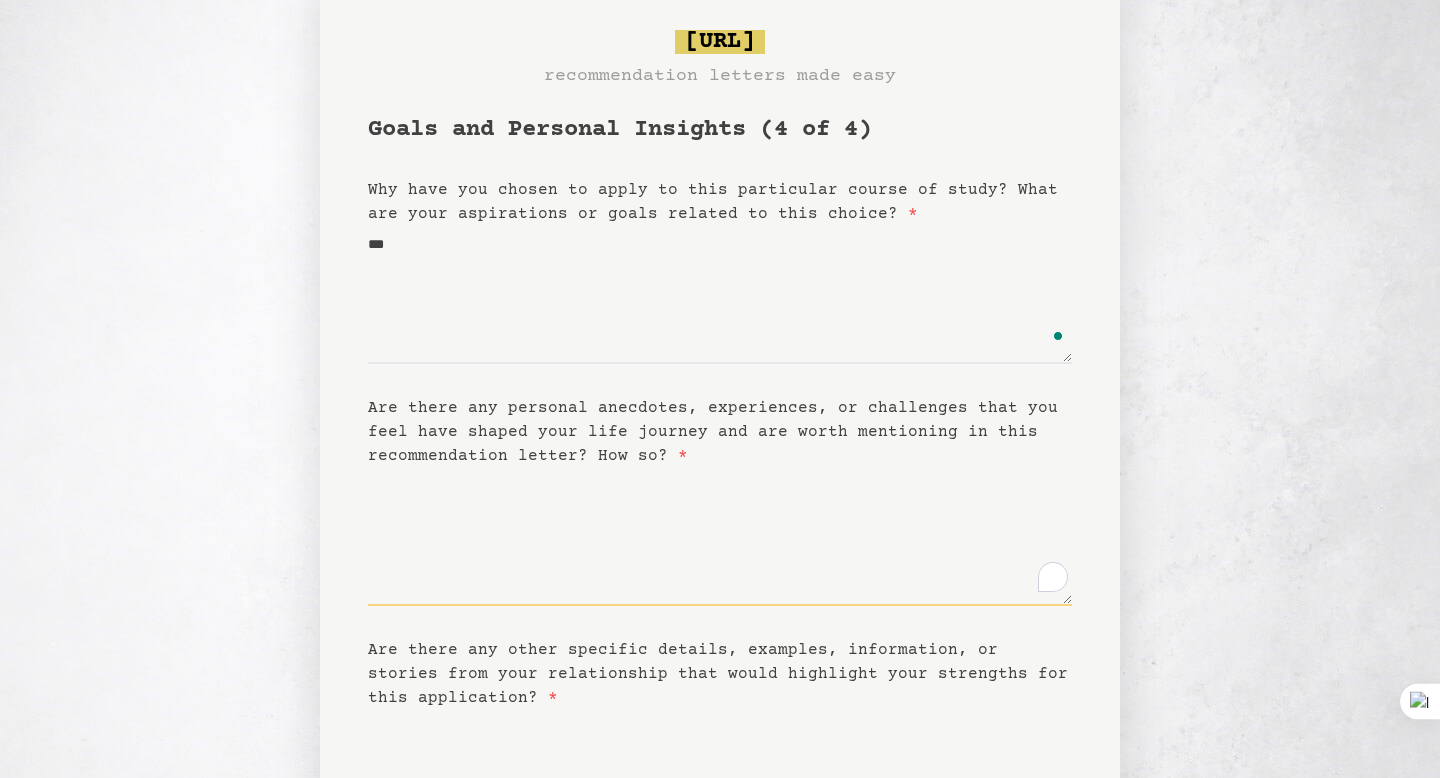 click on "Are there any personal anecdotes, experiences, or challenges
that you feel have shaped your life journey and are worth
mentioning in this recommendation letter? How so?   *" at bounding box center [720, 537] 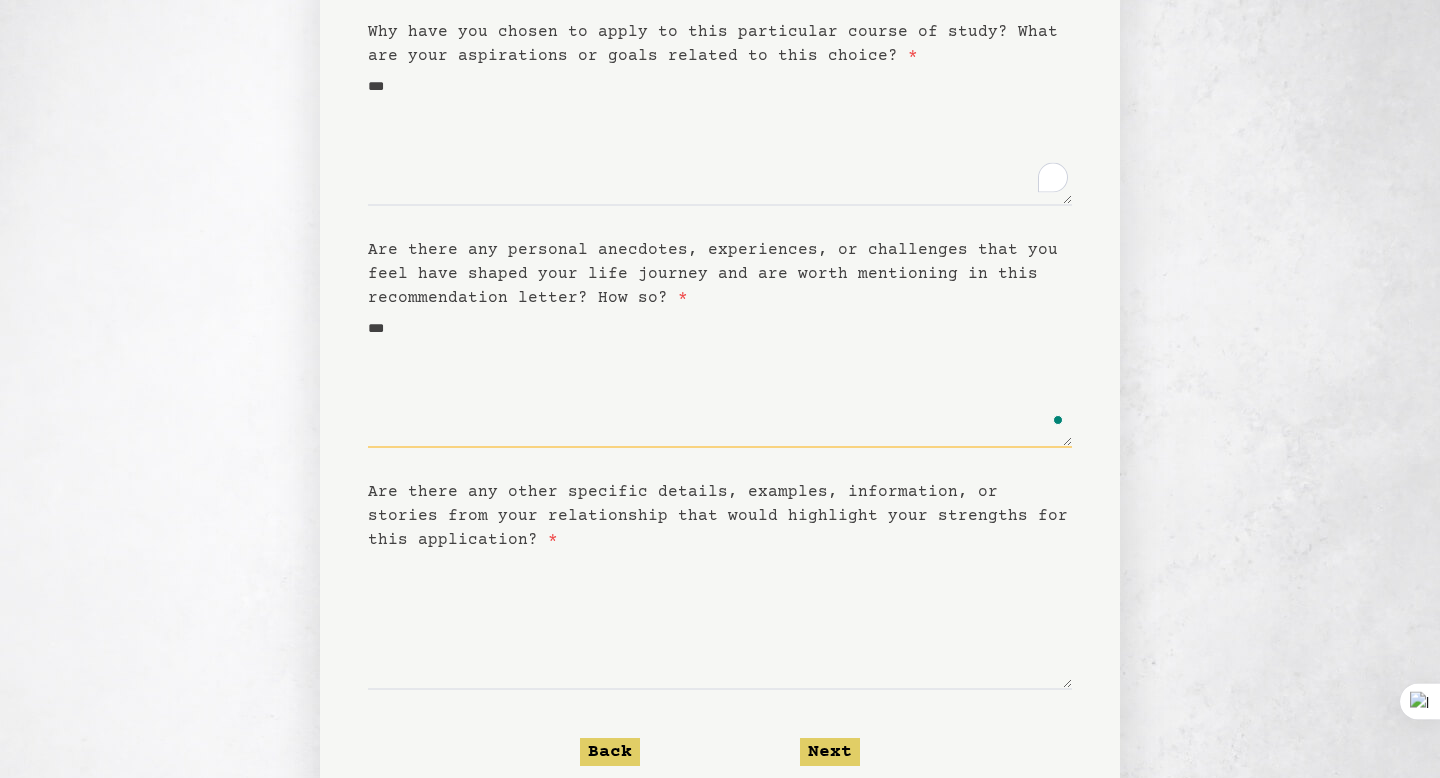 scroll, scrollTop: 295, scrollLeft: 0, axis: vertical 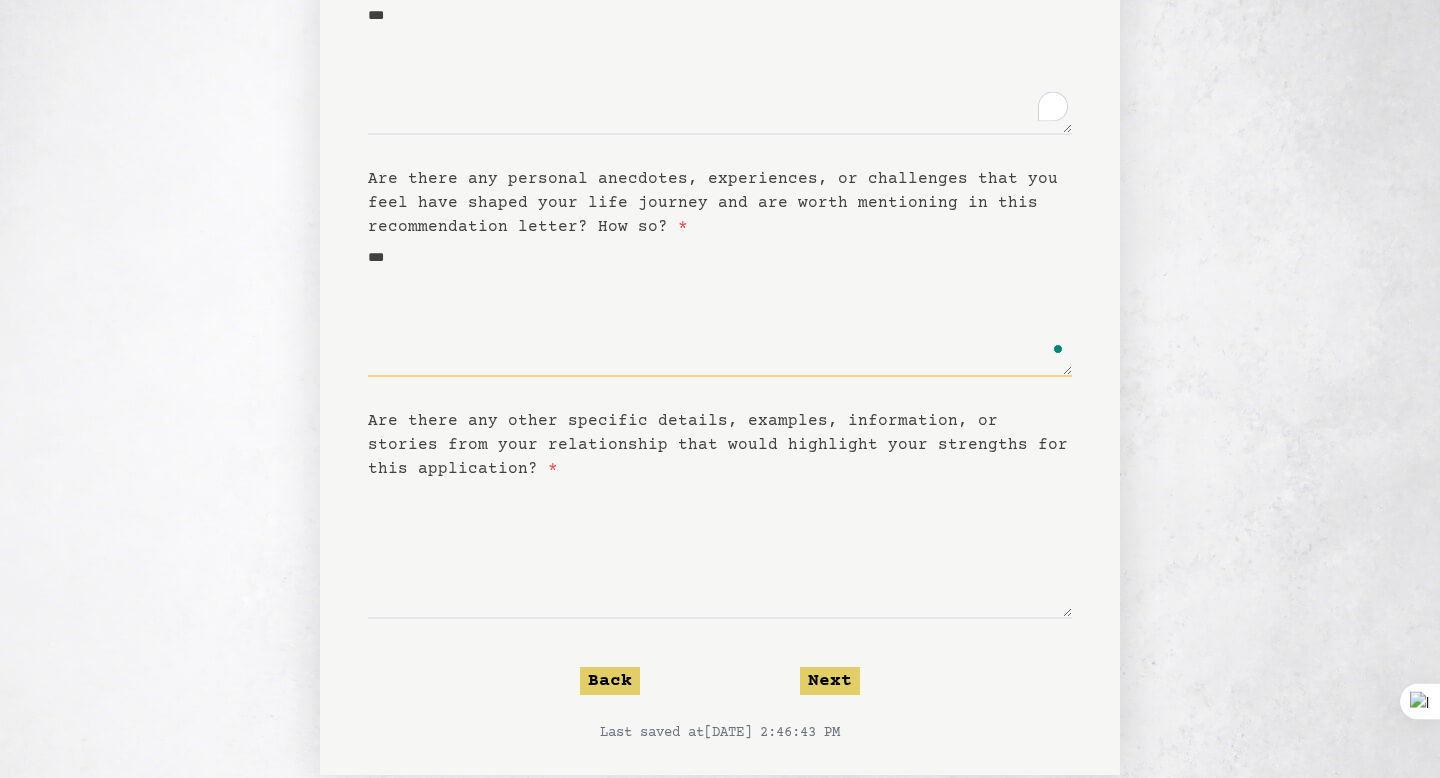 type on "***" 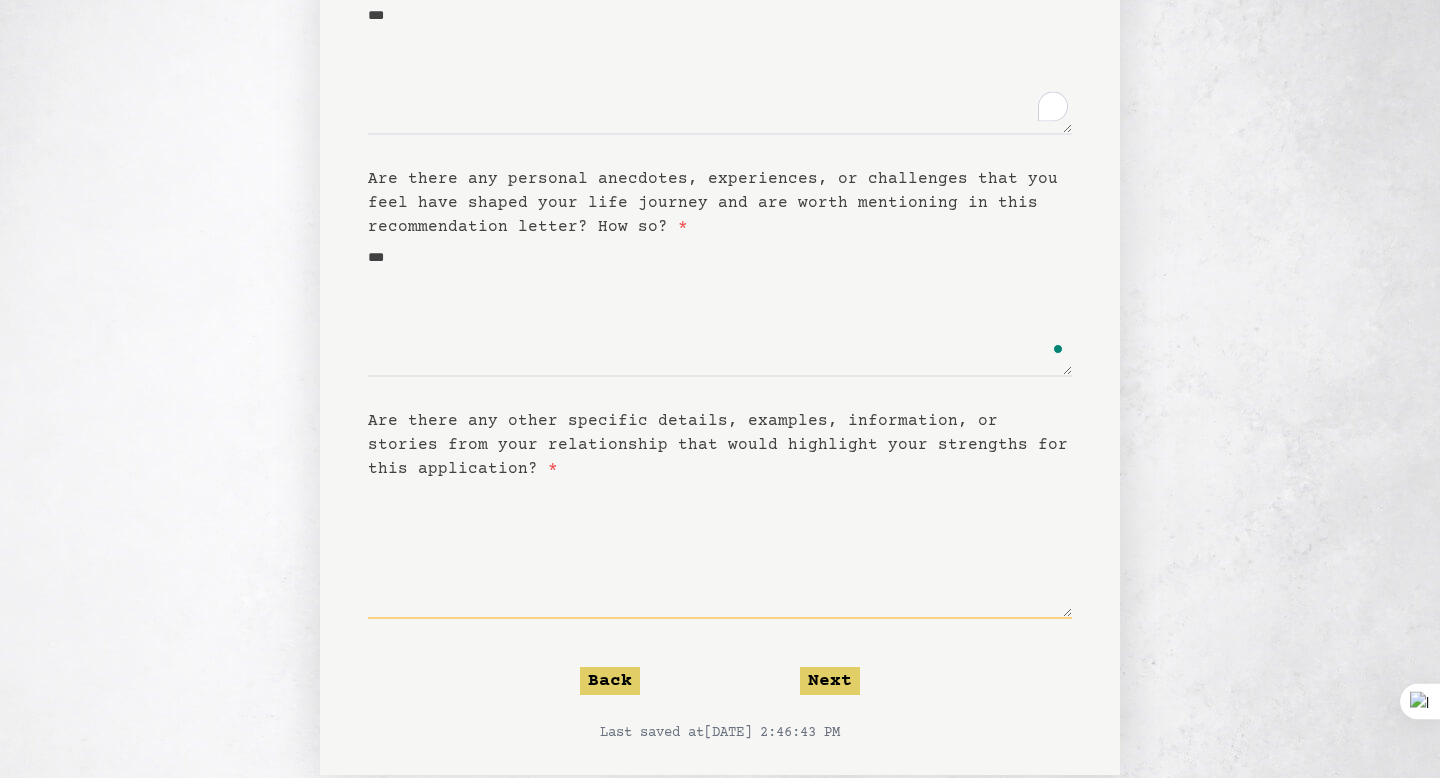 click on "Are there any other specific details, examples, information, or
stories from your relationship that would highlight your
strengths for this application?   *" at bounding box center (720, 550) 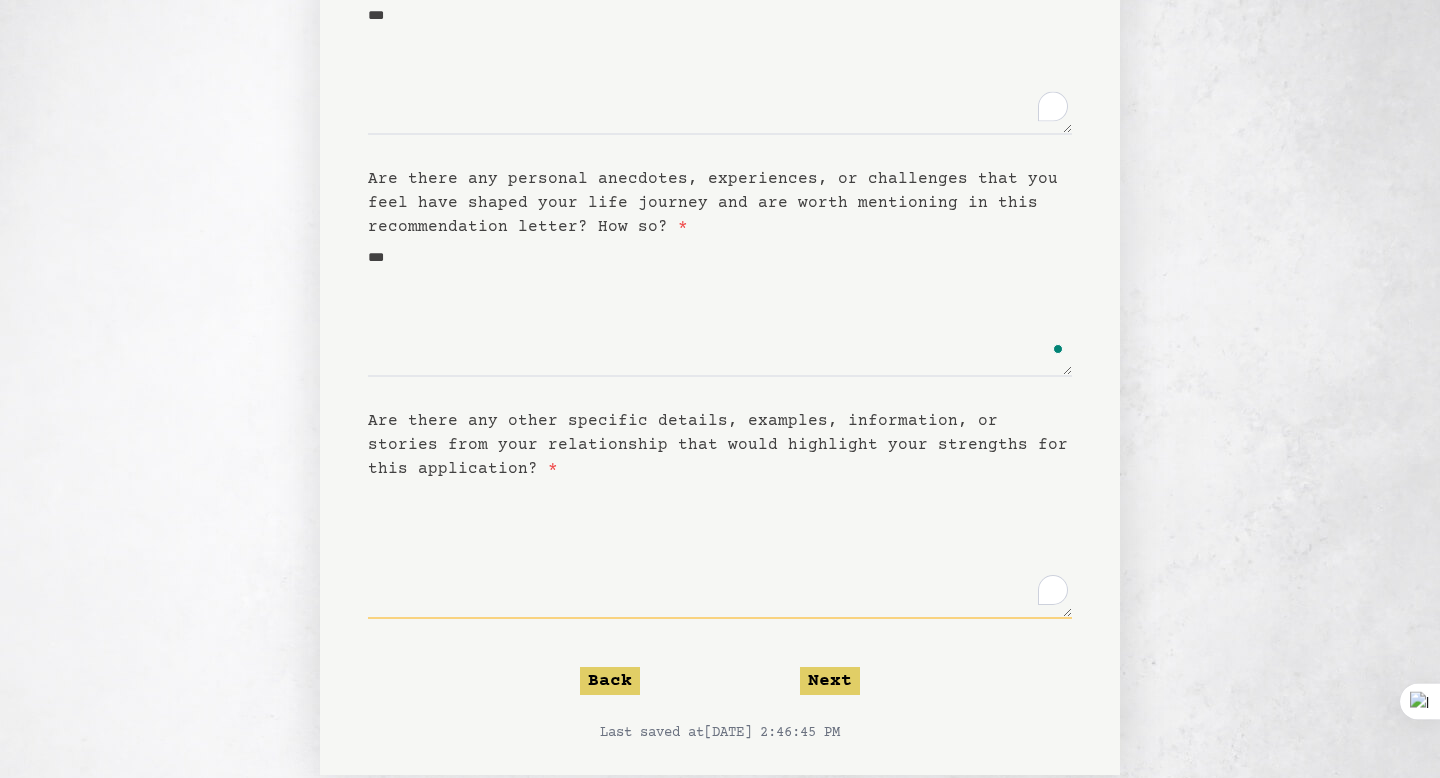 type on "*" 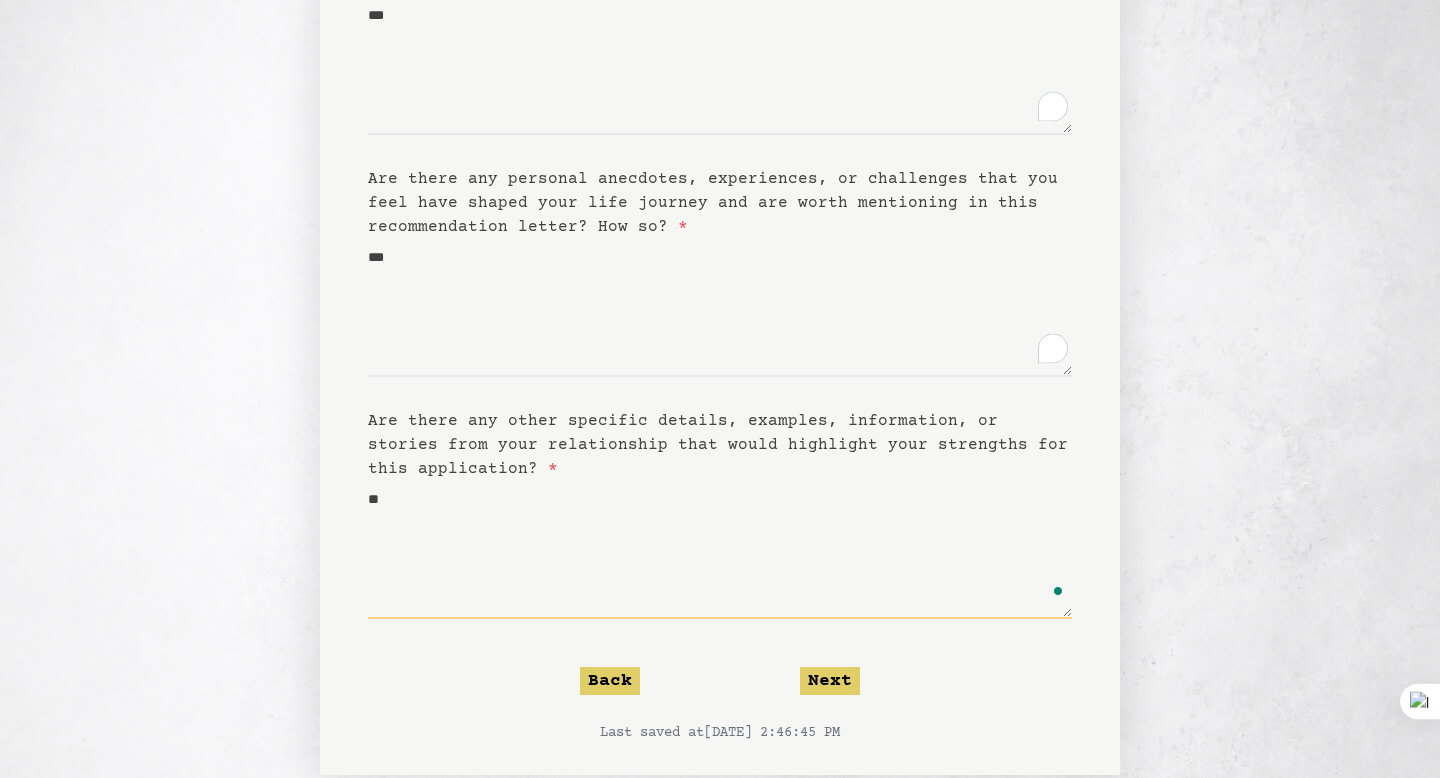type on "*" 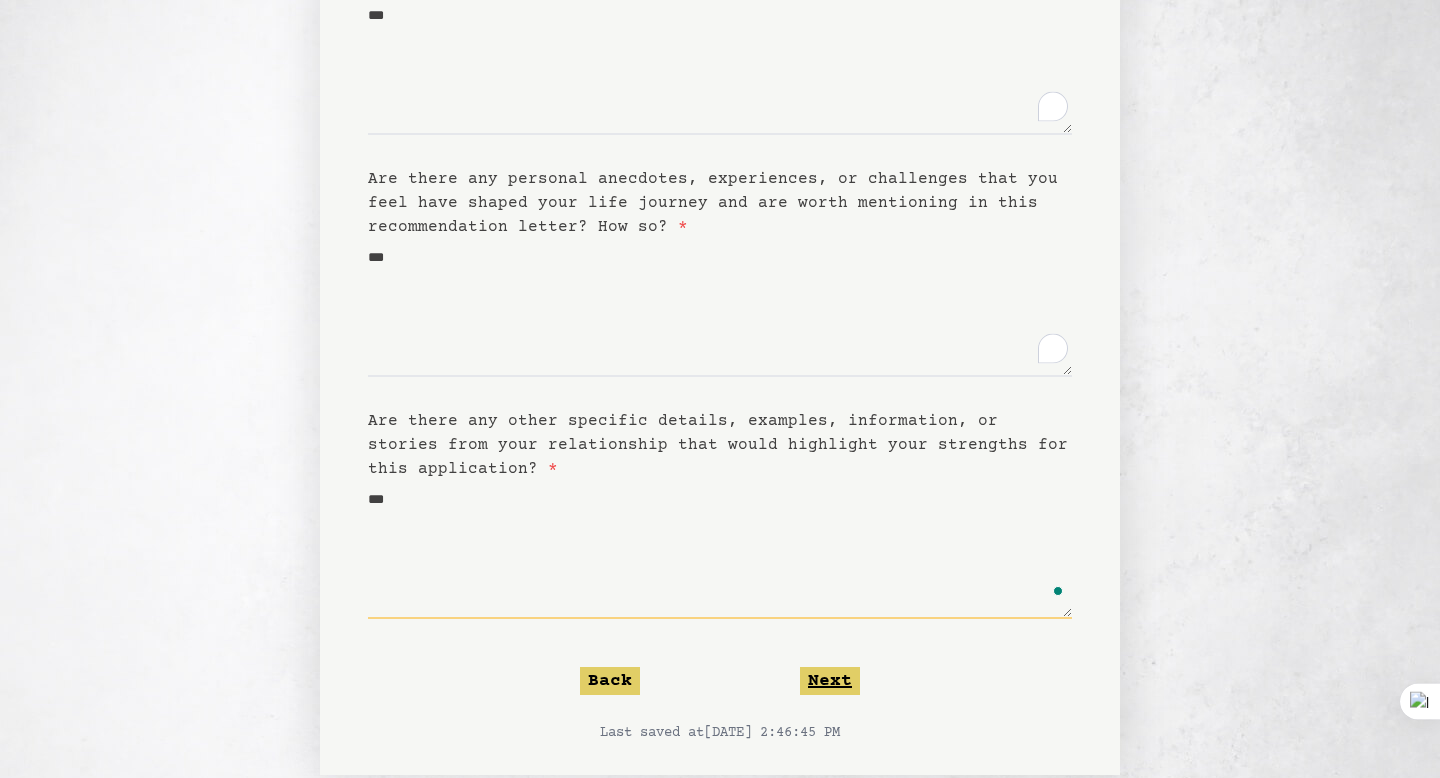 type on "***" 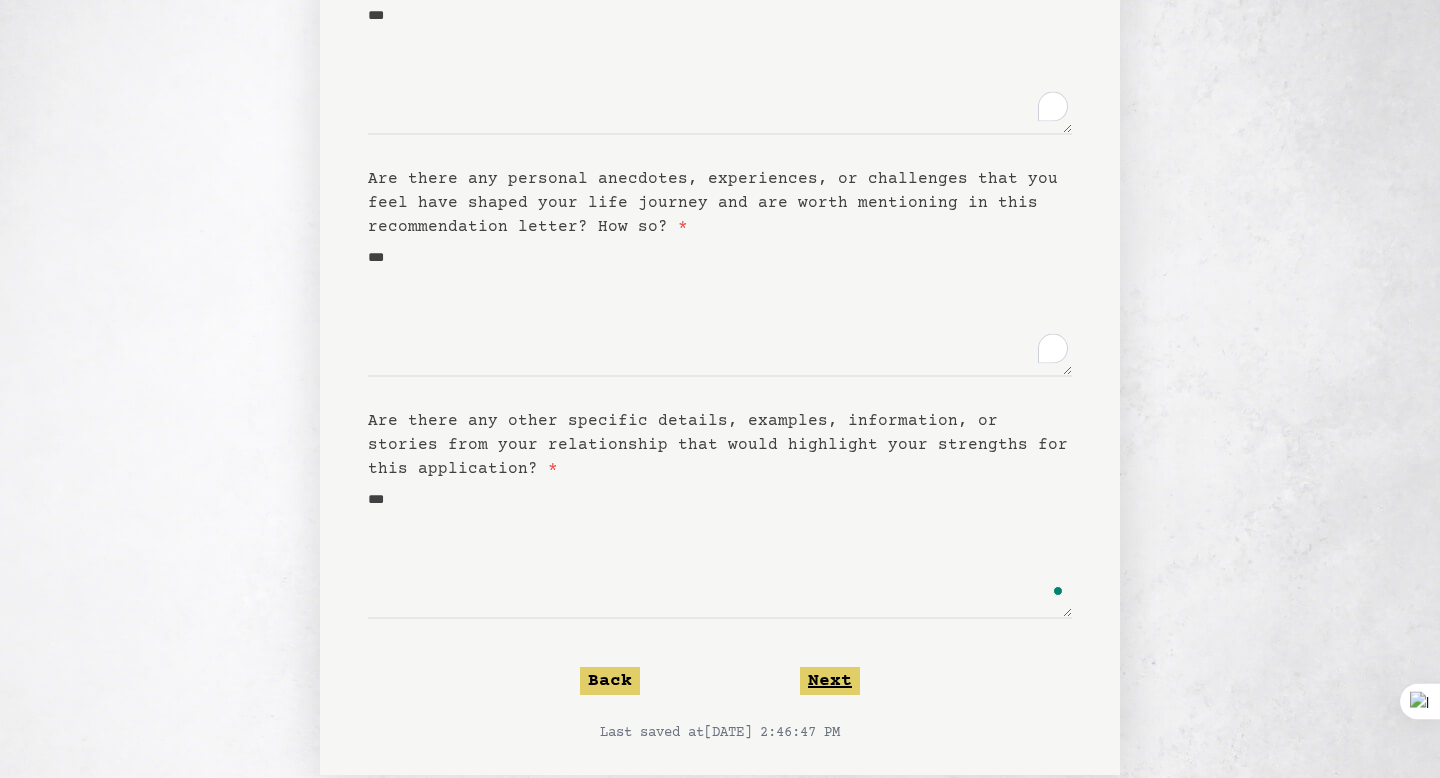 click on "Next" 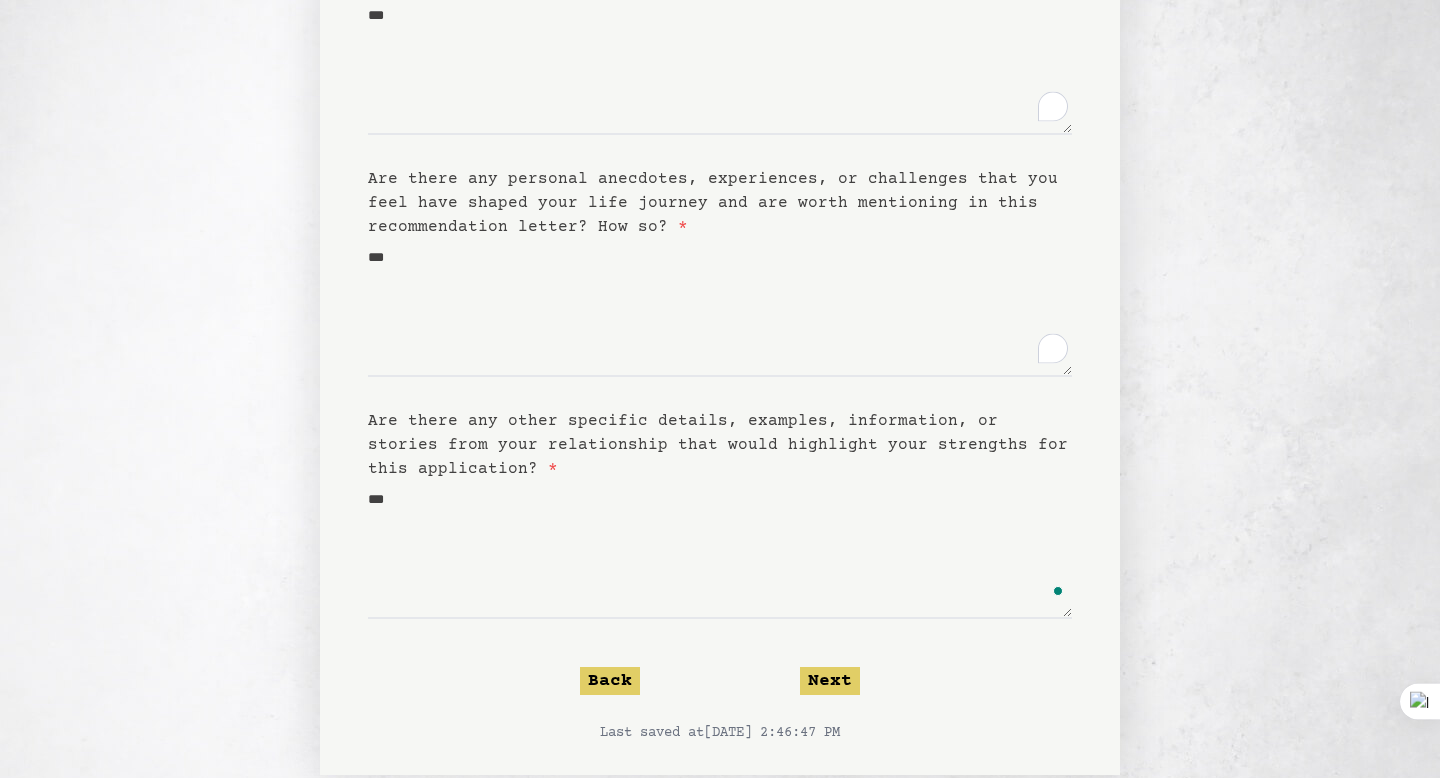 scroll, scrollTop: 0, scrollLeft: 0, axis: both 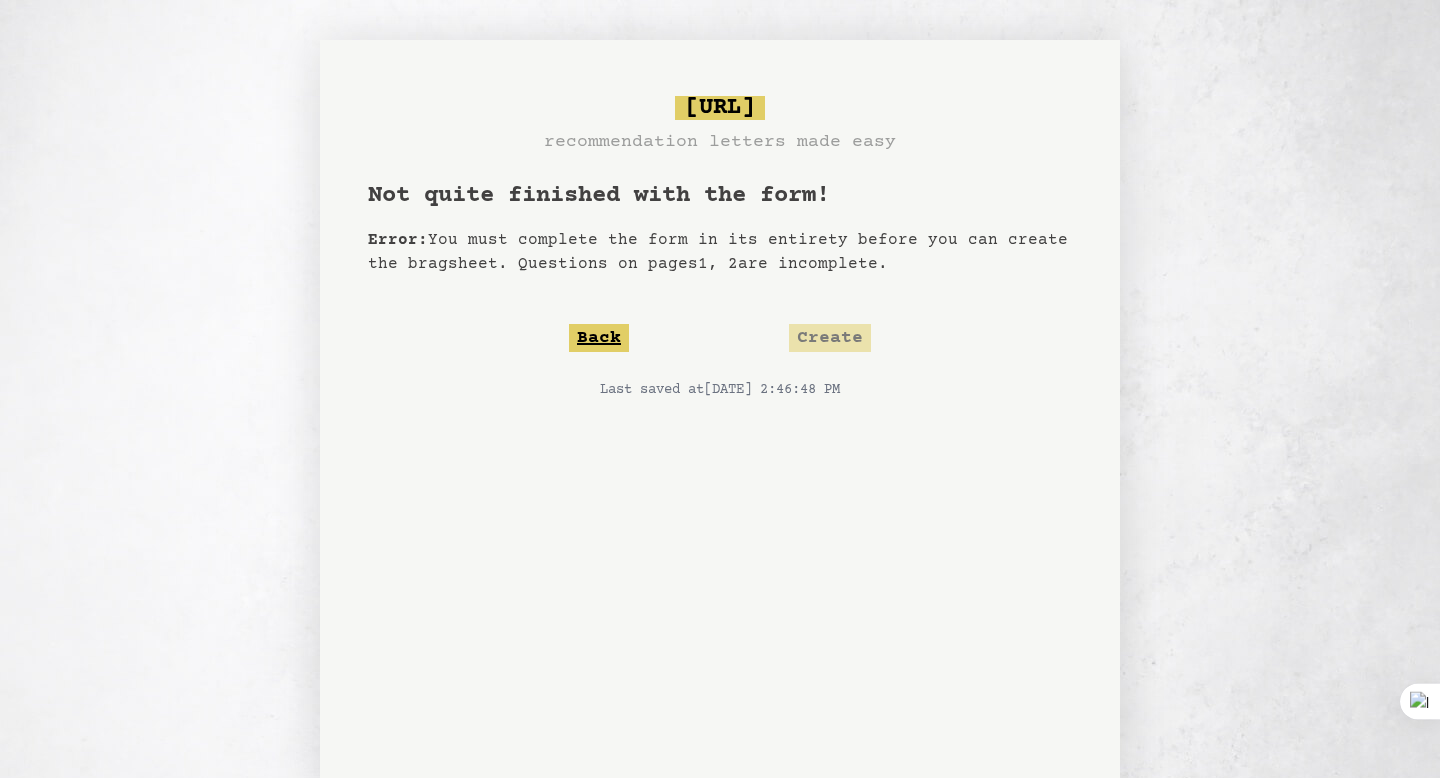 click on "Back" at bounding box center [599, 338] 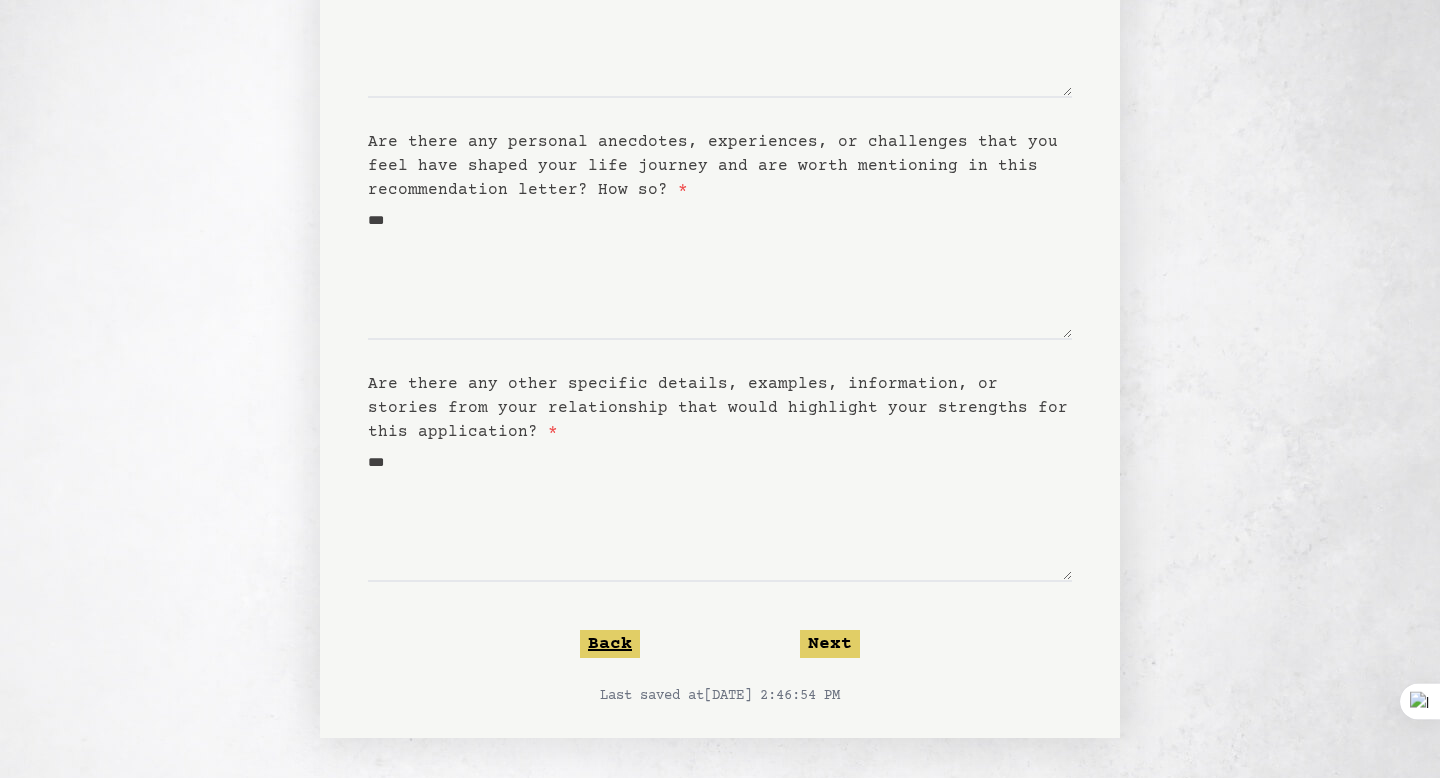 click on "Back" at bounding box center (610, 644) 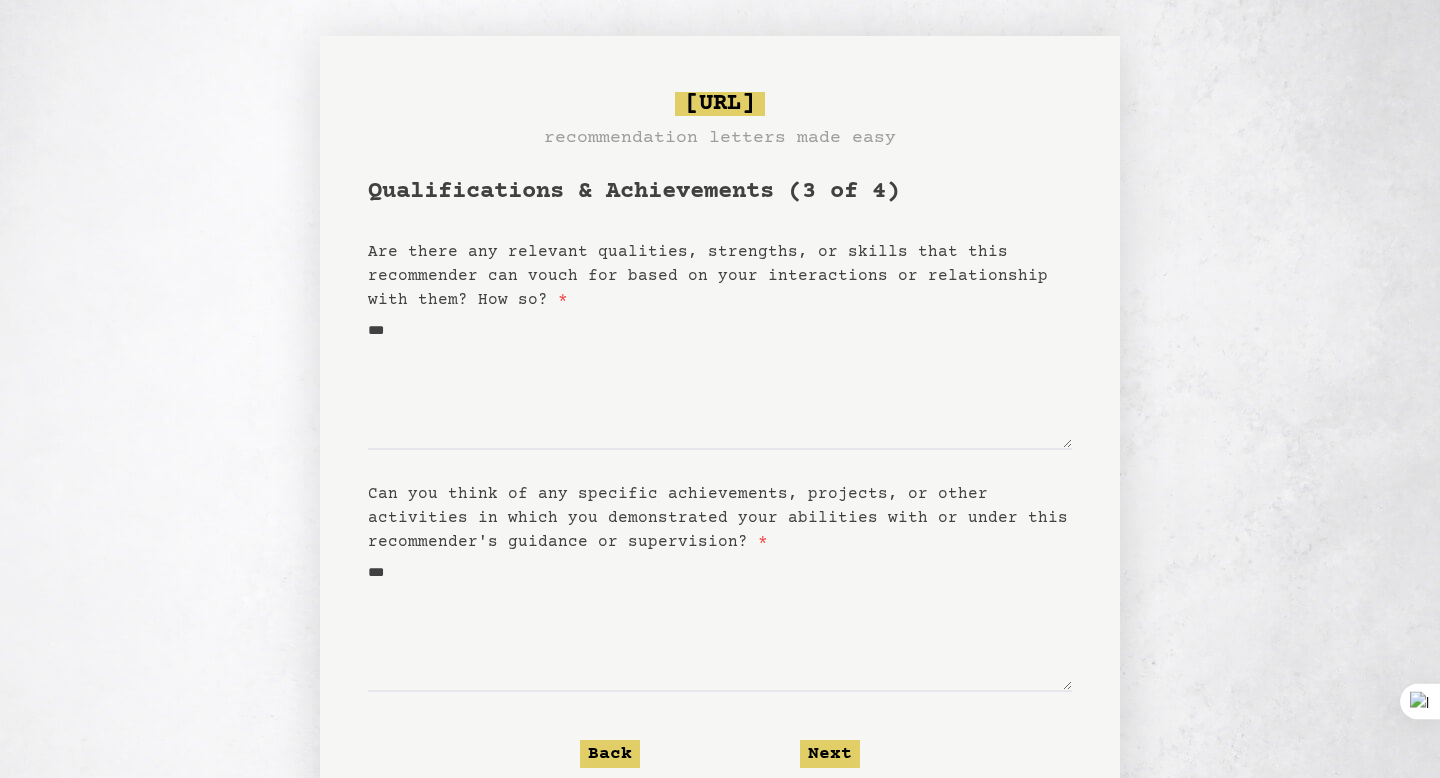 scroll, scrollTop: 0, scrollLeft: 0, axis: both 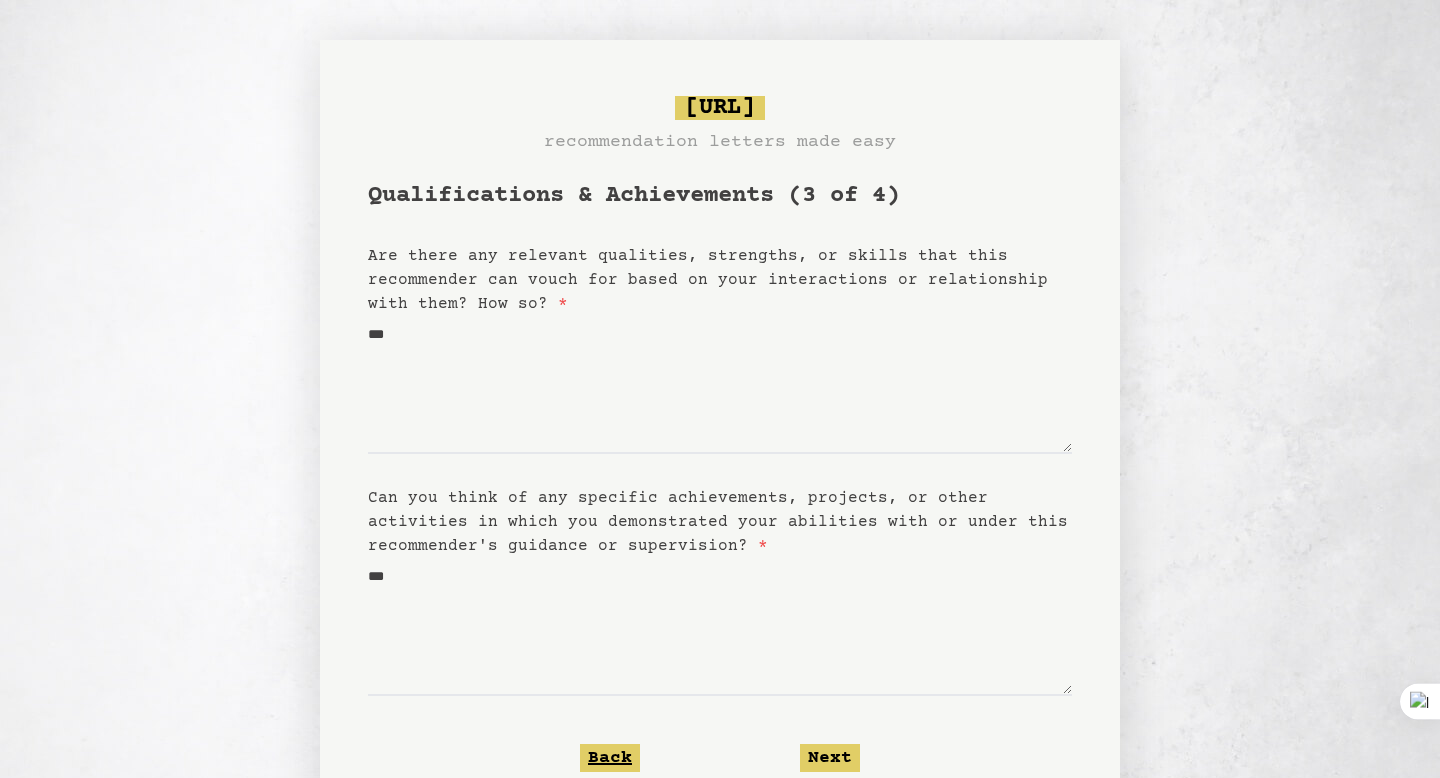 click on "Back" at bounding box center [610, 758] 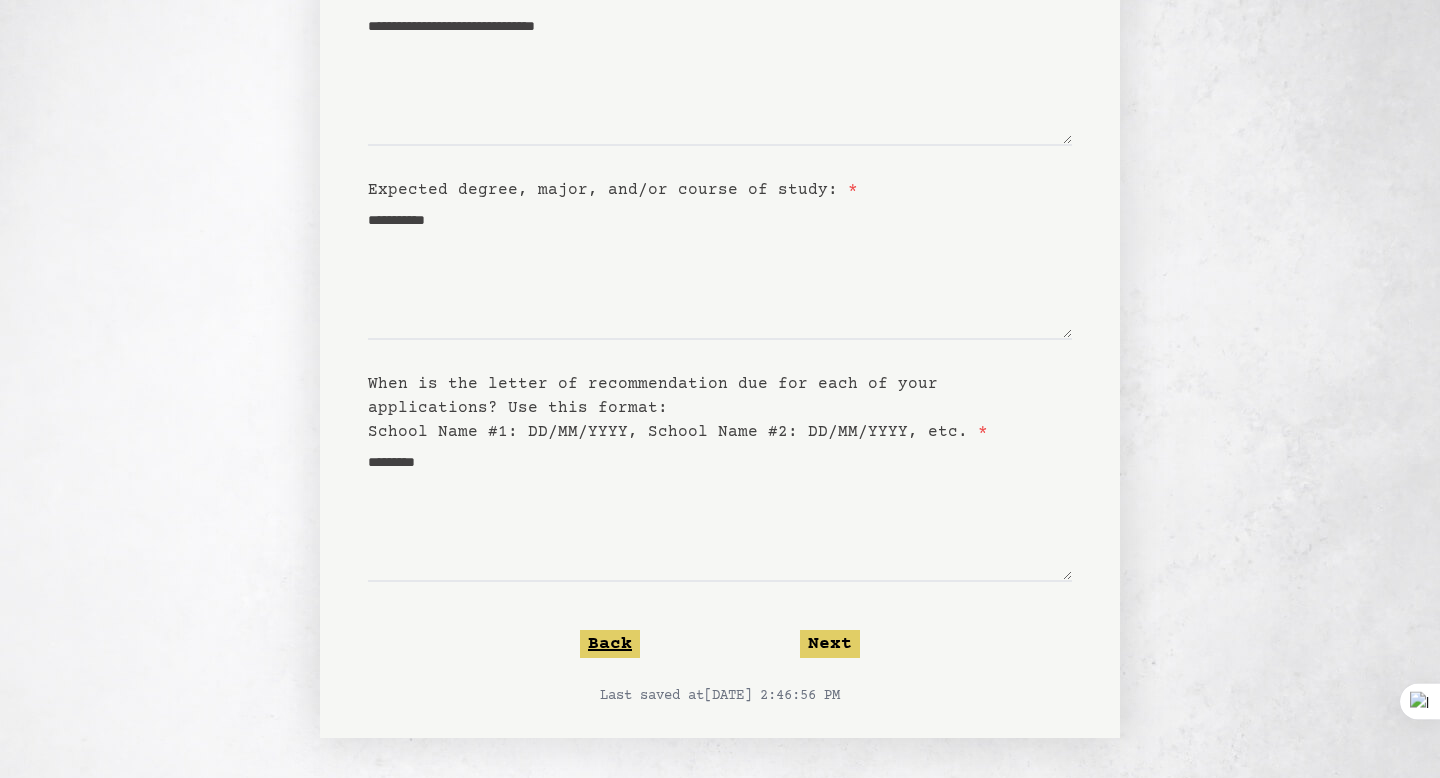 click on "Back" at bounding box center (610, 644) 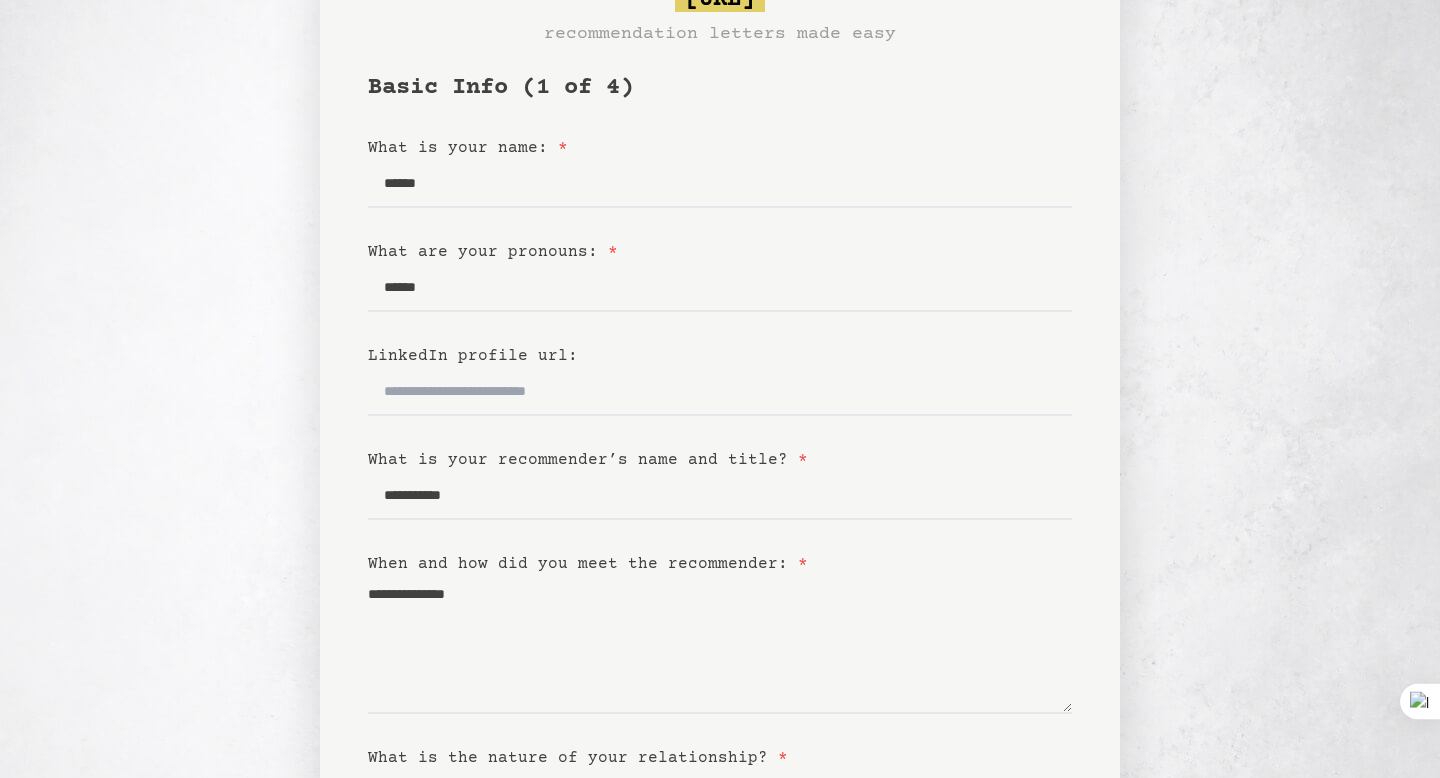 scroll, scrollTop: 89, scrollLeft: 0, axis: vertical 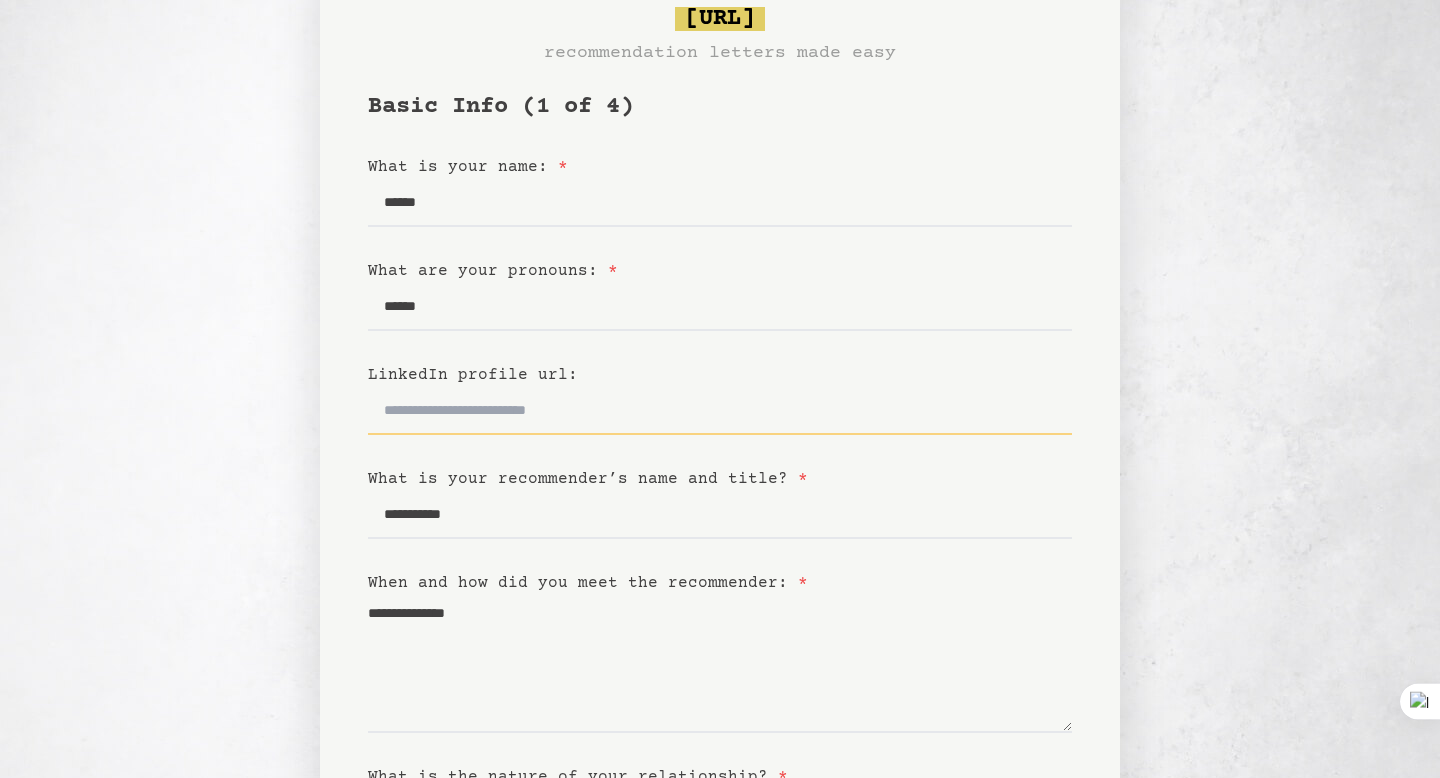 click on "LinkedIn profile url:" at bounding box center (720, 411) 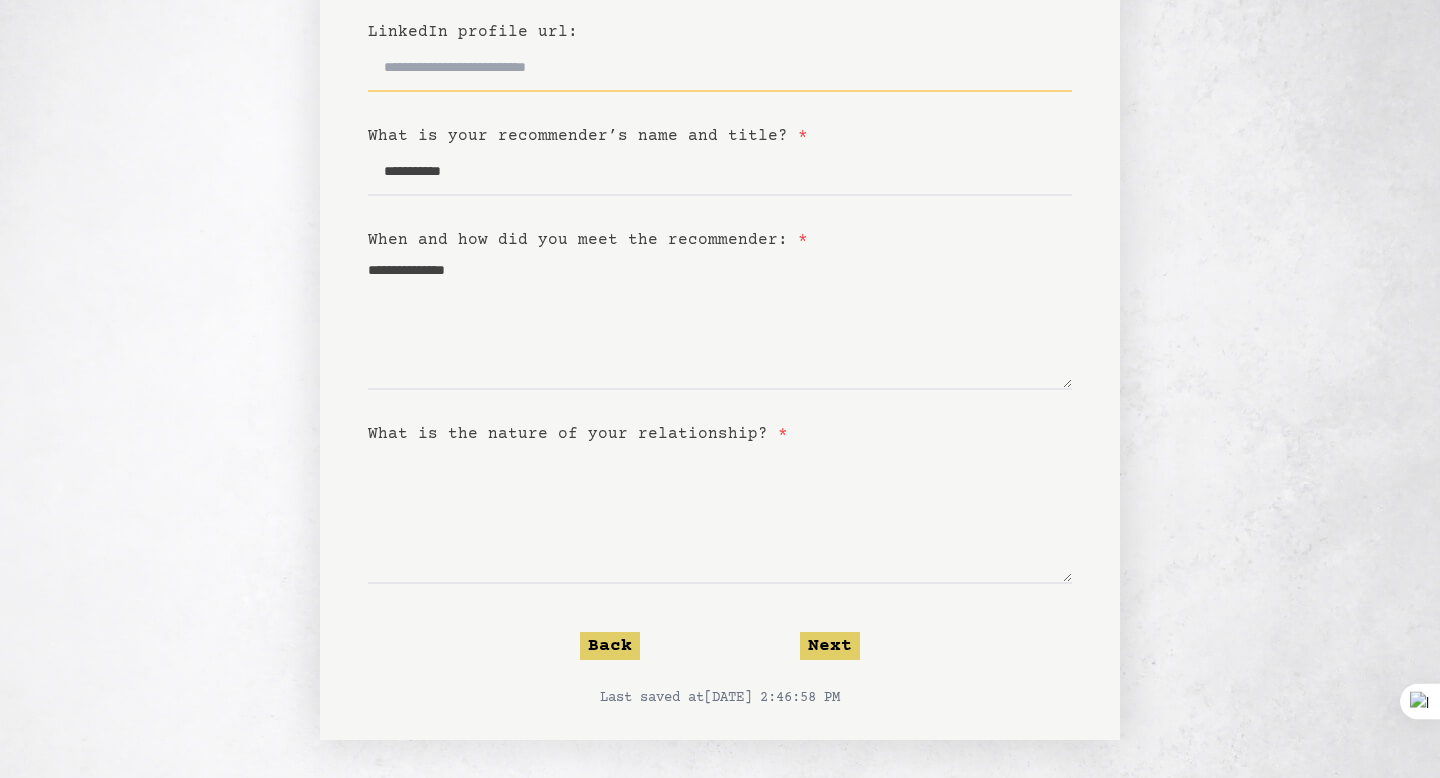 scroll, scrollTop: 434, scrollLeft: 0, axis: vertical 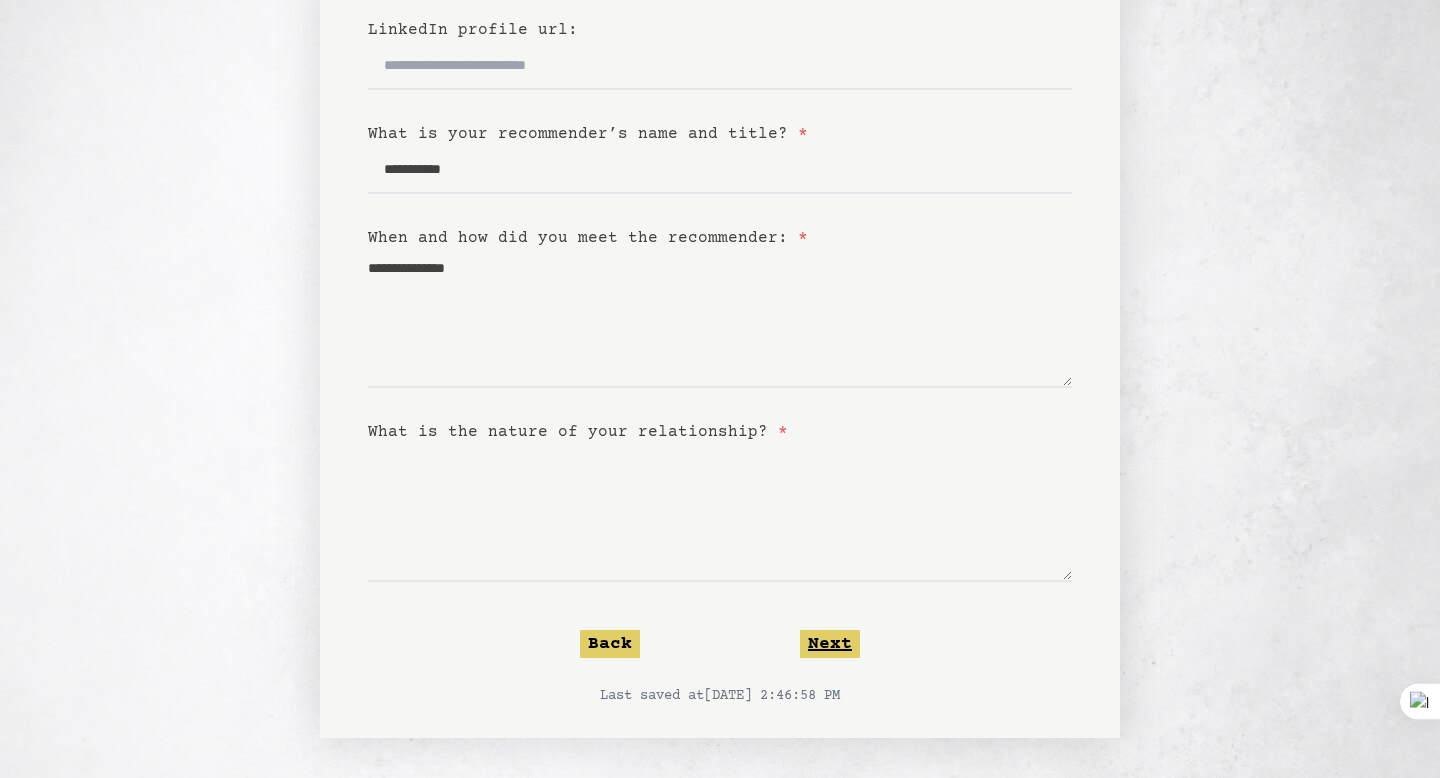 click on "Next" 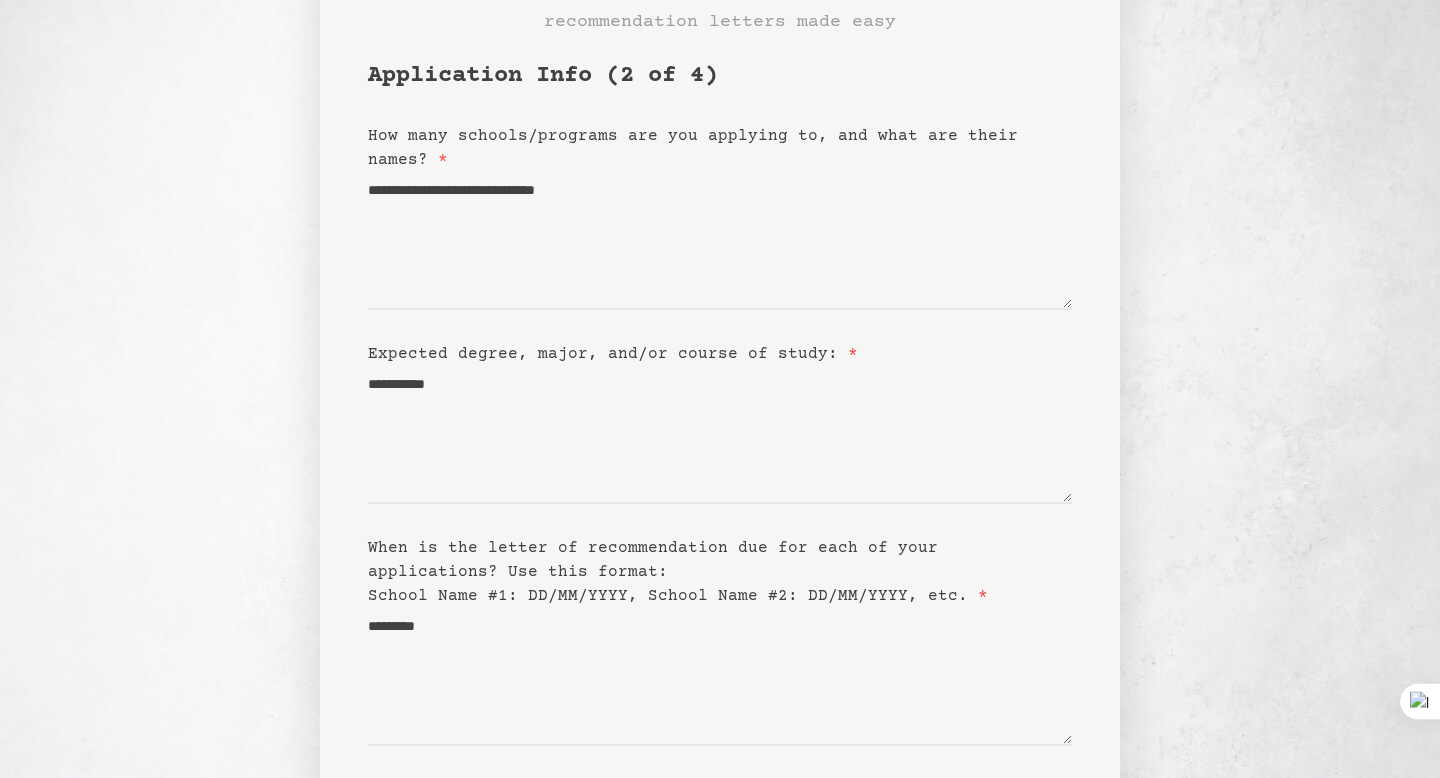 scroll, scrollTop: 0, scrollLeft: 0, axis: both 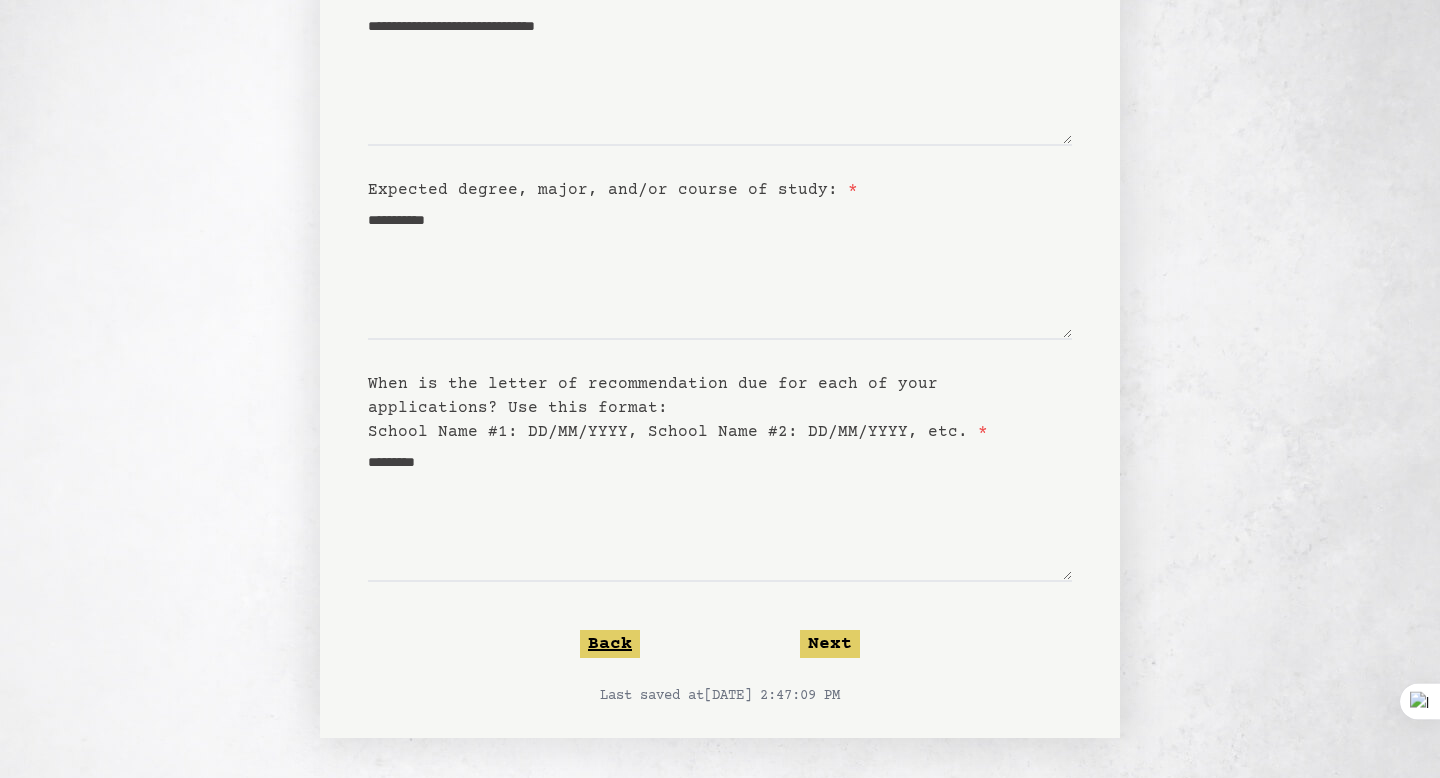click on "Back" at bounding box center [610, 644] 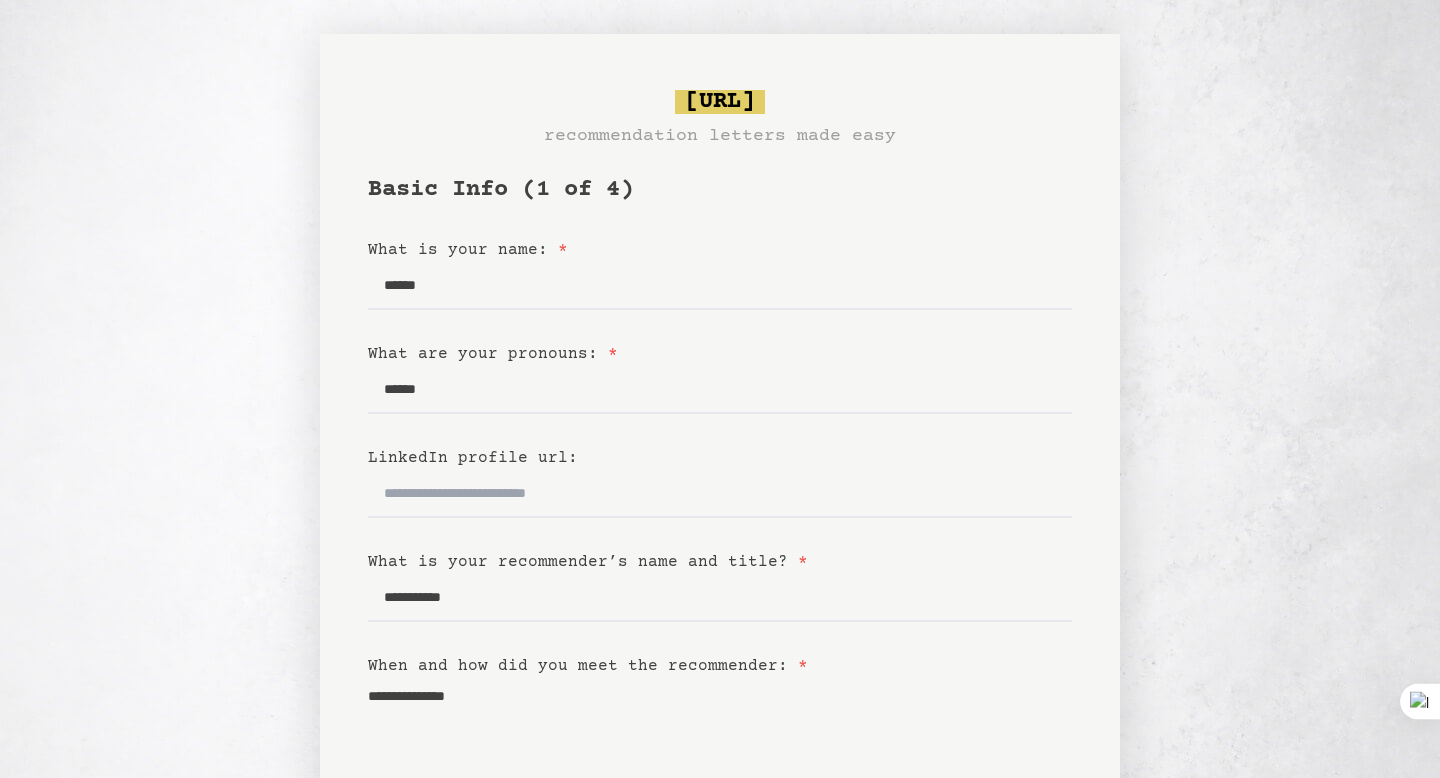 scroll, scrollTop: 0, scrollLeft: 0, axis: both 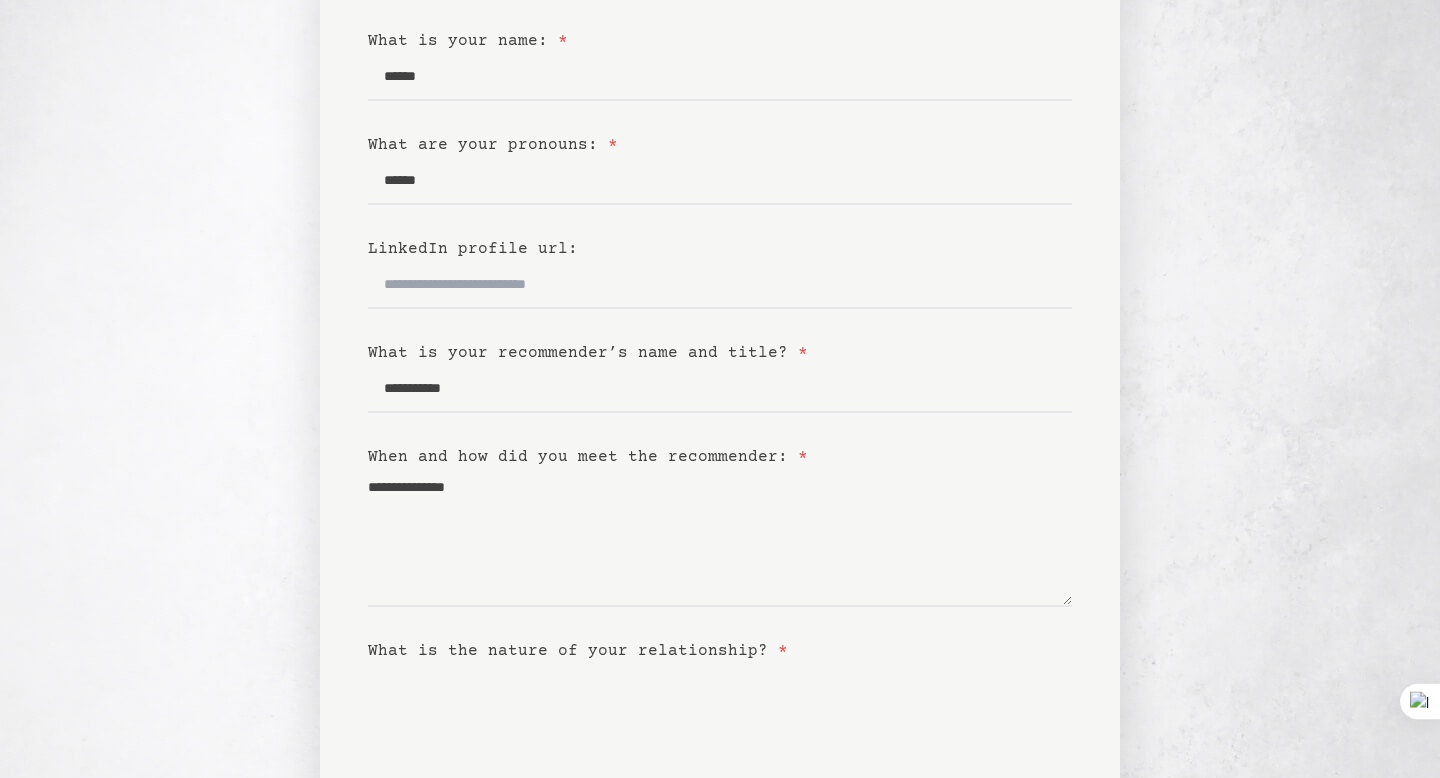 click on "What is the nature of your relationship?   *" at bounding box center [720, 732] 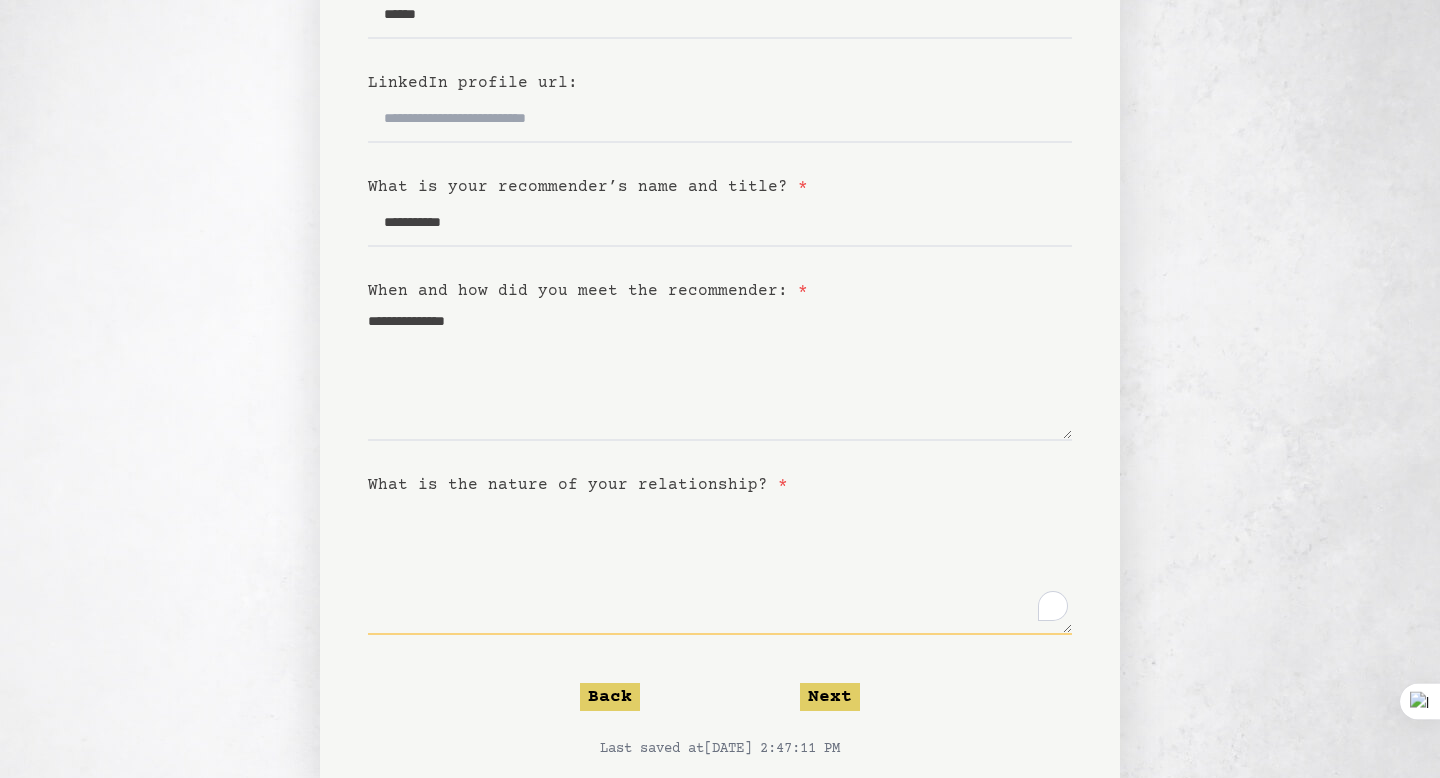 scroll, scrollTop: 434, scrollLeft: 0, axis: vertical 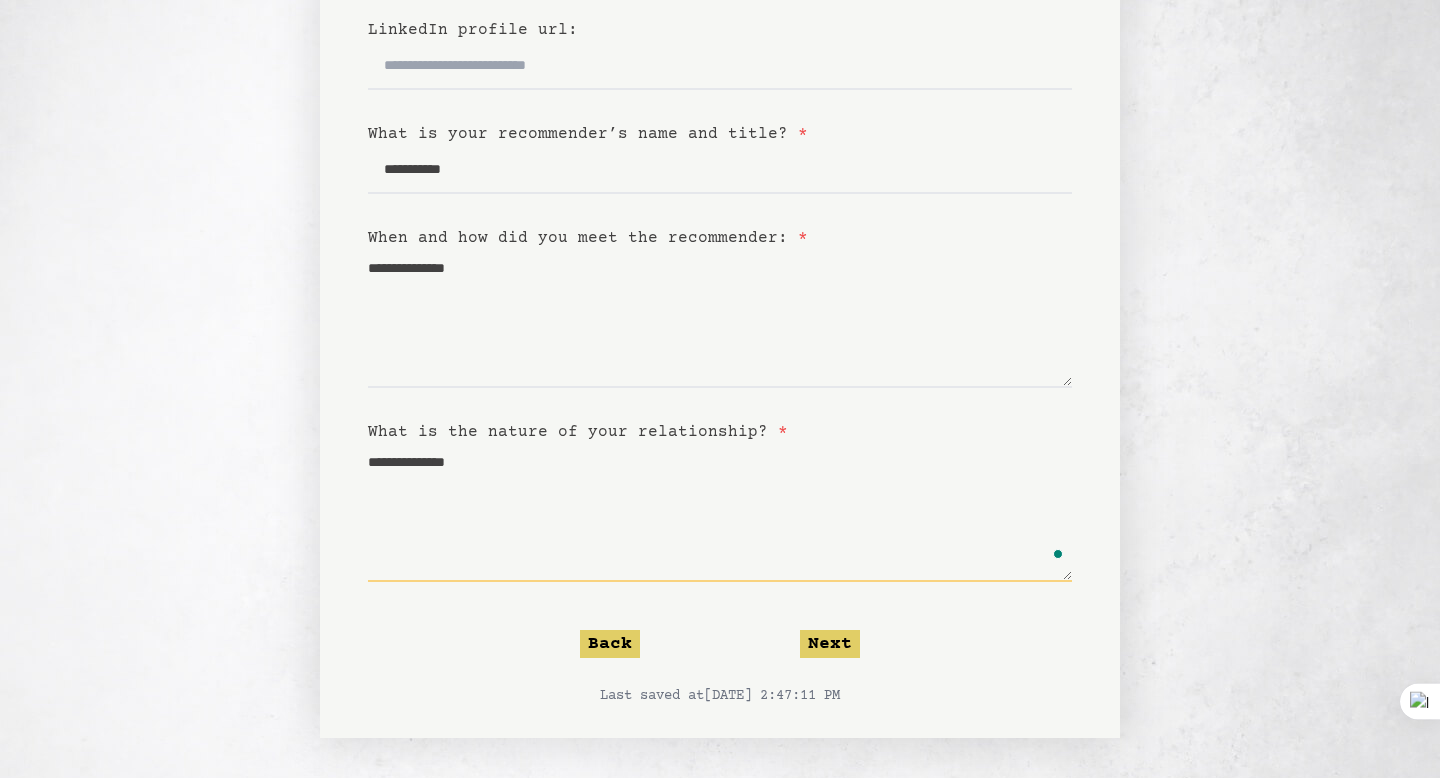 type on "**********" 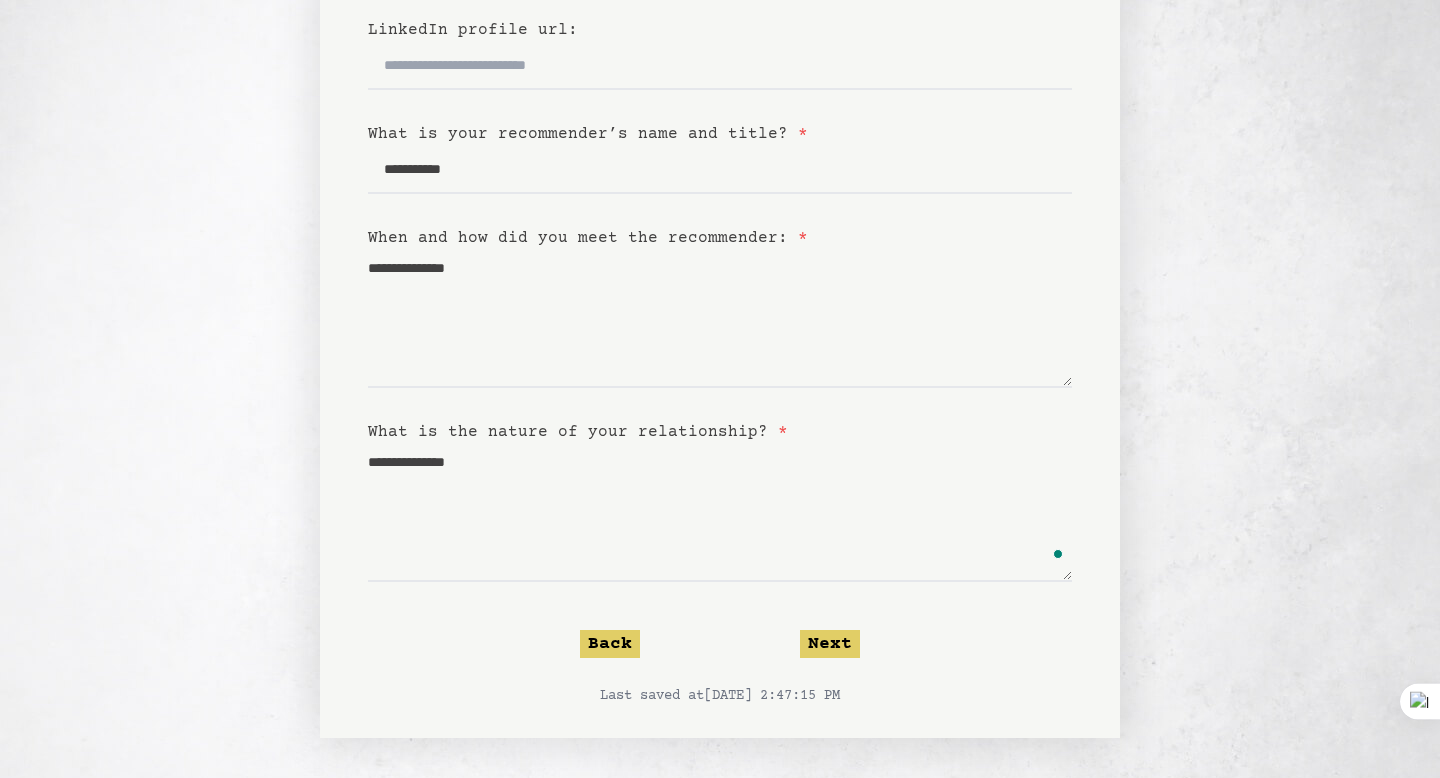 click on "**********" at bounding box center (720, 226) 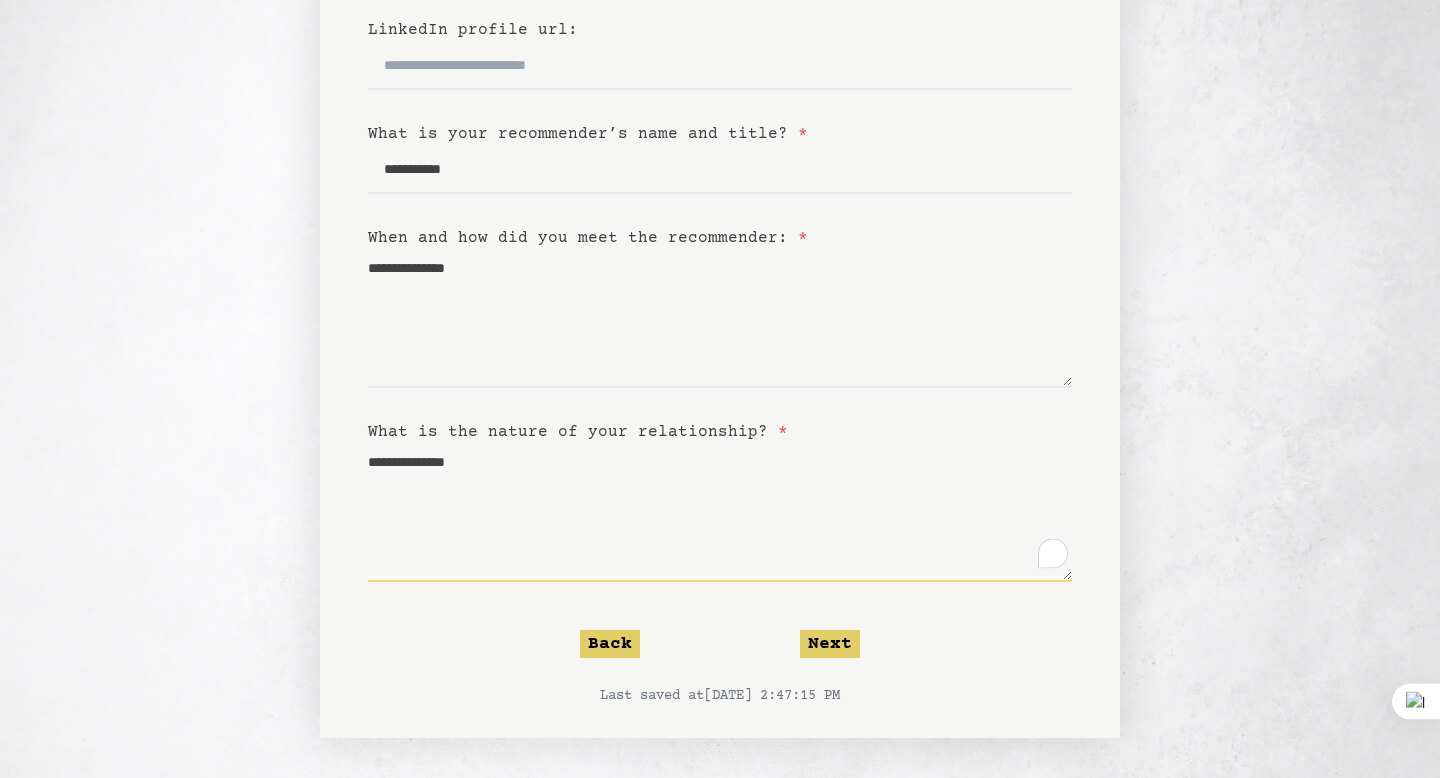 click on "**********" at bounding box center [720, 513] 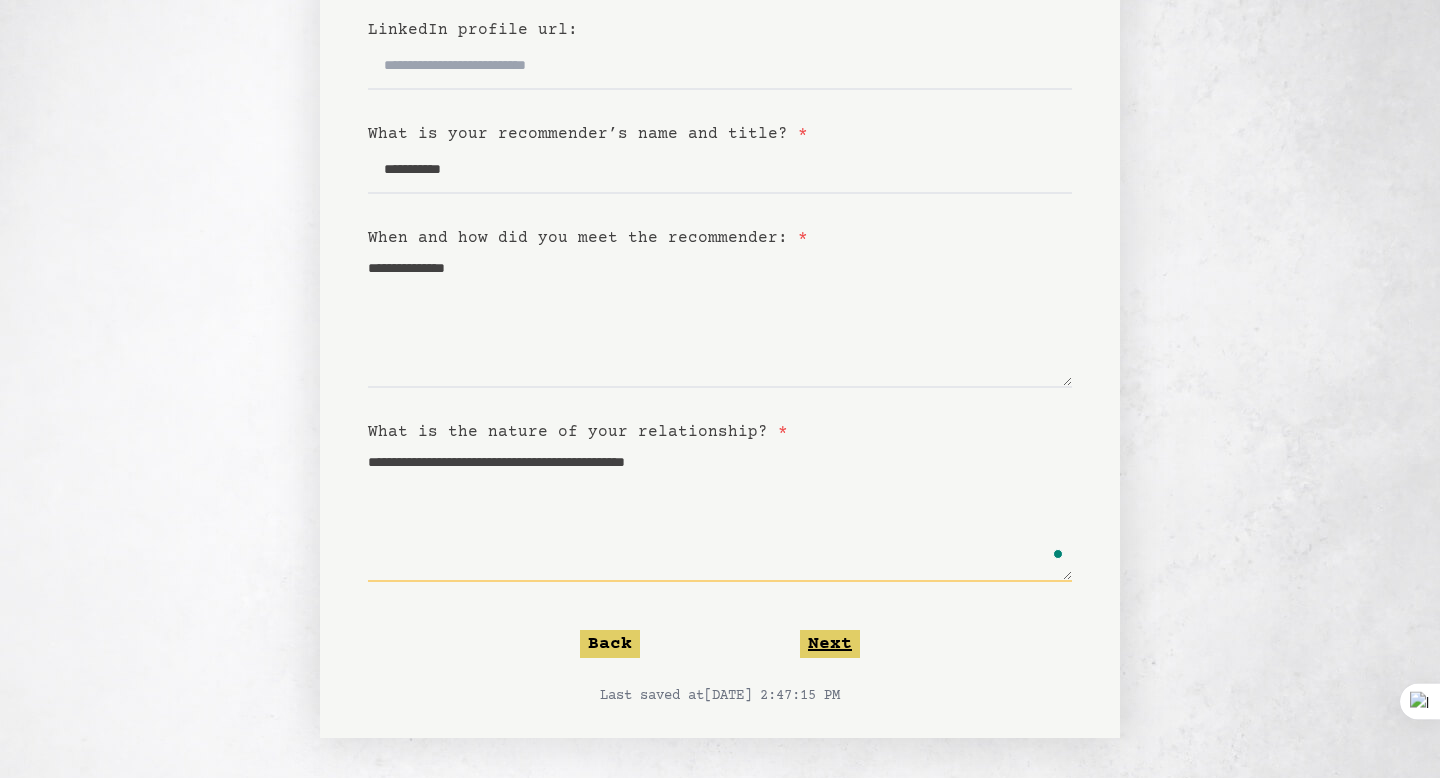 type on "**********" 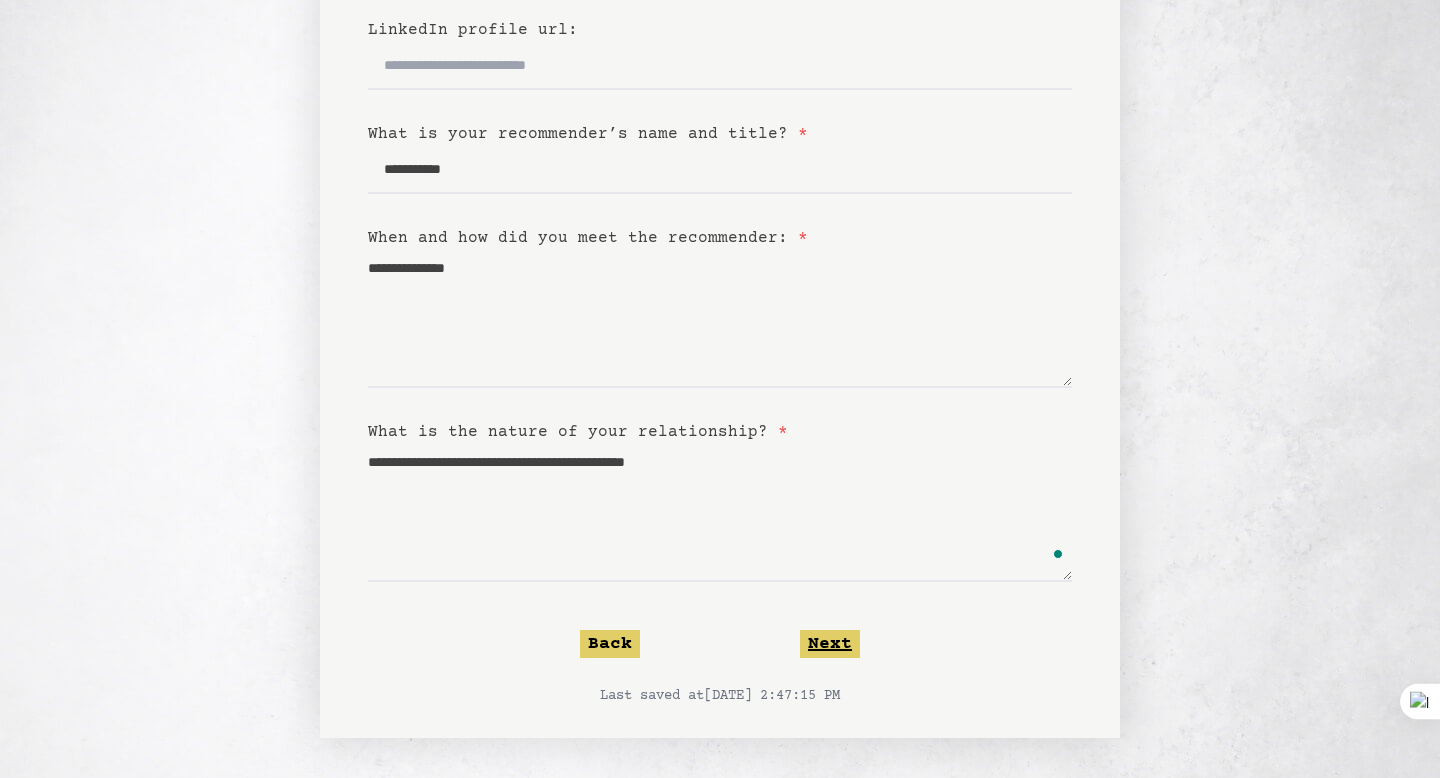 click on "Next" 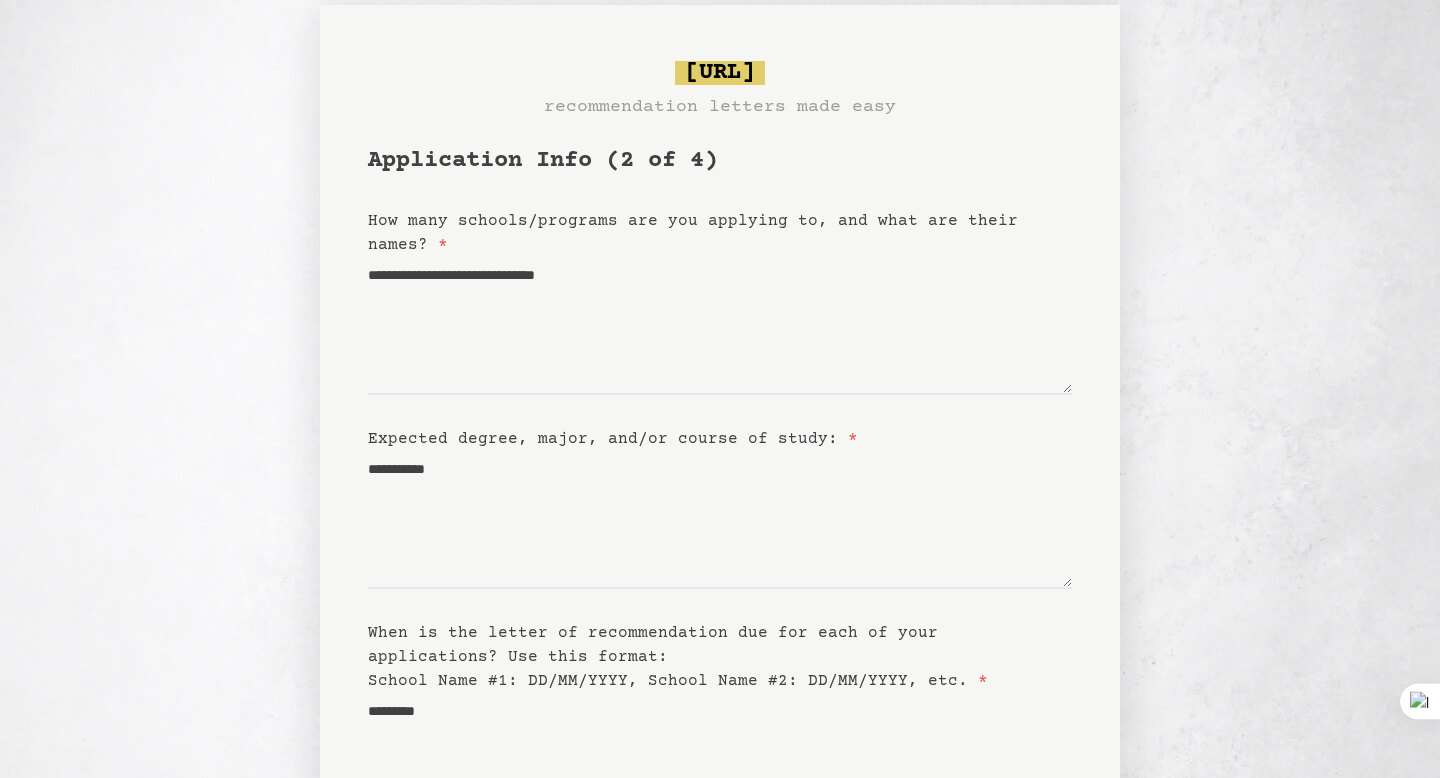 scroll, scrollTop: 0, scrollLeft: 0, axis: both 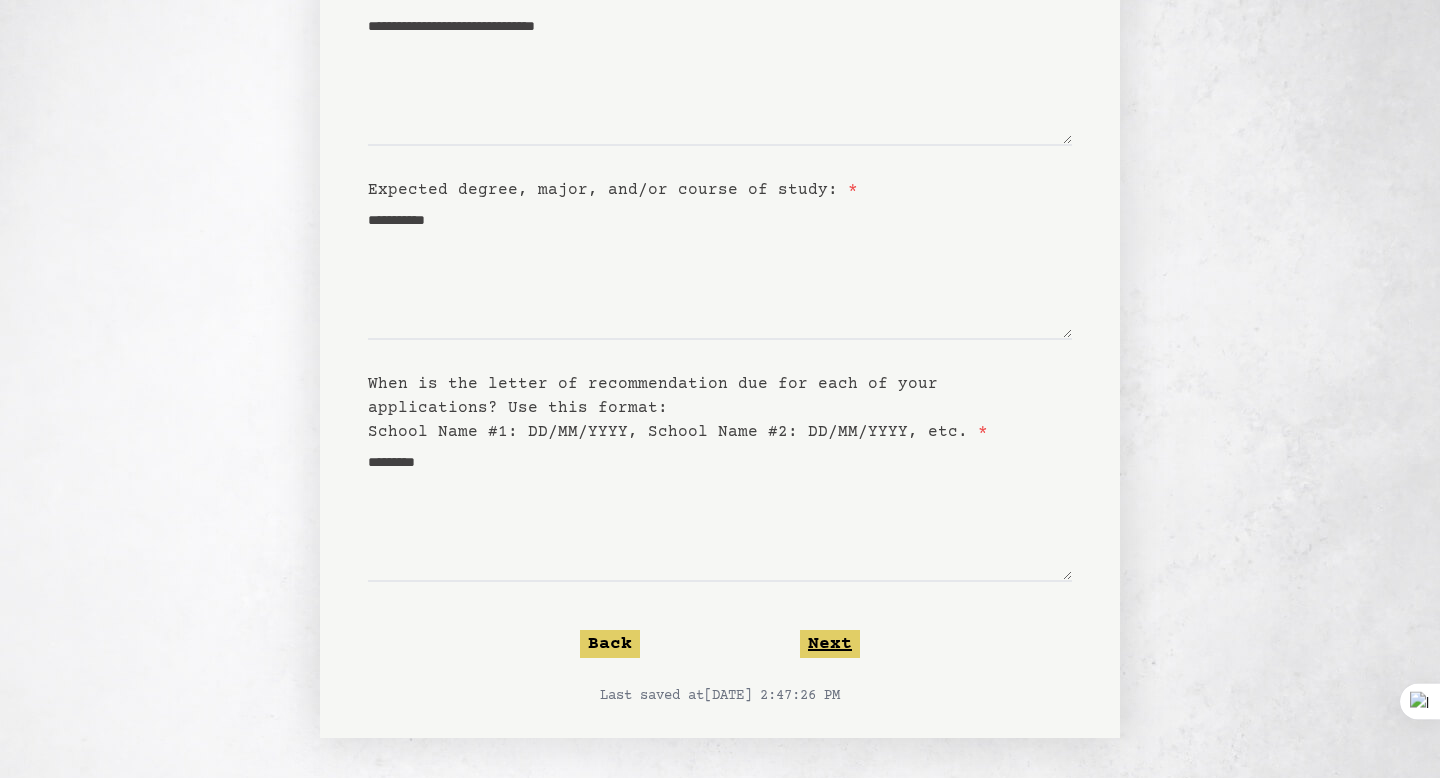 click on "Next" 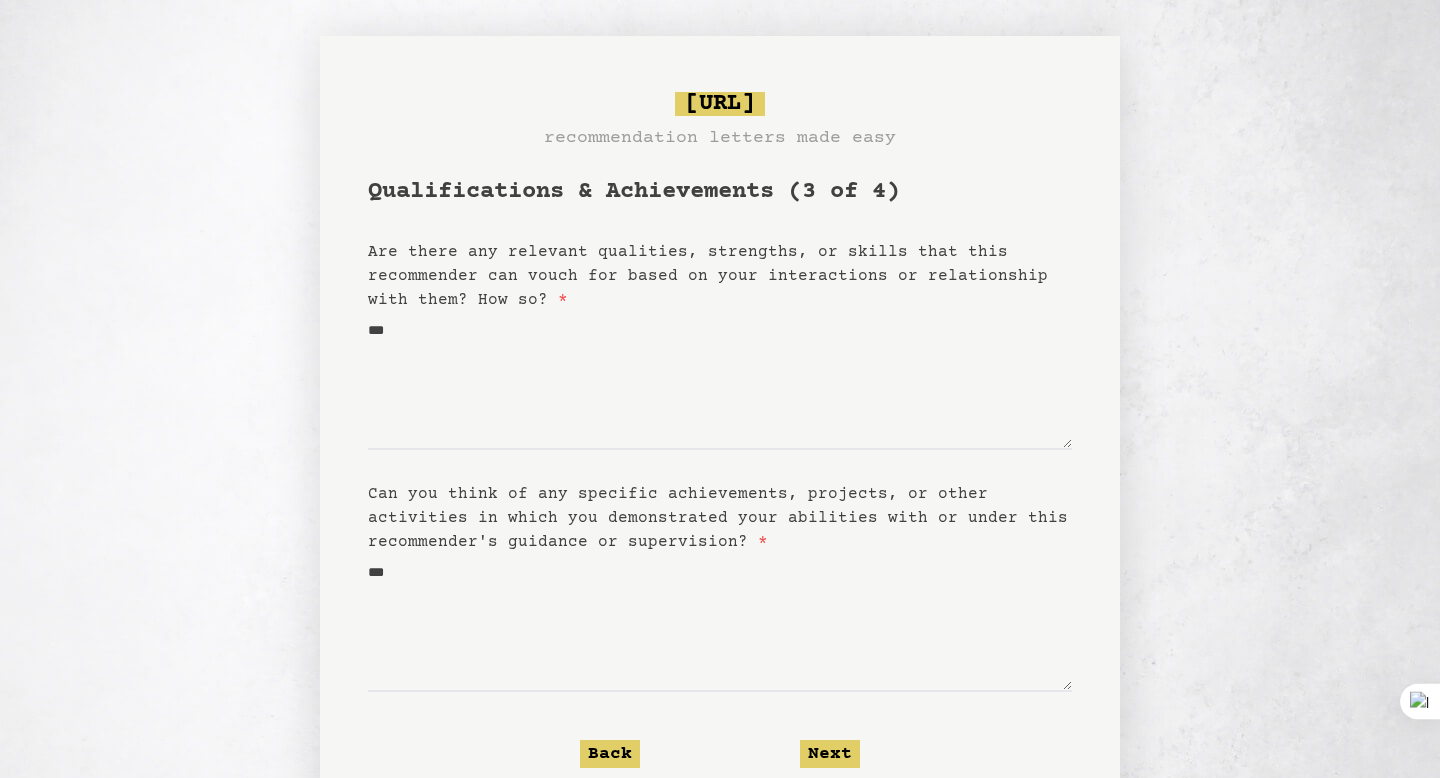 scroll, scrollTop: 0, scrollLeft: 0, axis: both 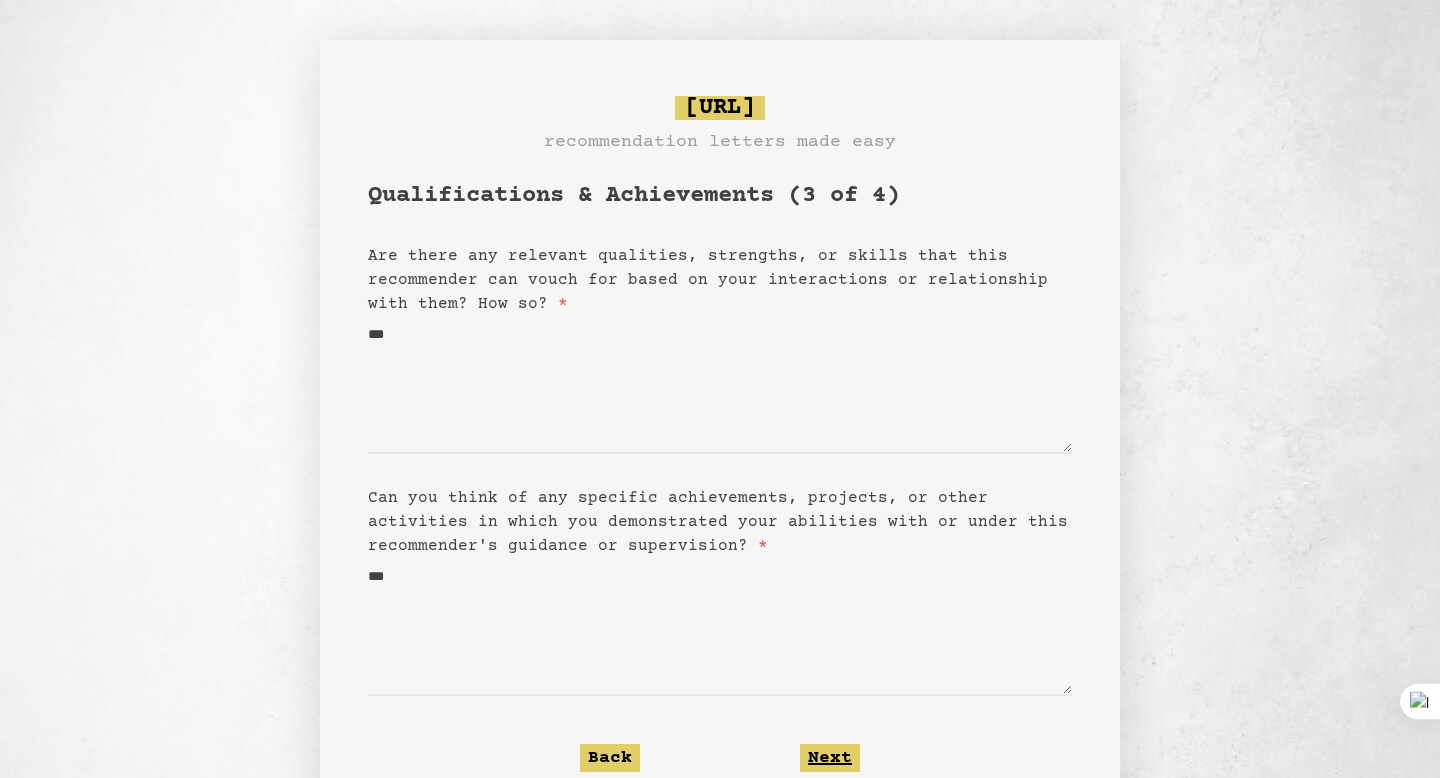 click on "Next" 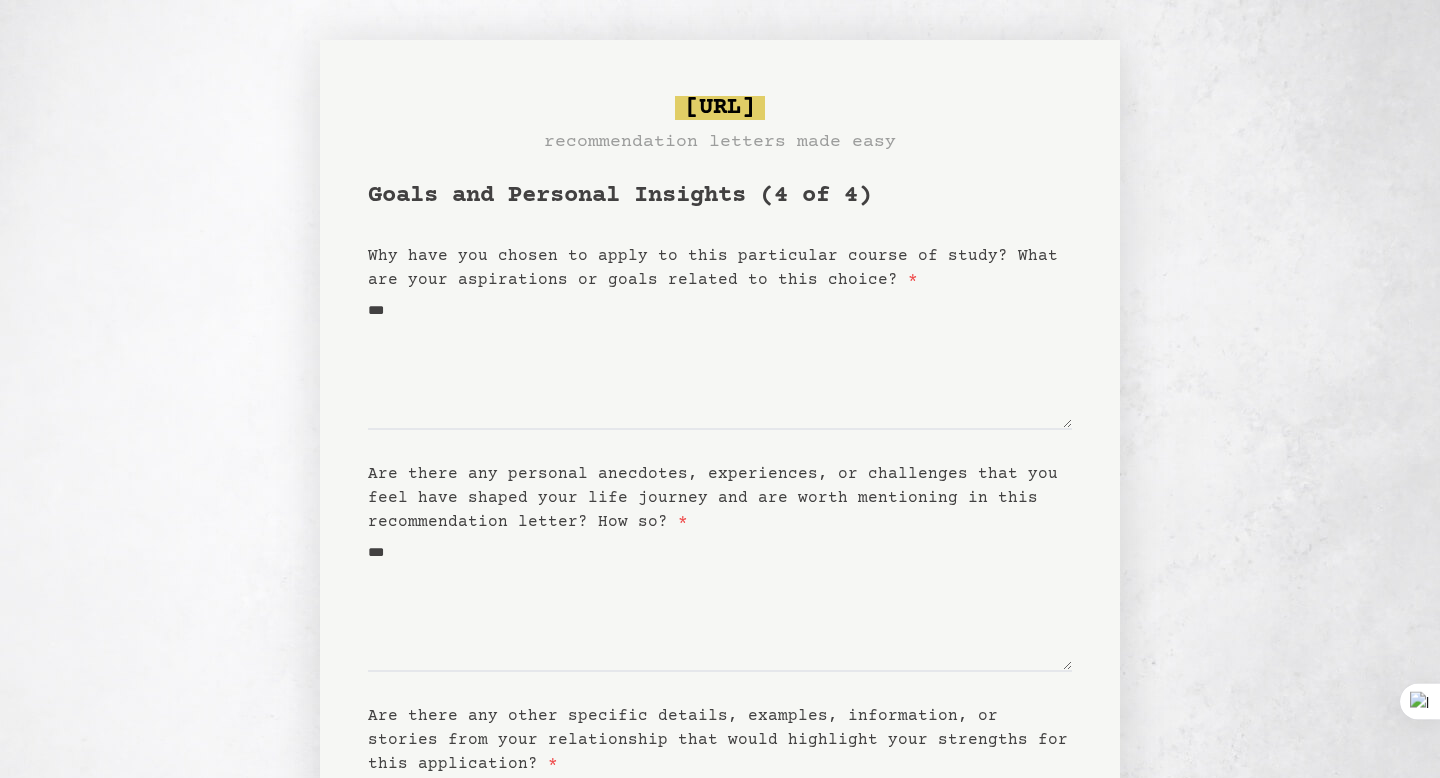 scroll, scrollTop: 332, scrollLeft: 0, axis: vertical 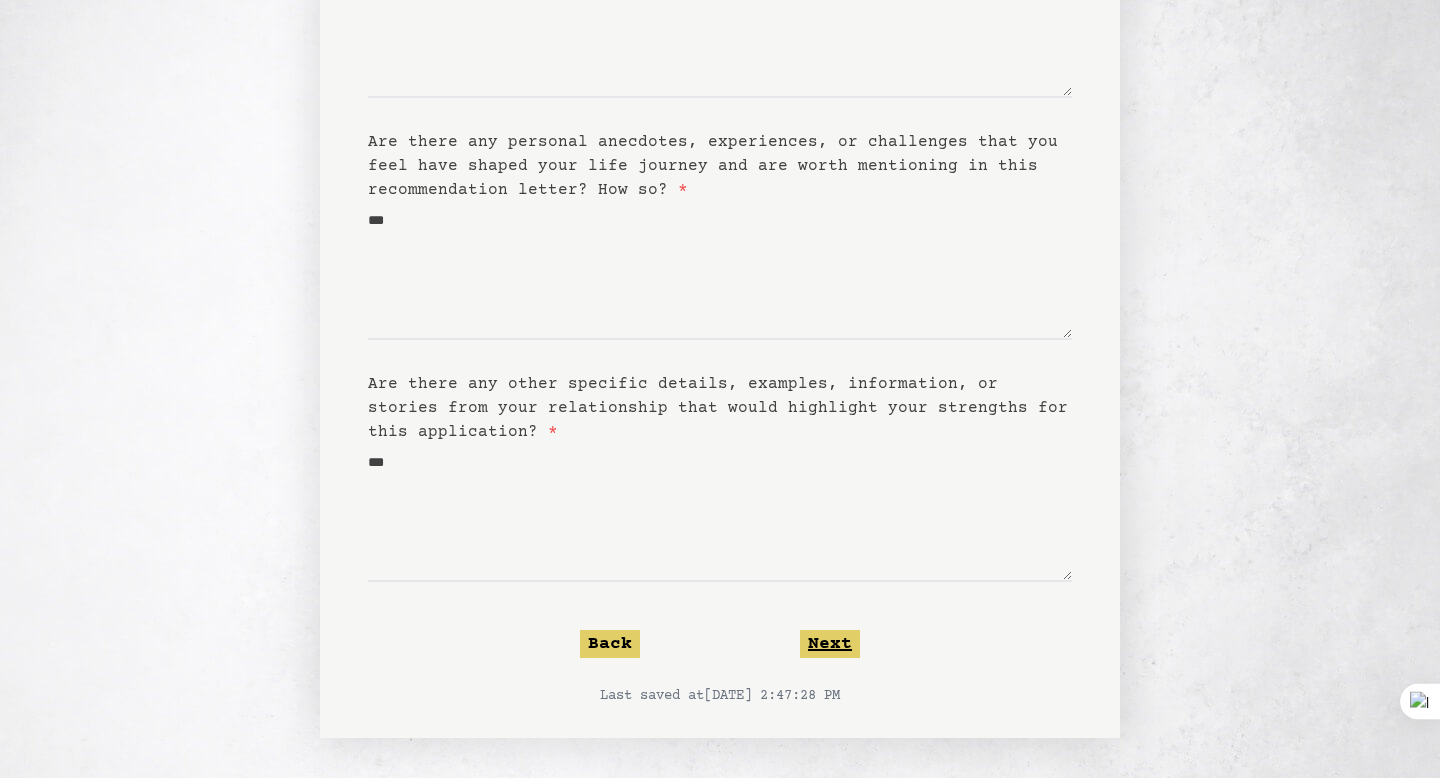 click on "Next" 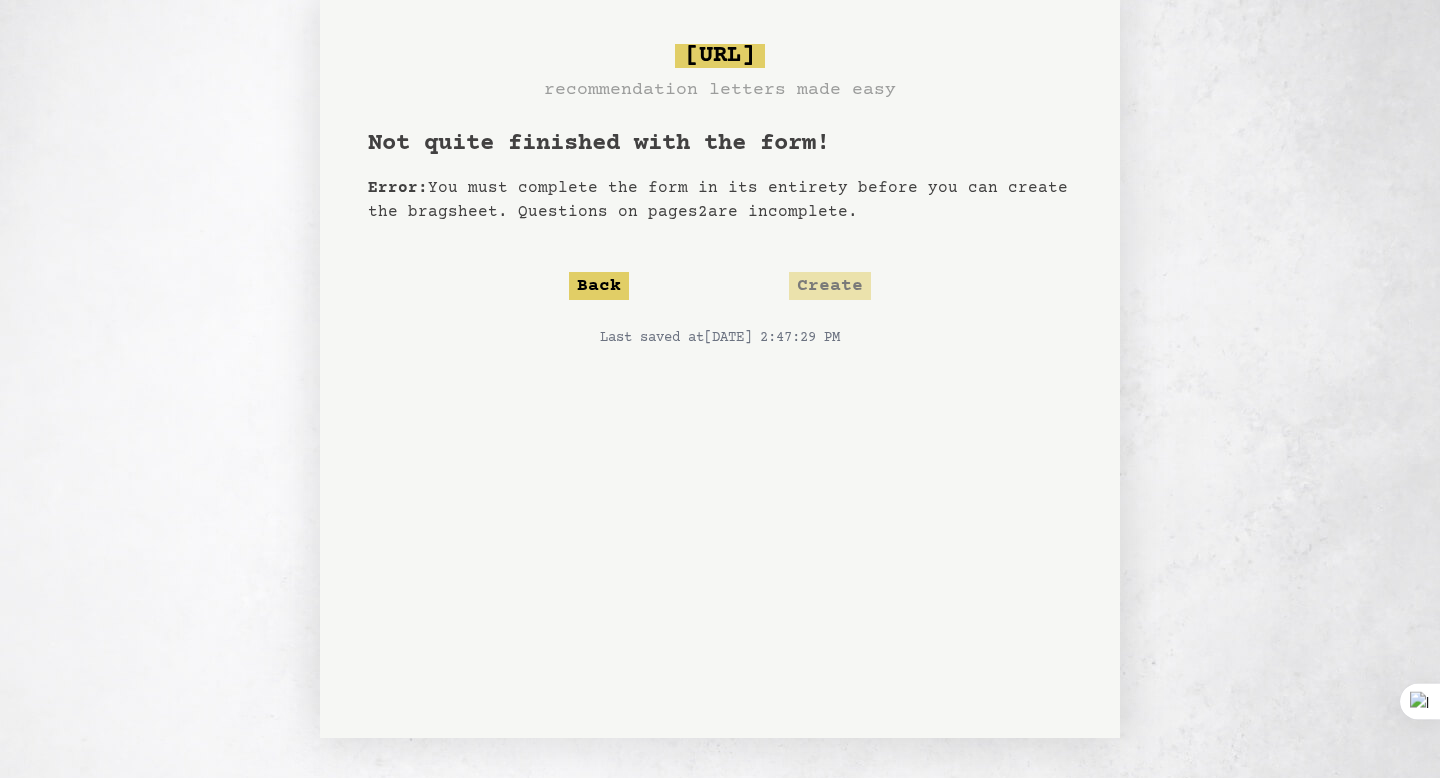 scroll, scrollTop: 0, scrollLeft: 0, axis: both 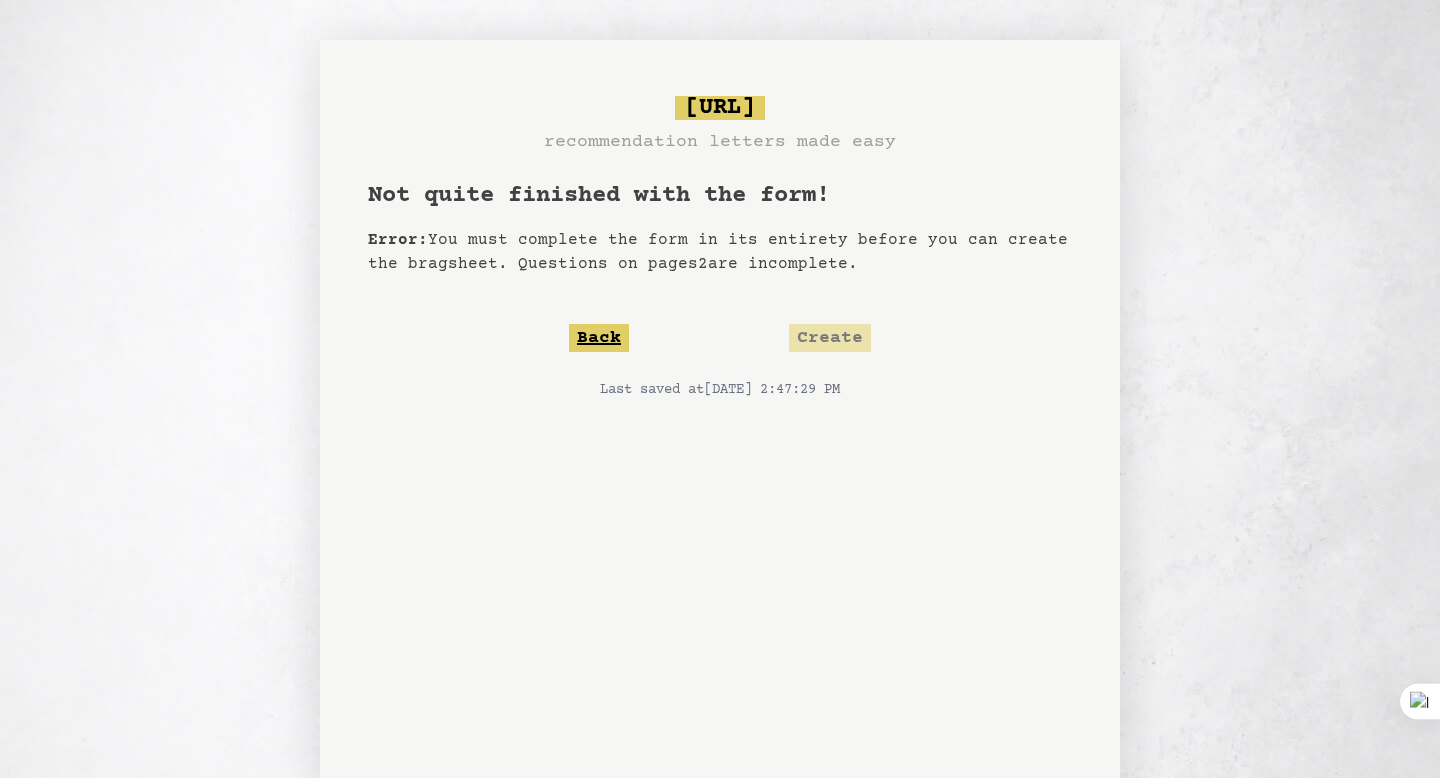 click on "Back" at bounding box center [599, 338] 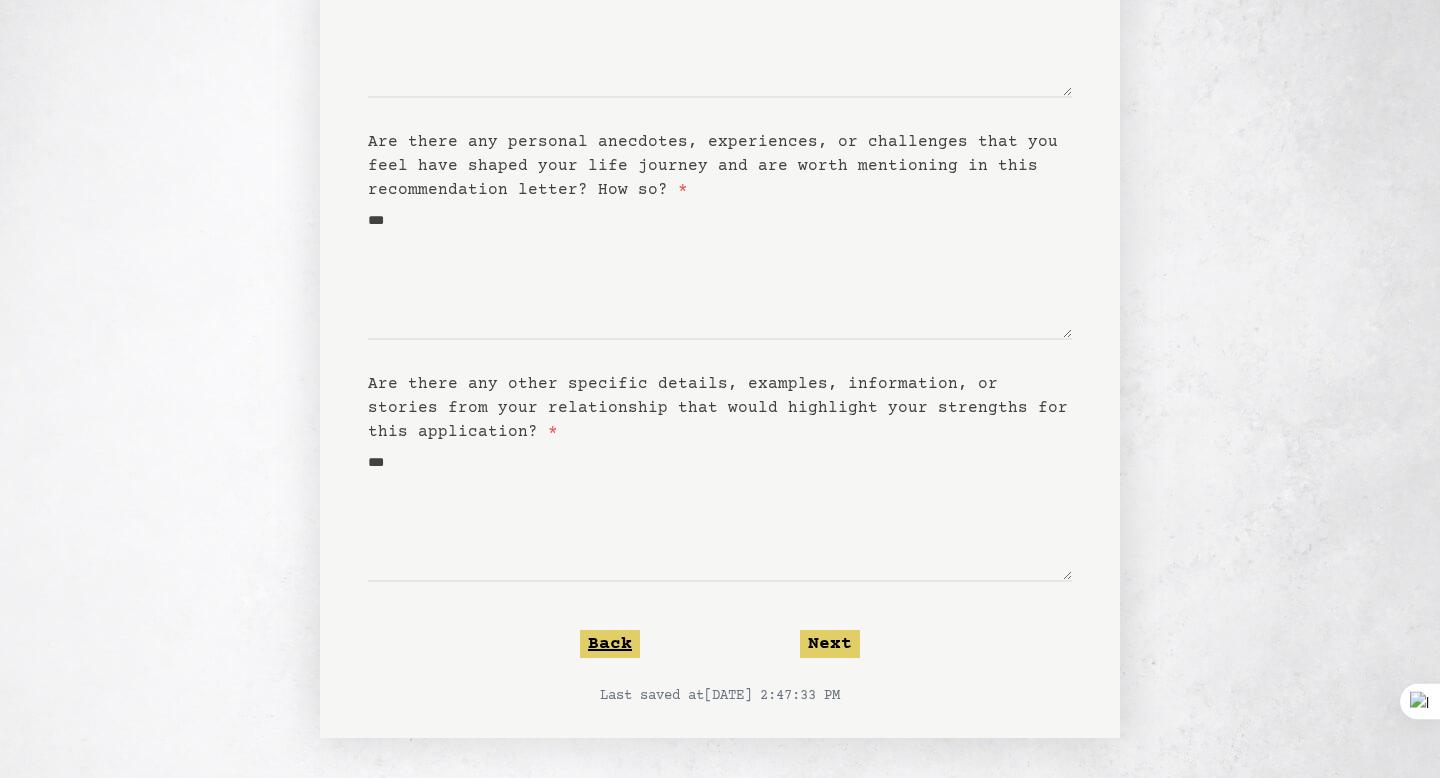 click on "Back" at bounding box center [610, 644] 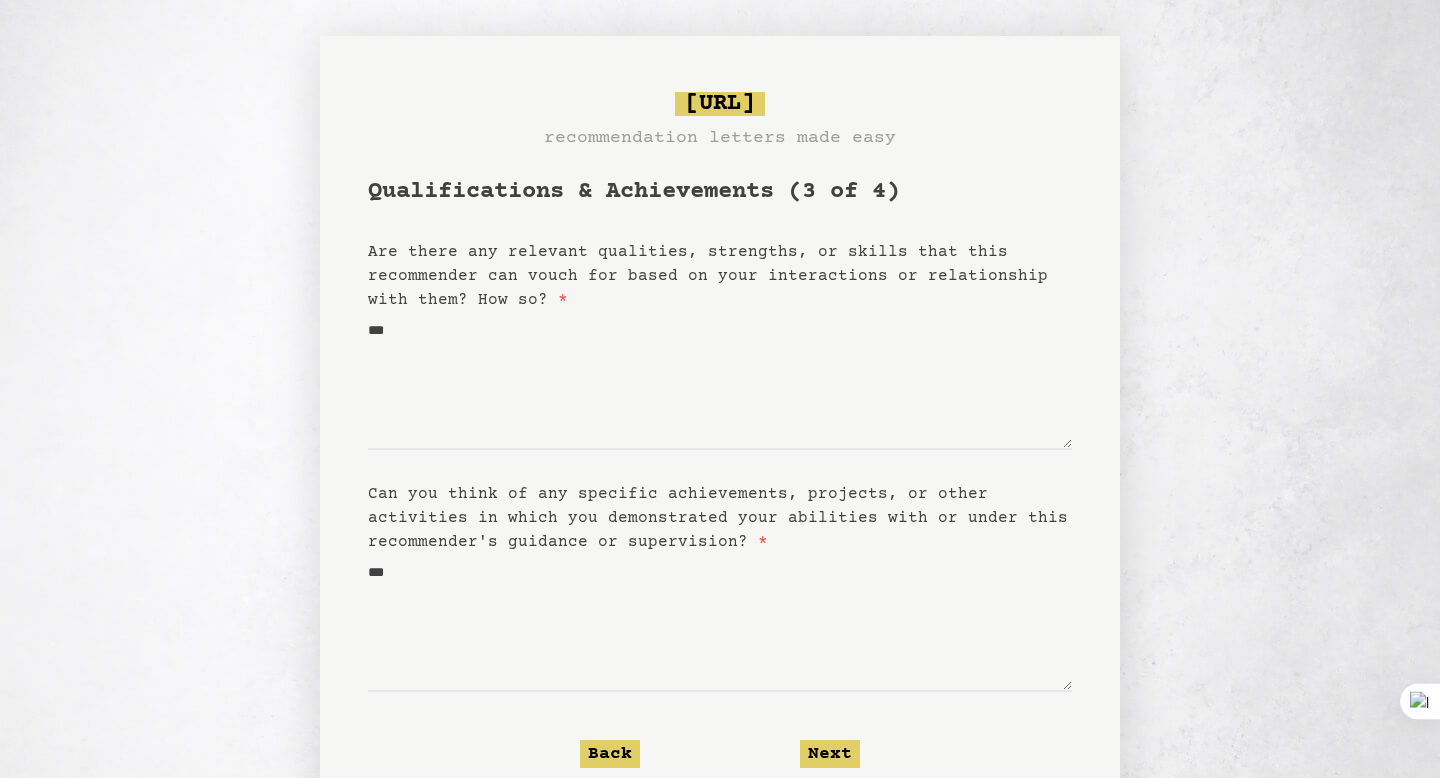 scroll, scrollTop: 0, scrollLeft: 0, axis: both 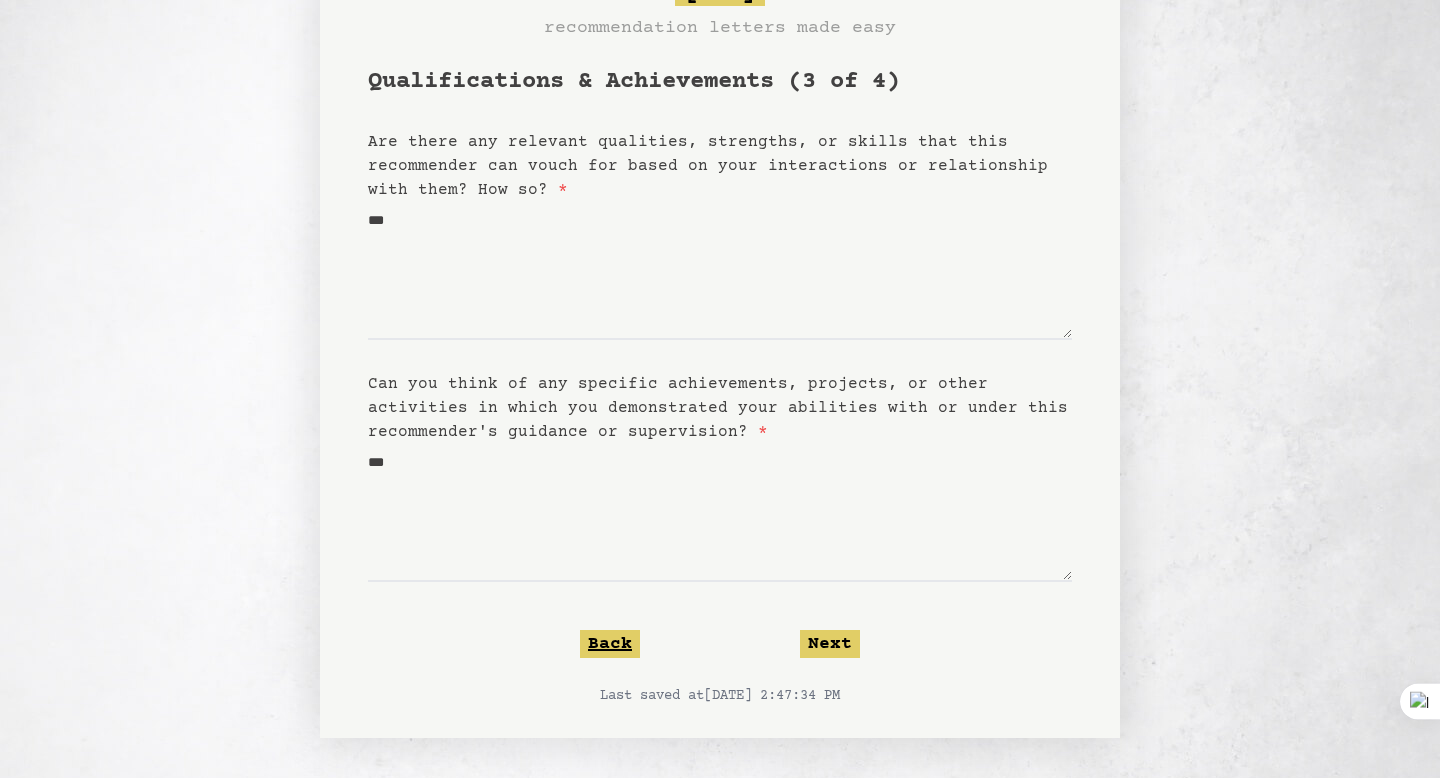click on "Back" at bounding box center (610, 644) 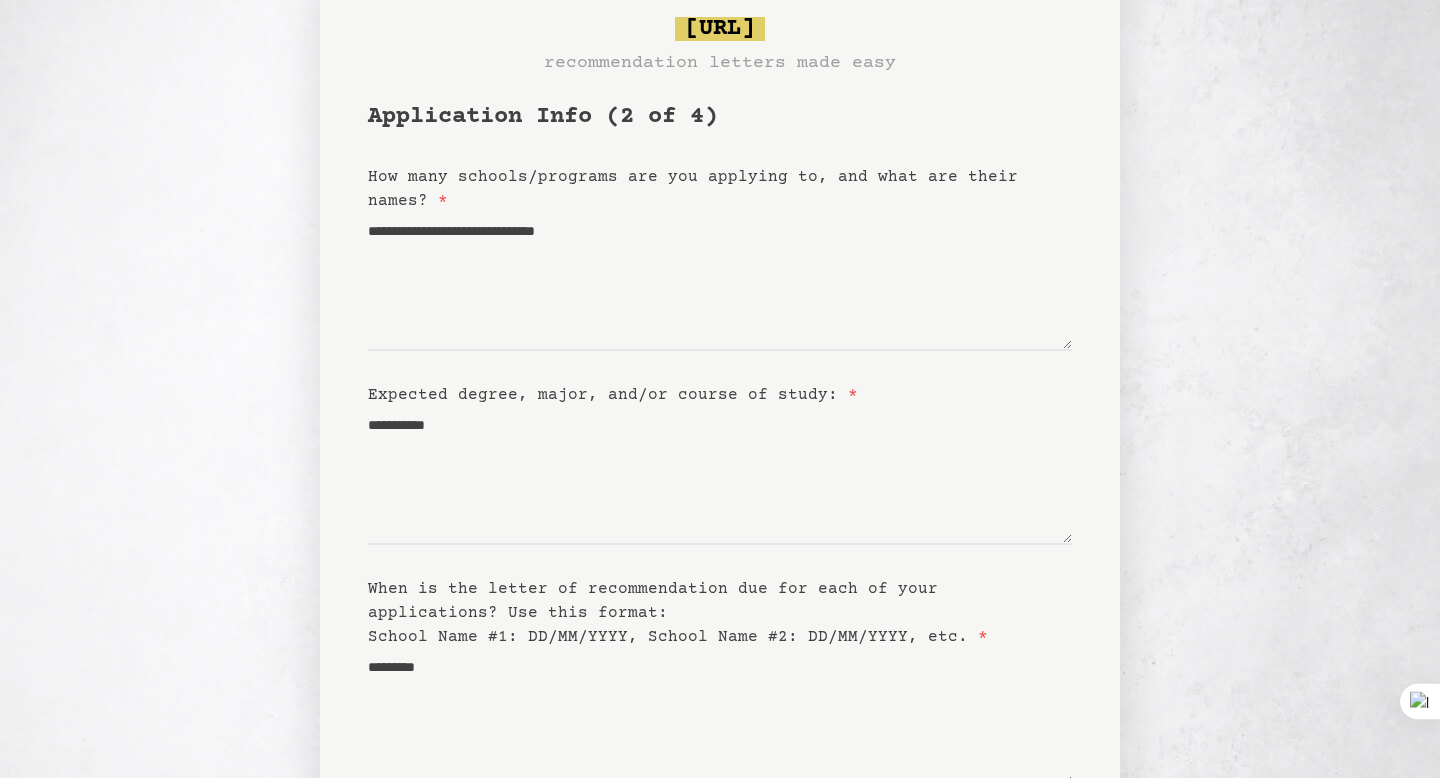scroll, scrollTop: 91, scrollLeft: 0, axis: vertical 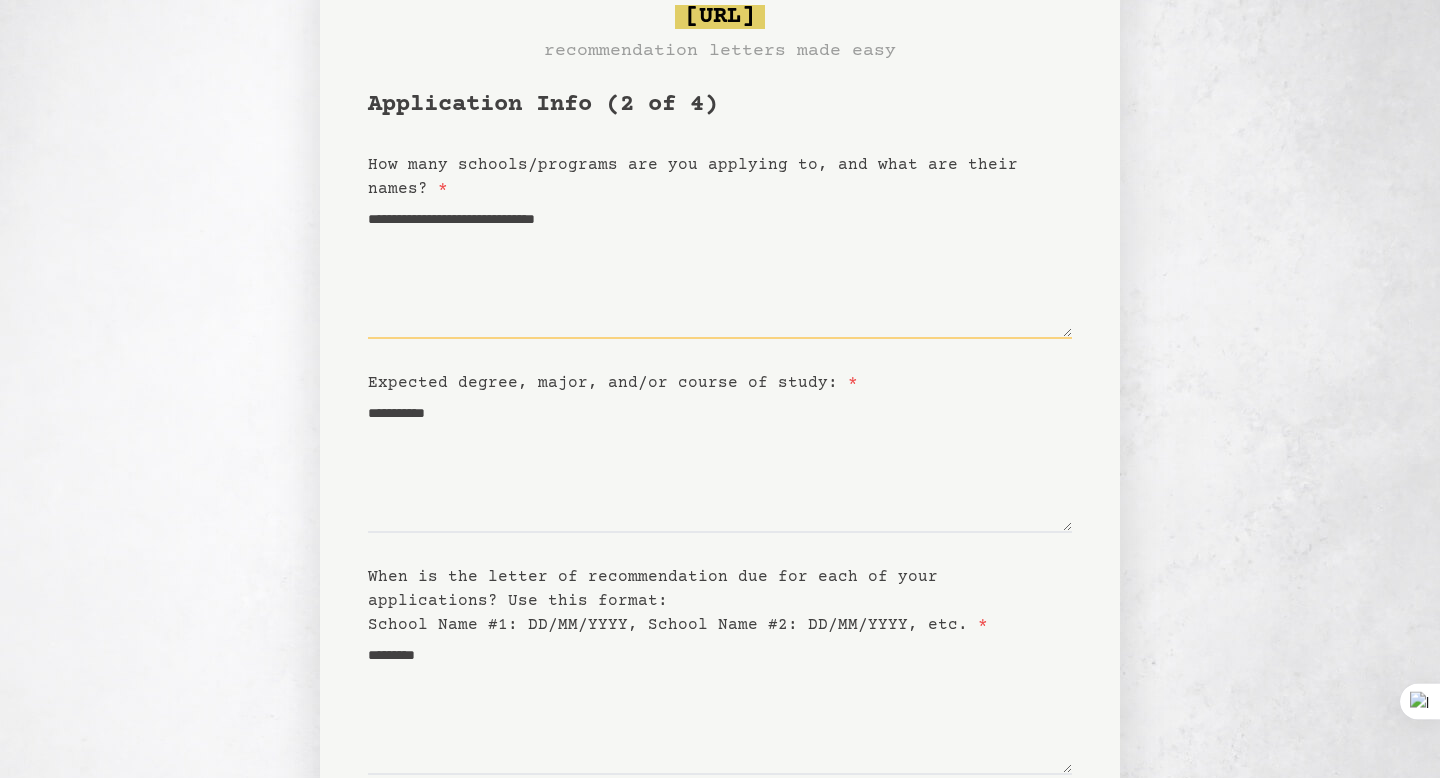 click on "**********" at bounding box center (720, 270) 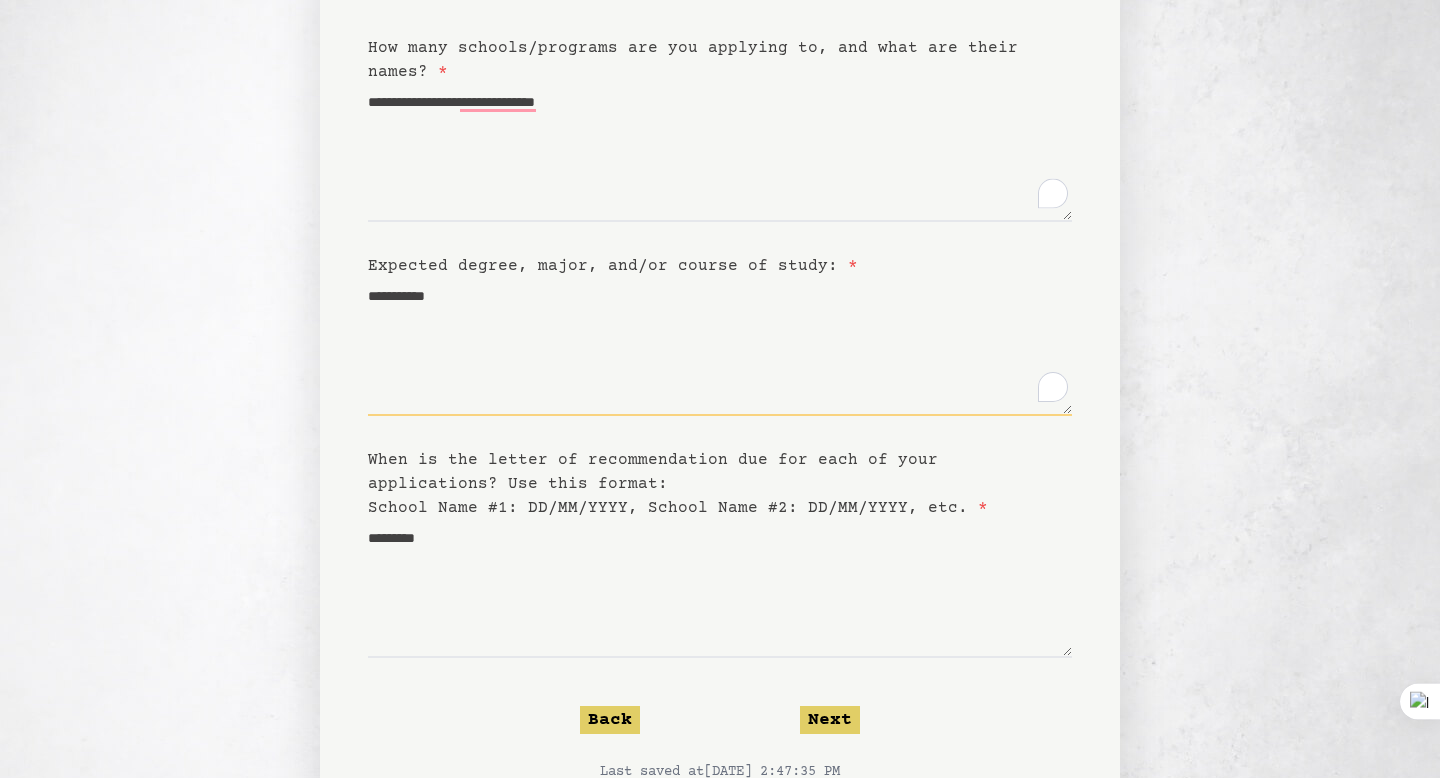 click on "**********" at bounding box center (720, 347) 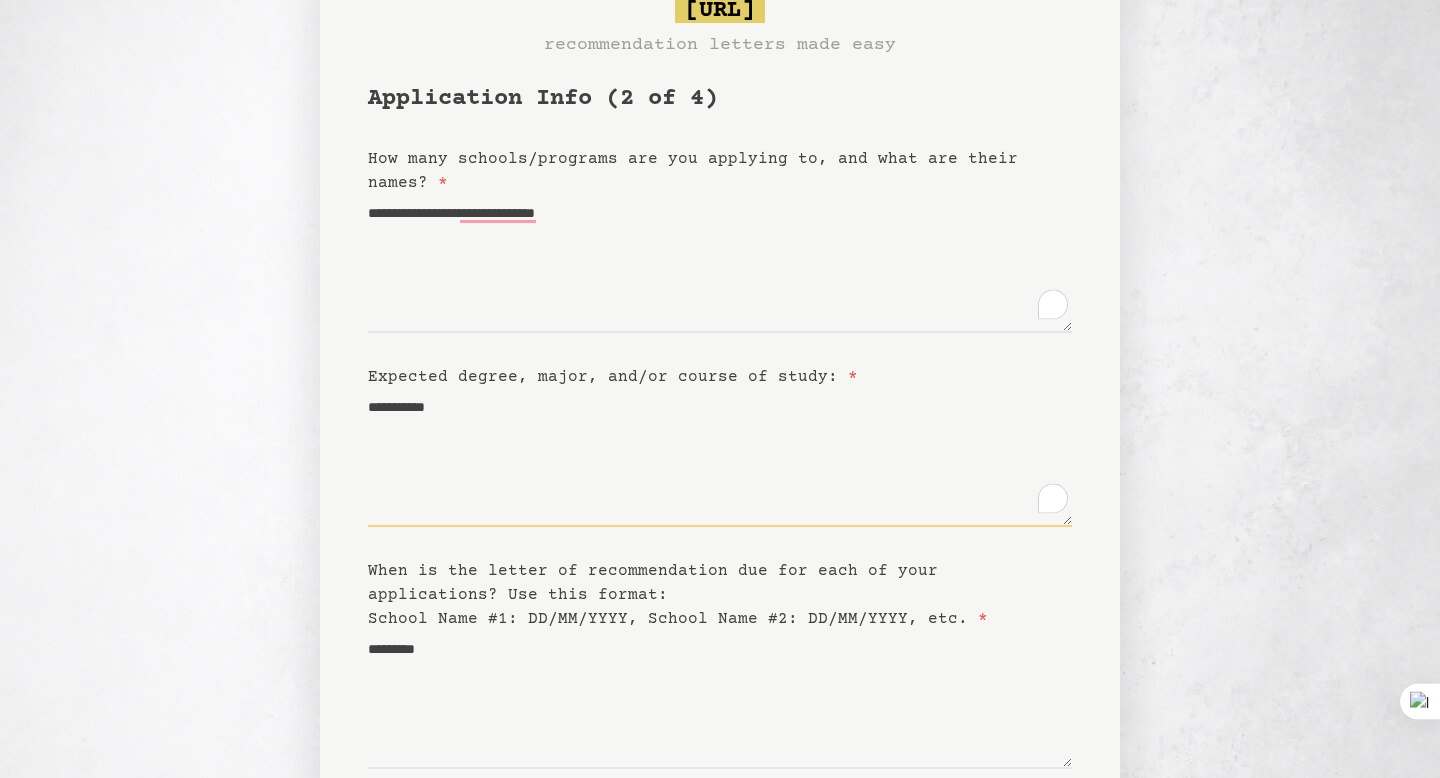 scroll, scrollTop: 78, scrollLeft: 0, axis: vertical 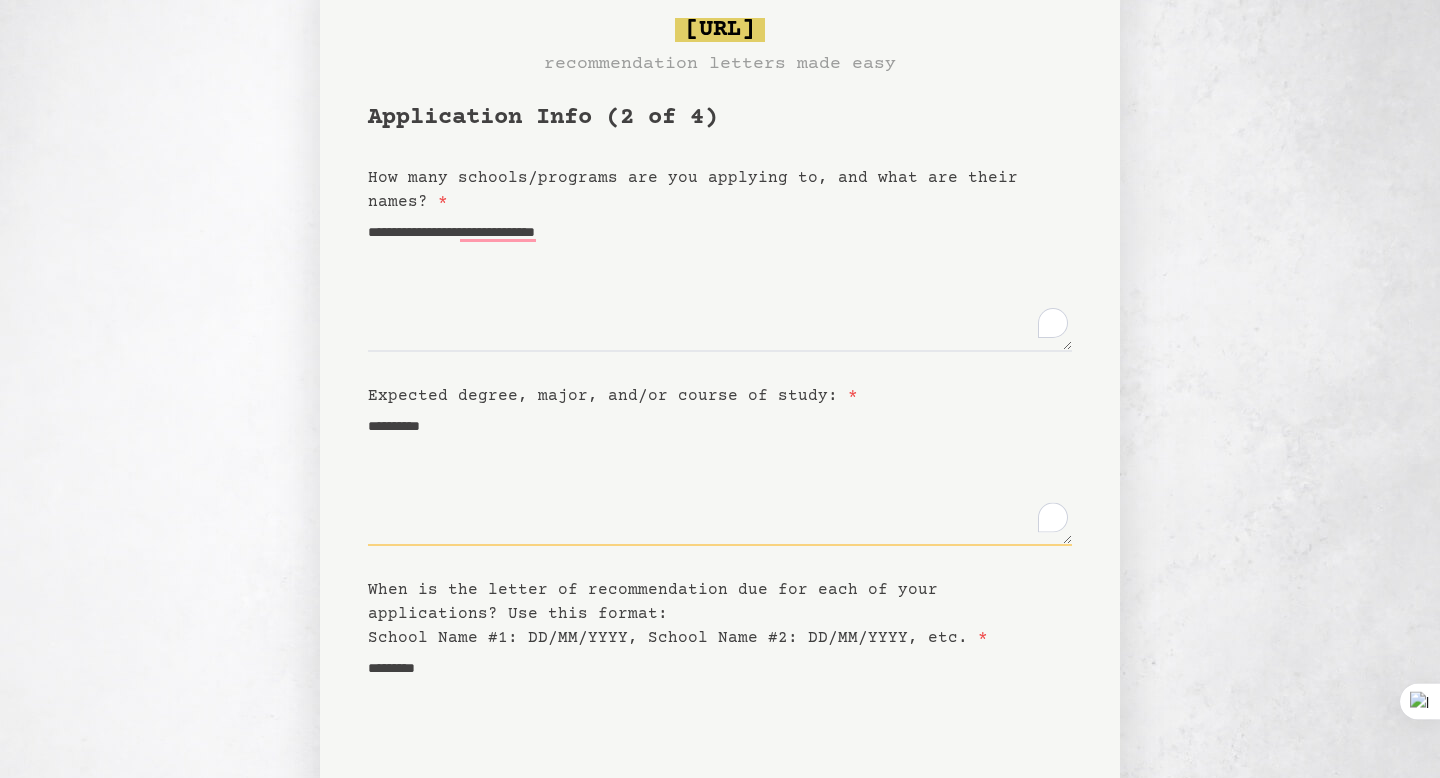 click on "**********" at bounding box center [720, 477] 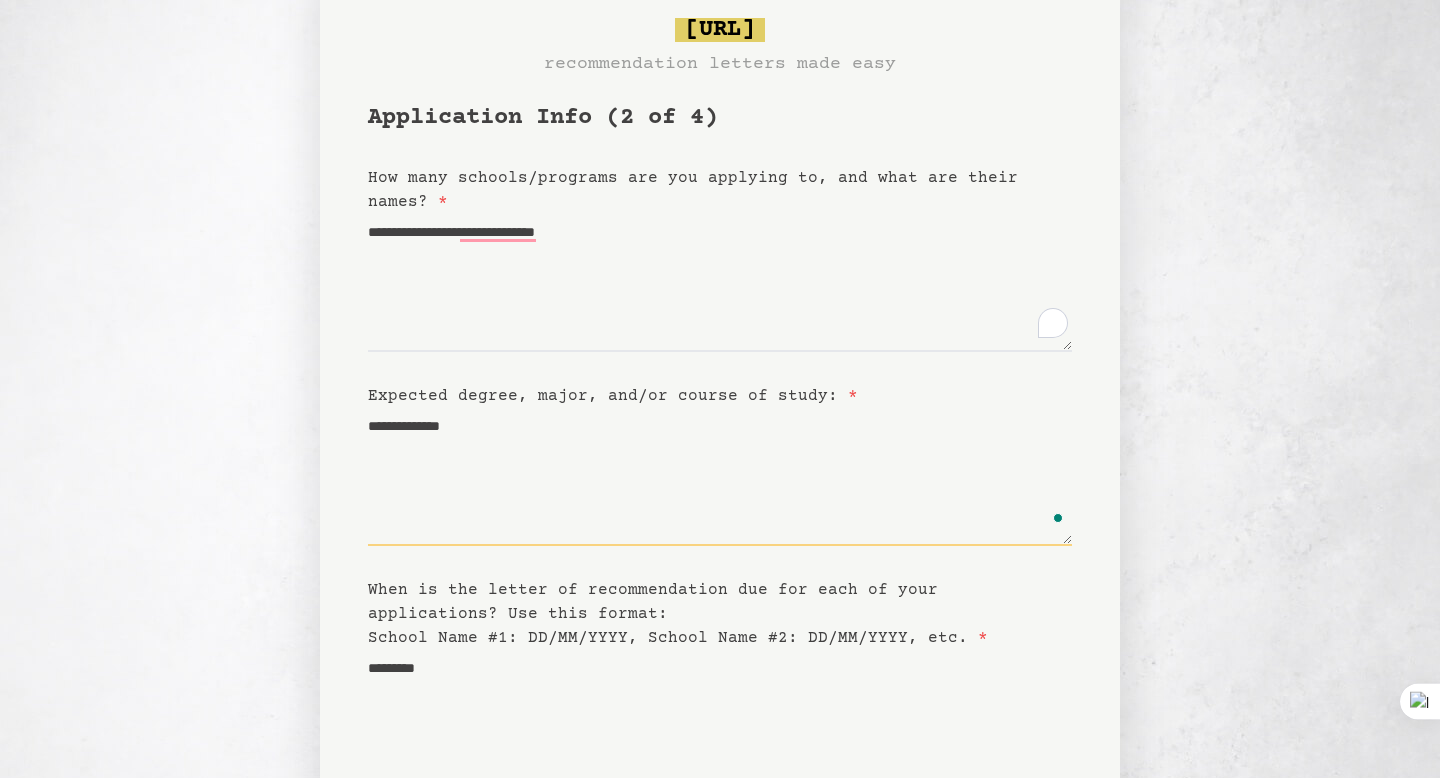 type on "**********" 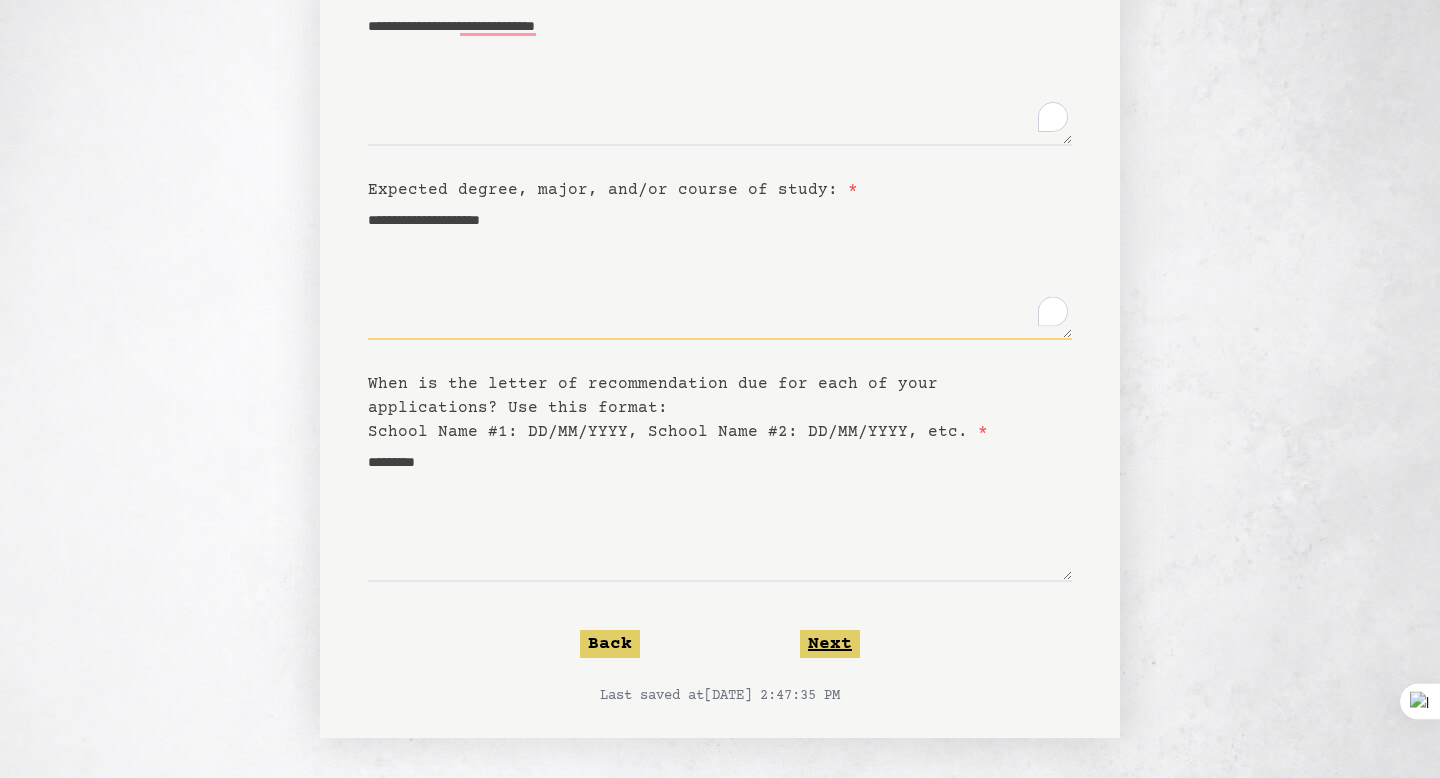 type on "**********" 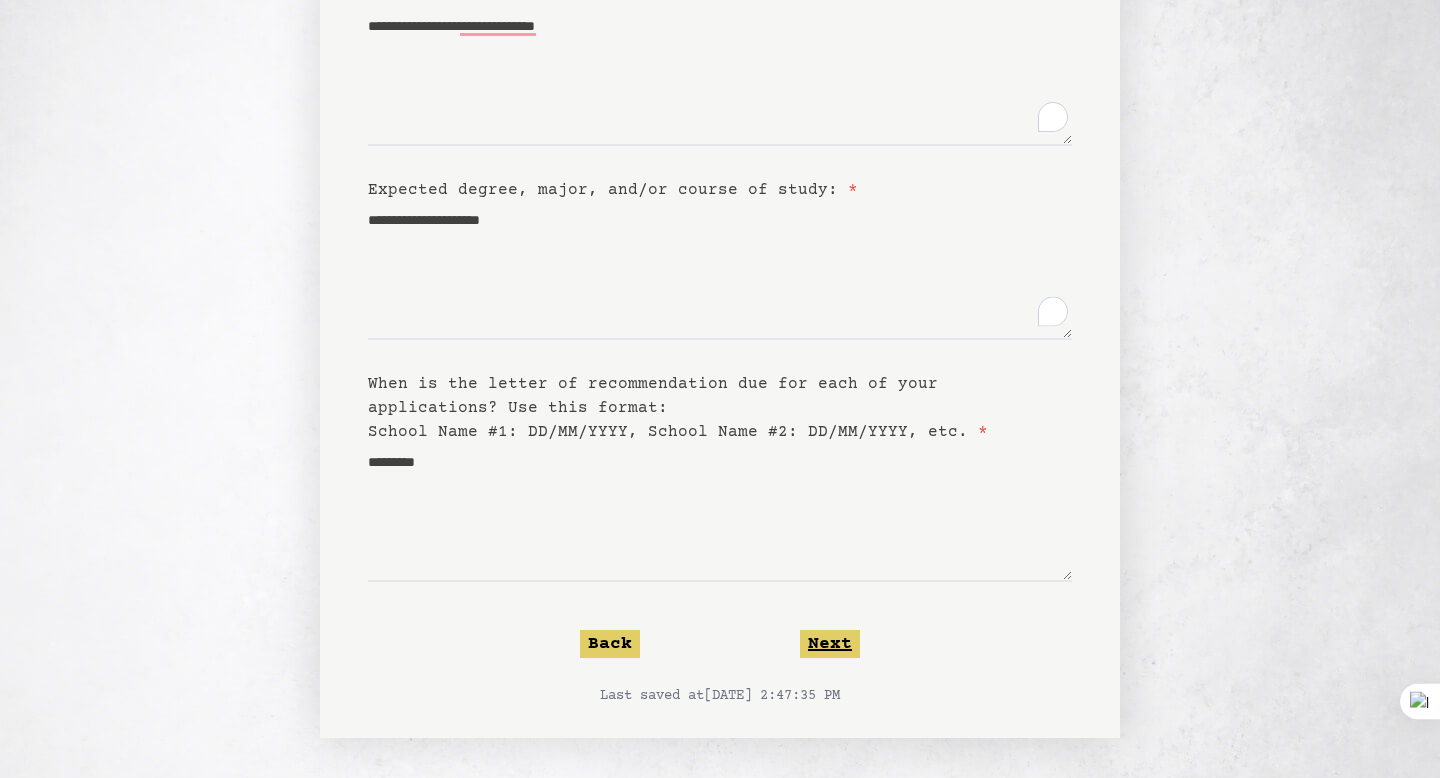click on "Next" 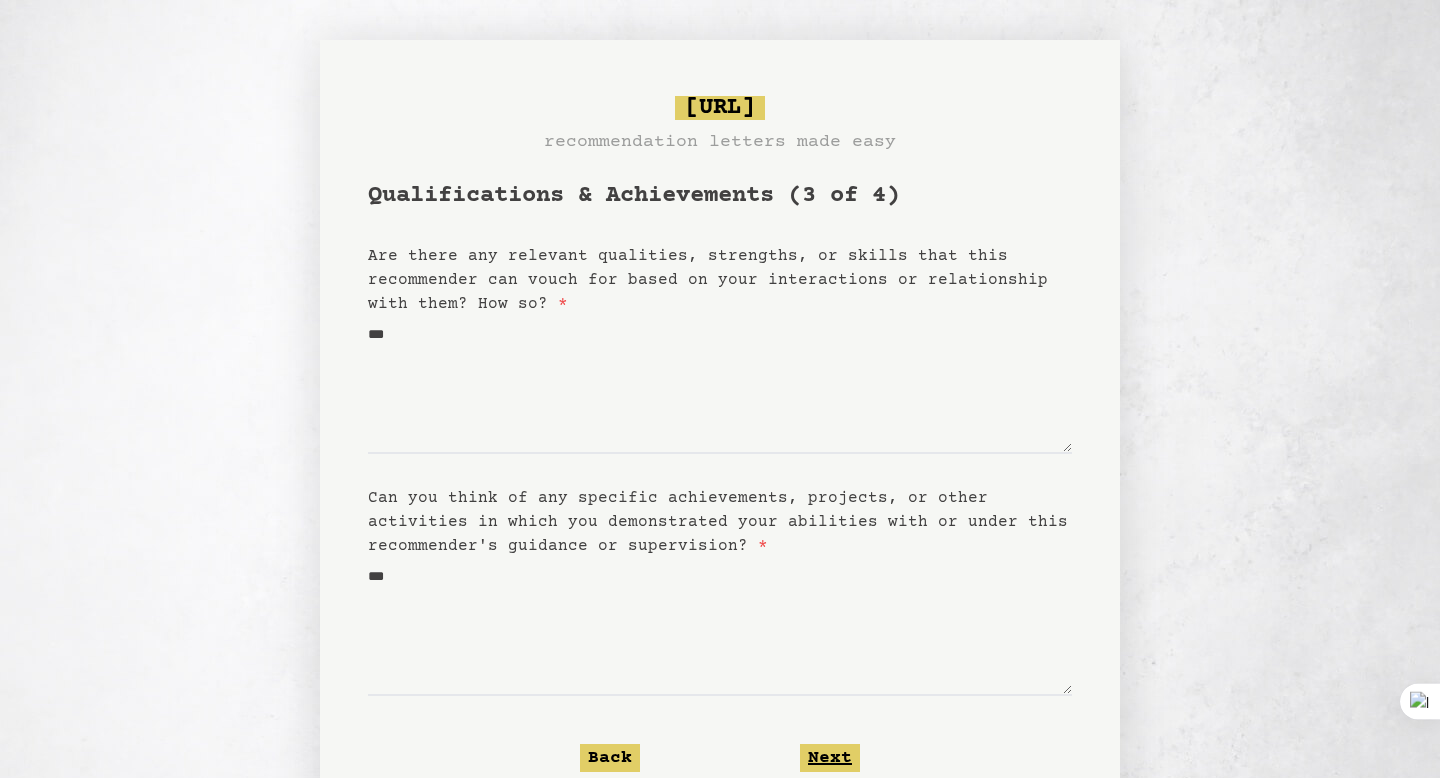 scroll, scrollTop: 7, scrollLeft: 0, axis: vertical 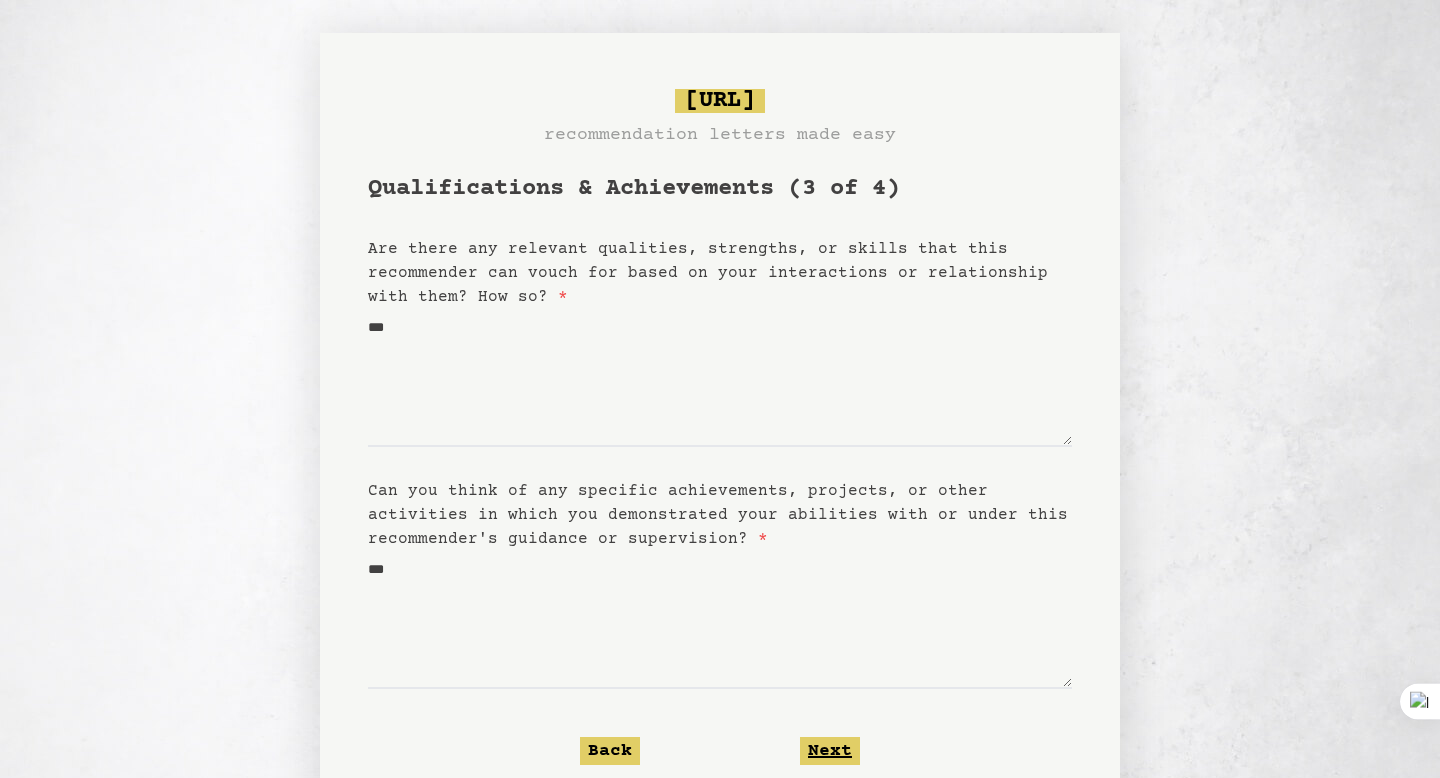 click on "Next" 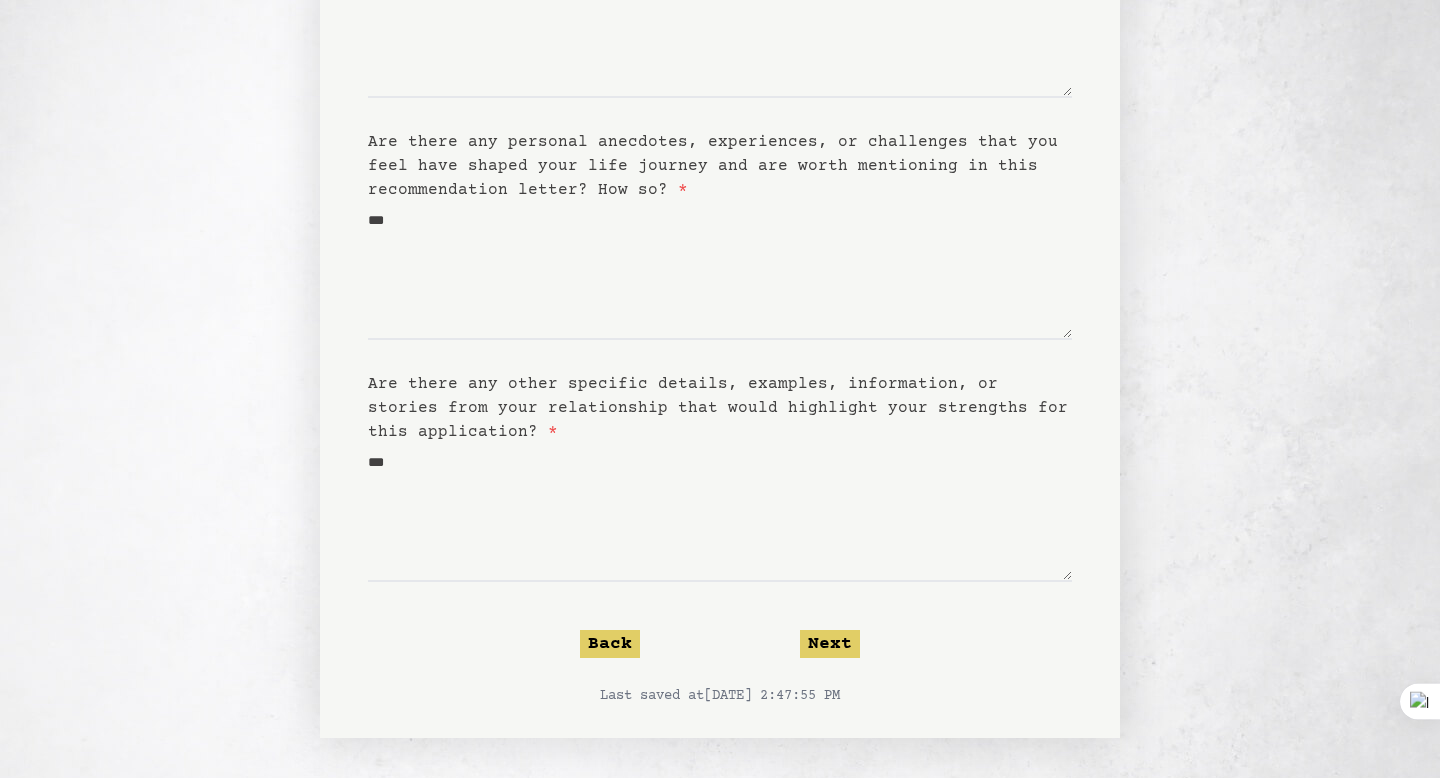 click on "Next" 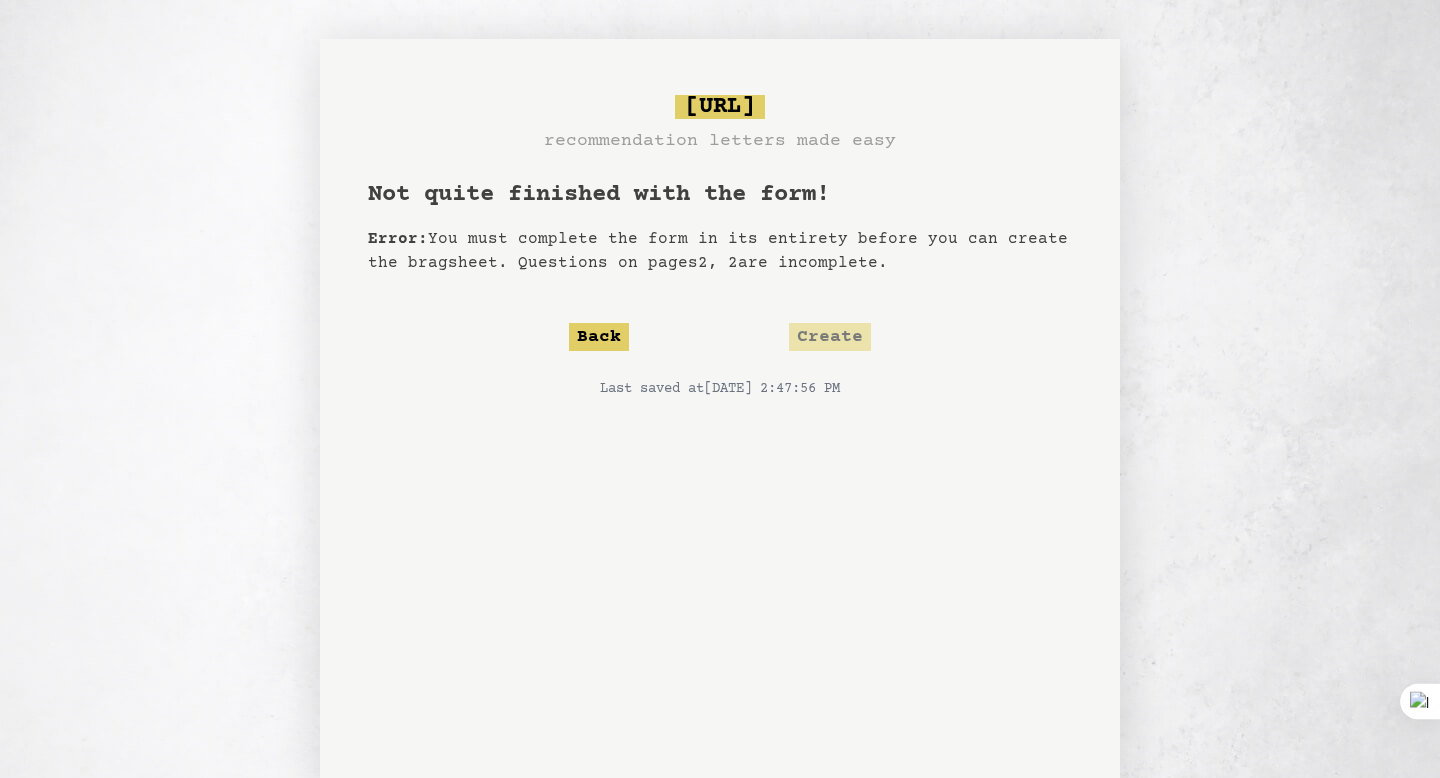scroll, scrollTop: 1, scrollLeft: 0, axis: vertical 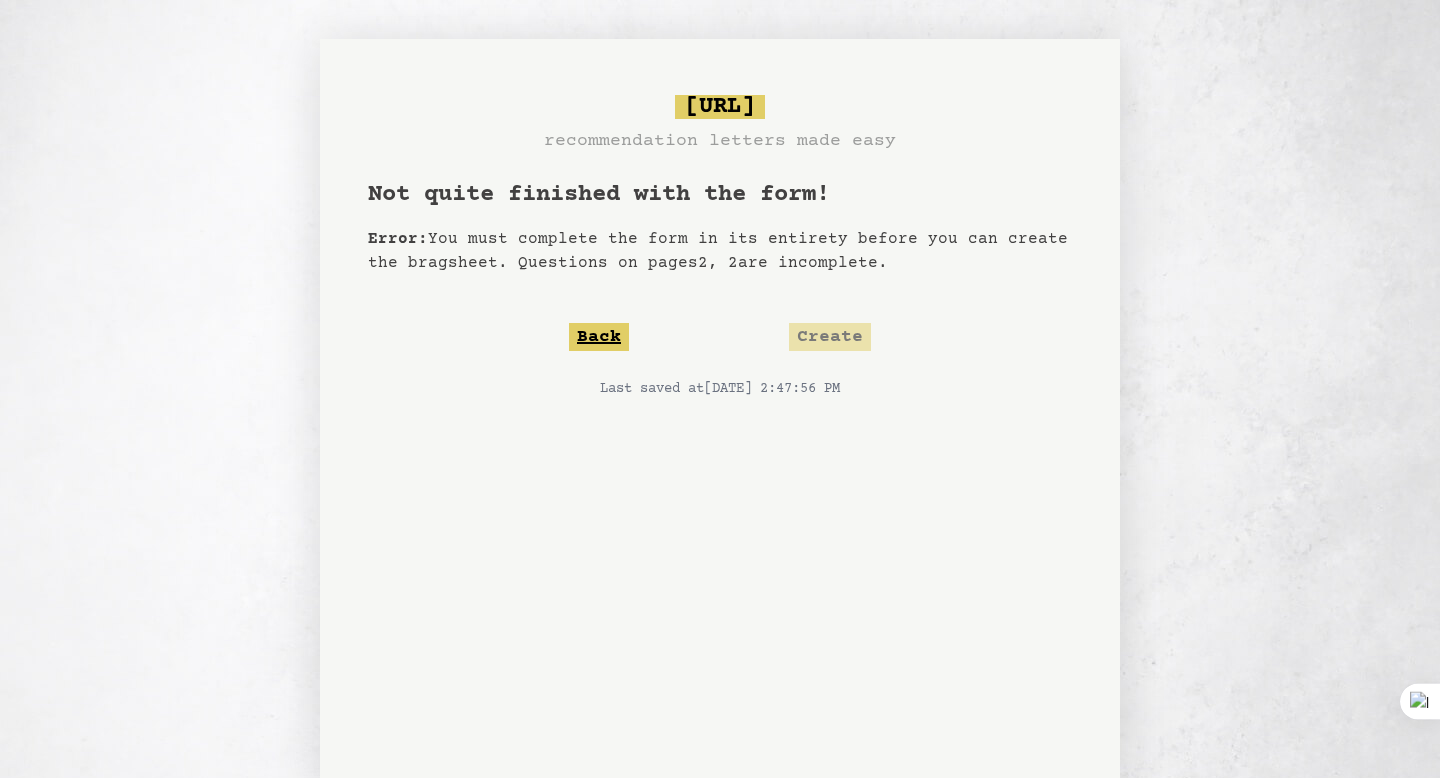 click on "Back" at bounding box center [599, 337] 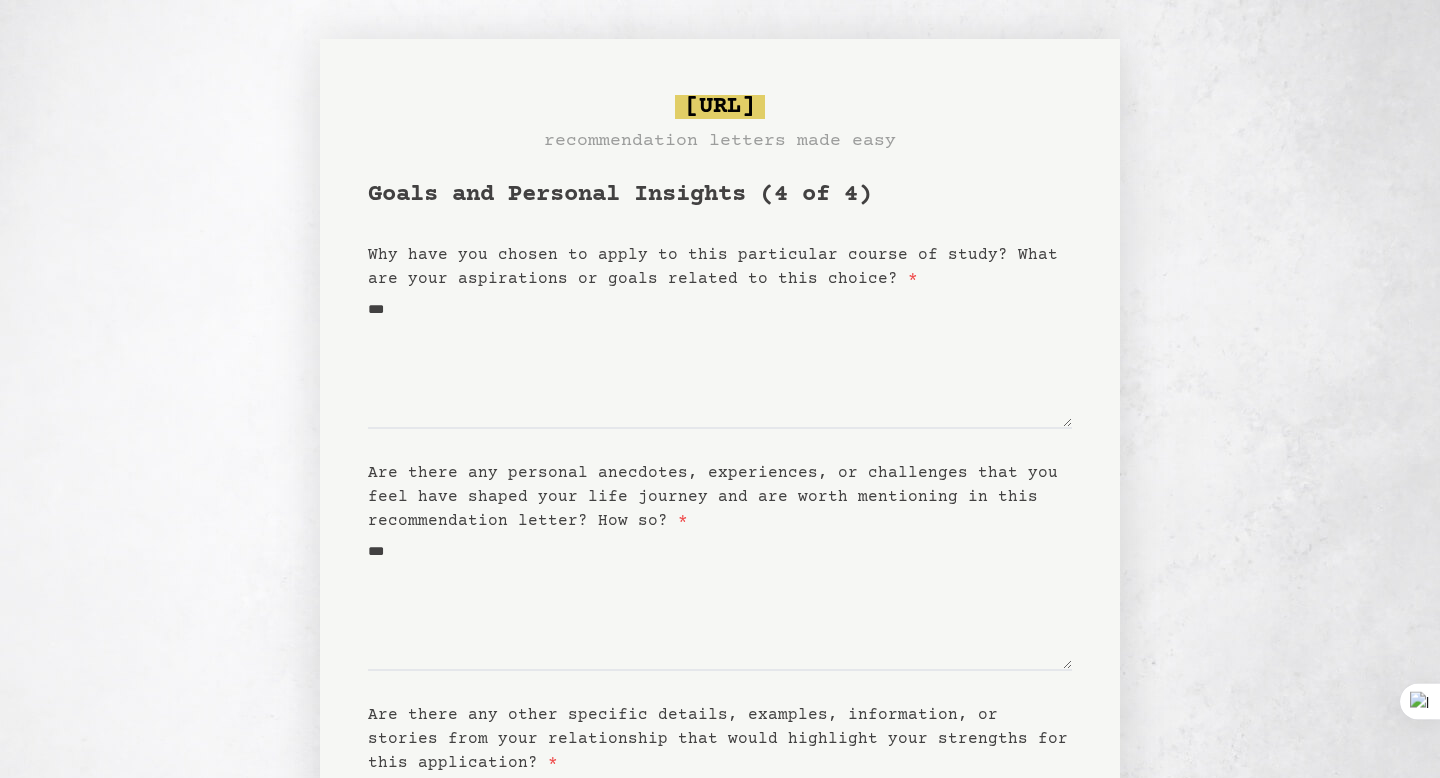 scroll, scrollTop: 0, scrollLeft: 0, axis: both 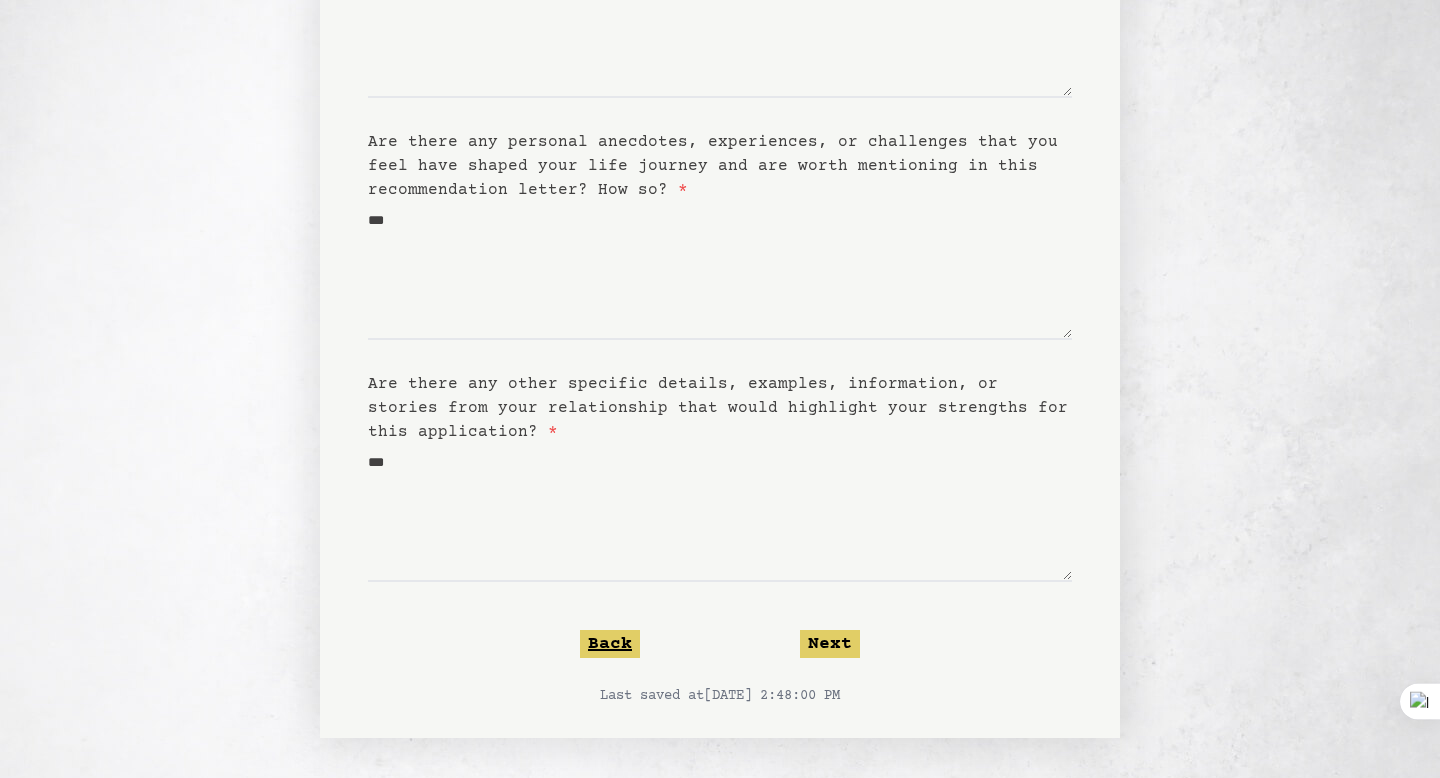 click on "Back" at bounding box center [610, 644] 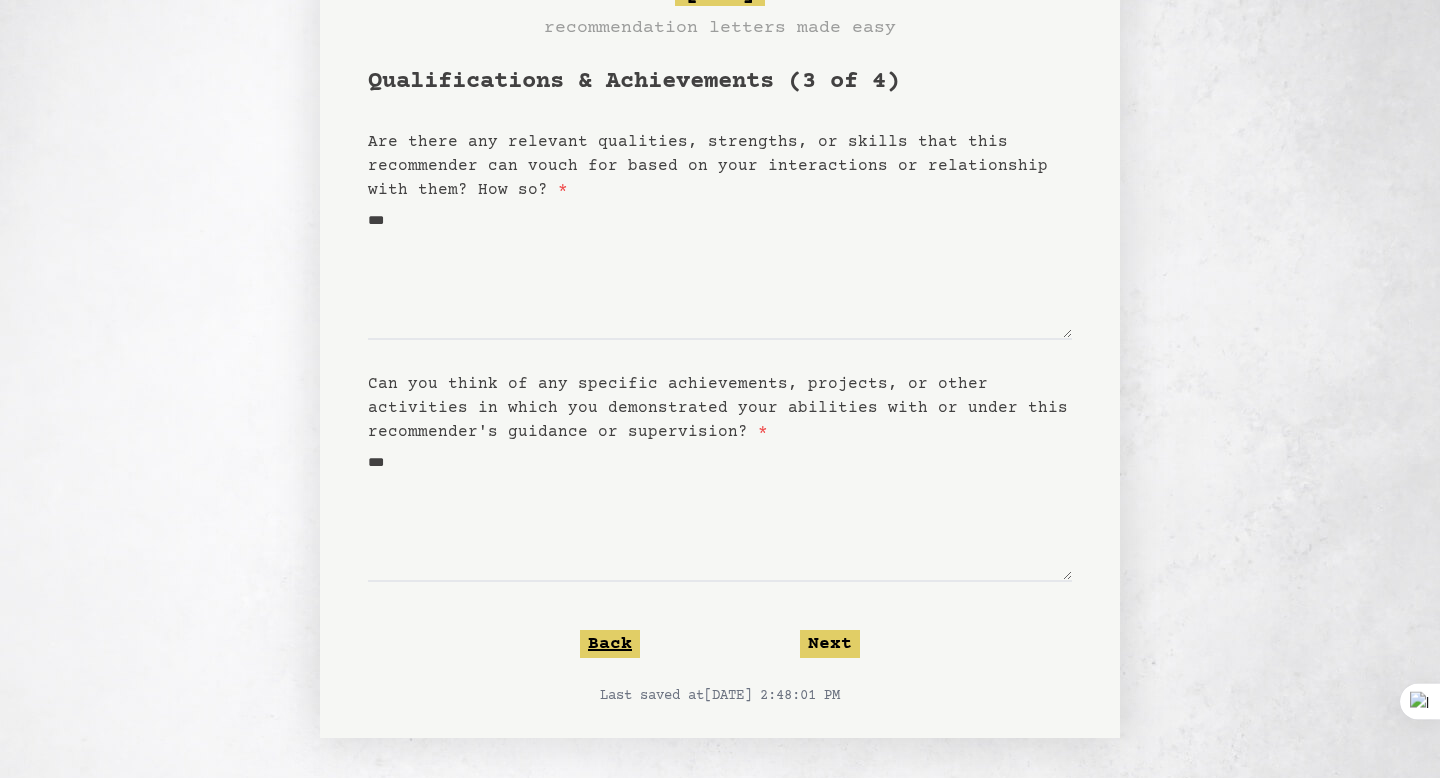 click on "Back" at bounding box center (610, 644) 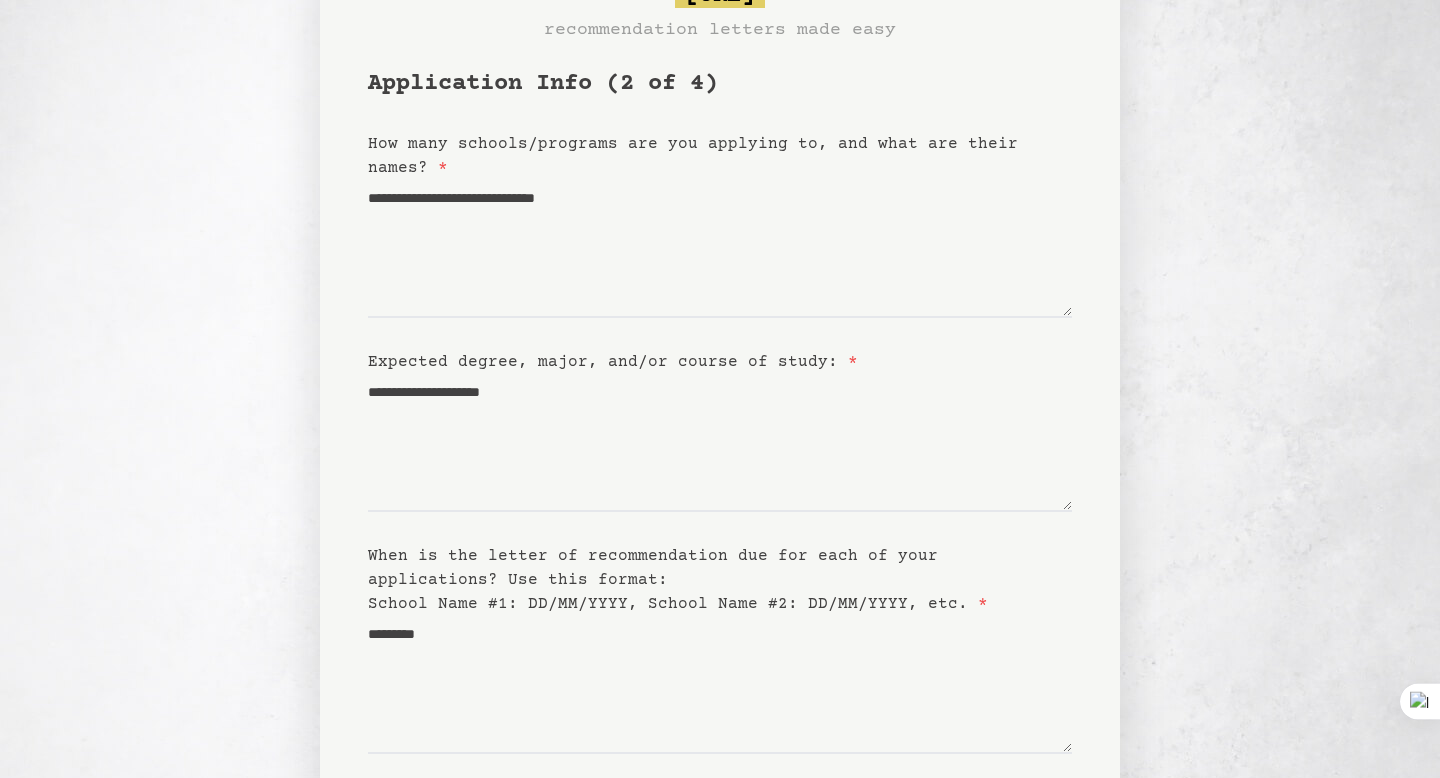 scroll, scrollTop: 284, scrollLeft: 0, axis: vertical 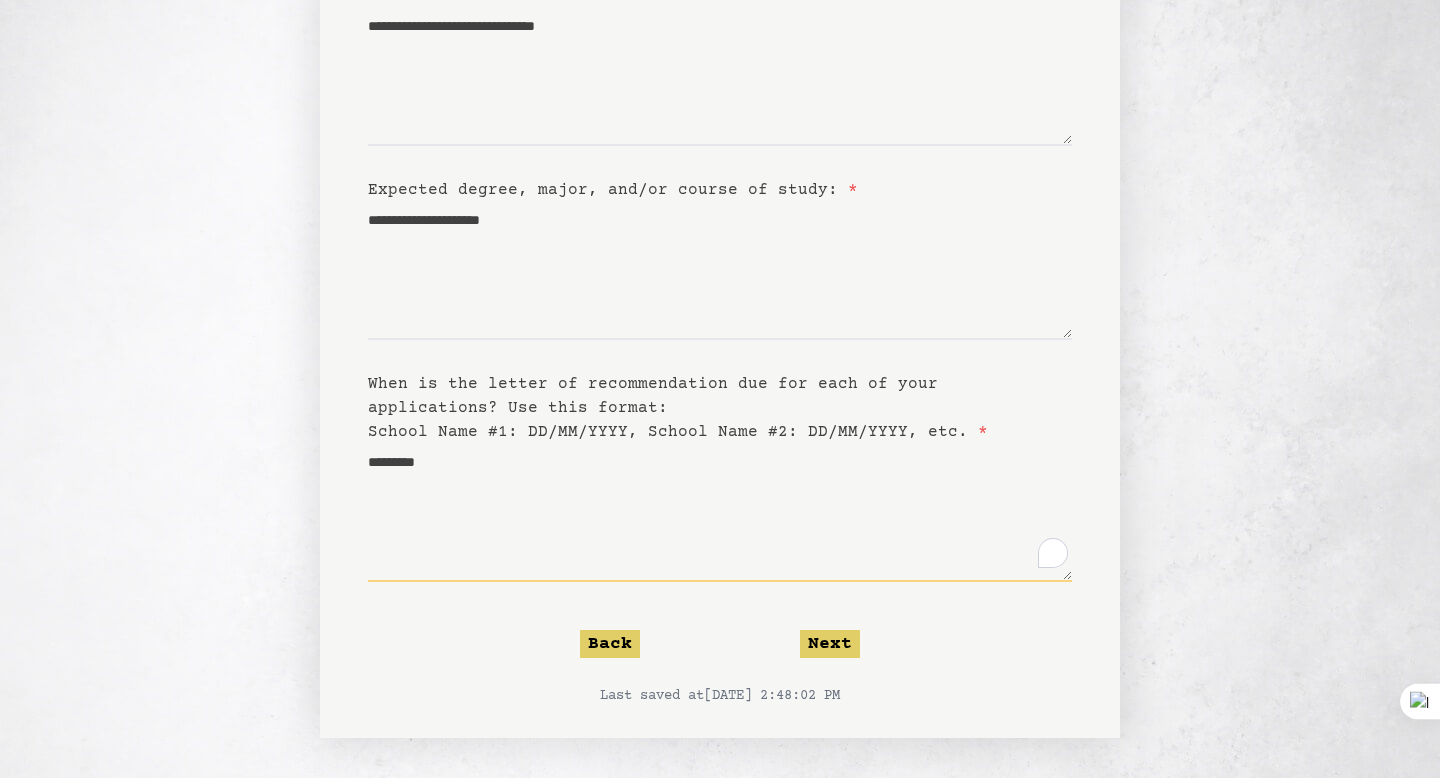 click on "*********" at bounding box center [720, 513] 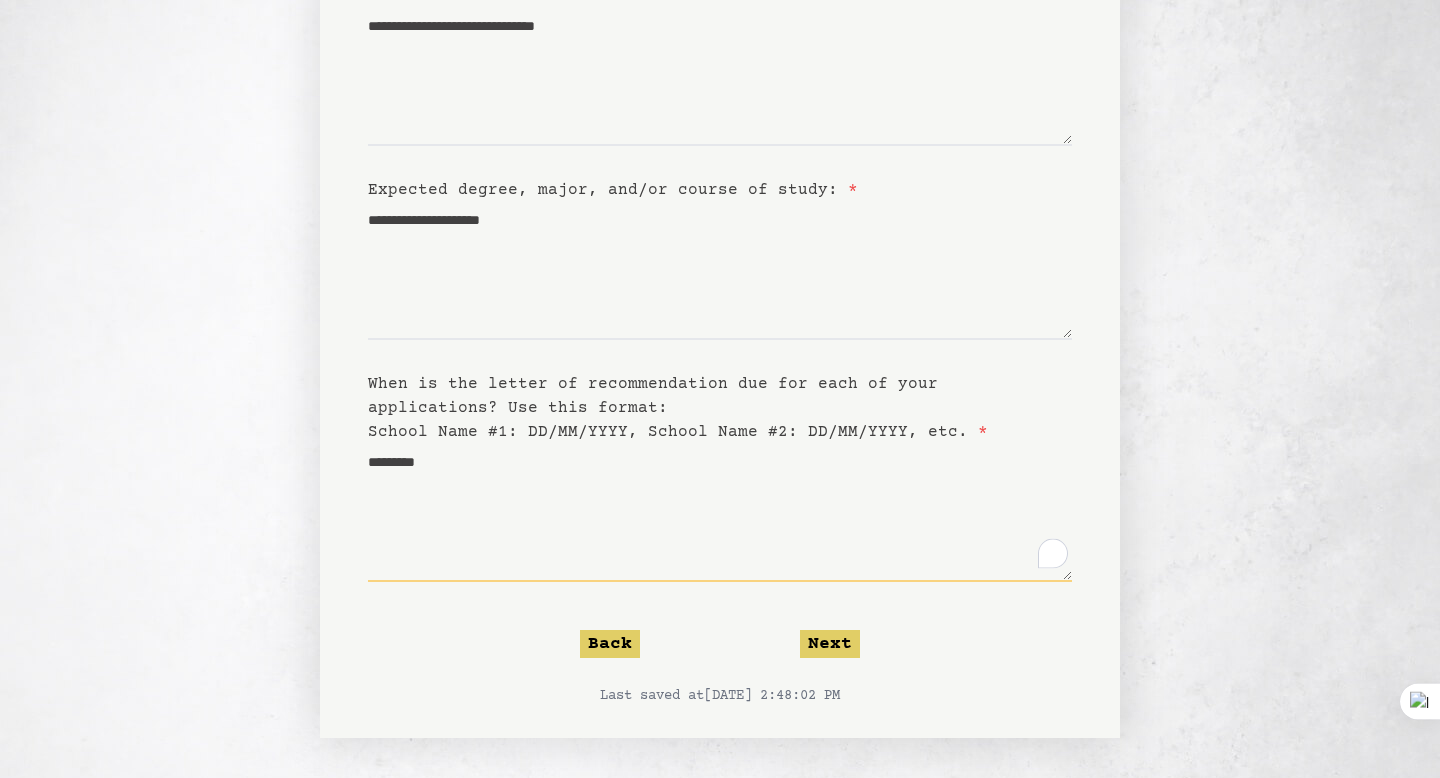 click on "*********" at bounding box center [720, 513] 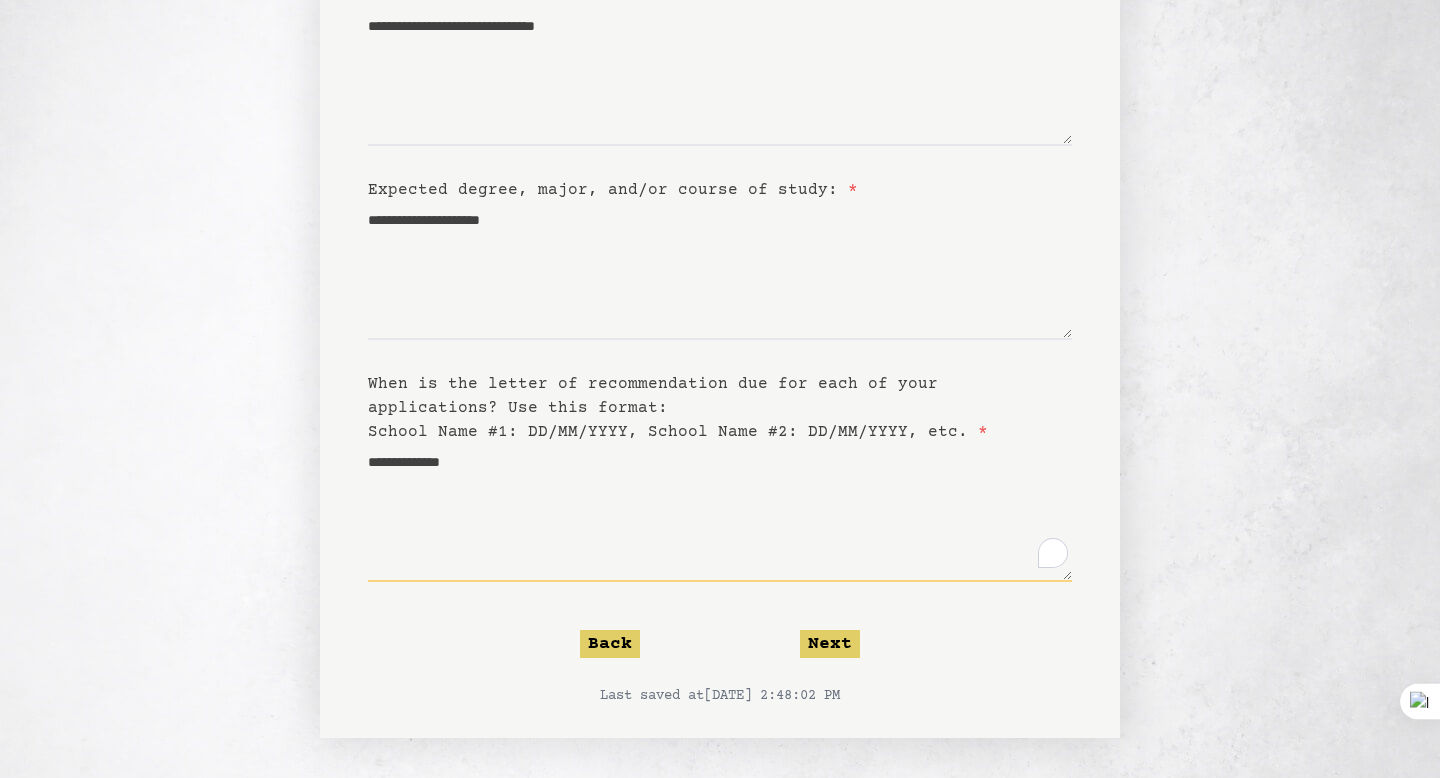 drag, startPoint x: 391, startPoint y: 462, endPoint x: 357, endPoint y: 462, distance: 34 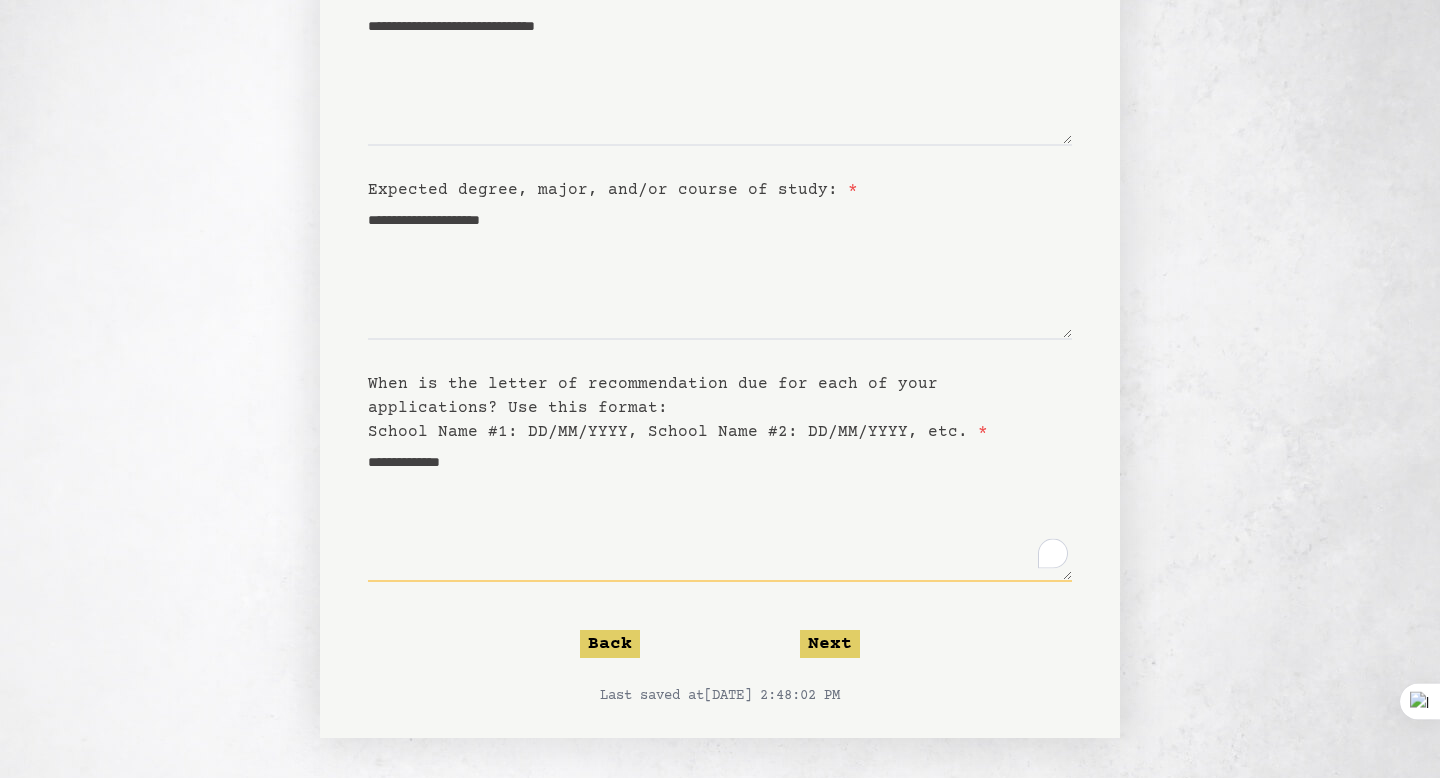 click on "**********" at bounding box center (720, 513) 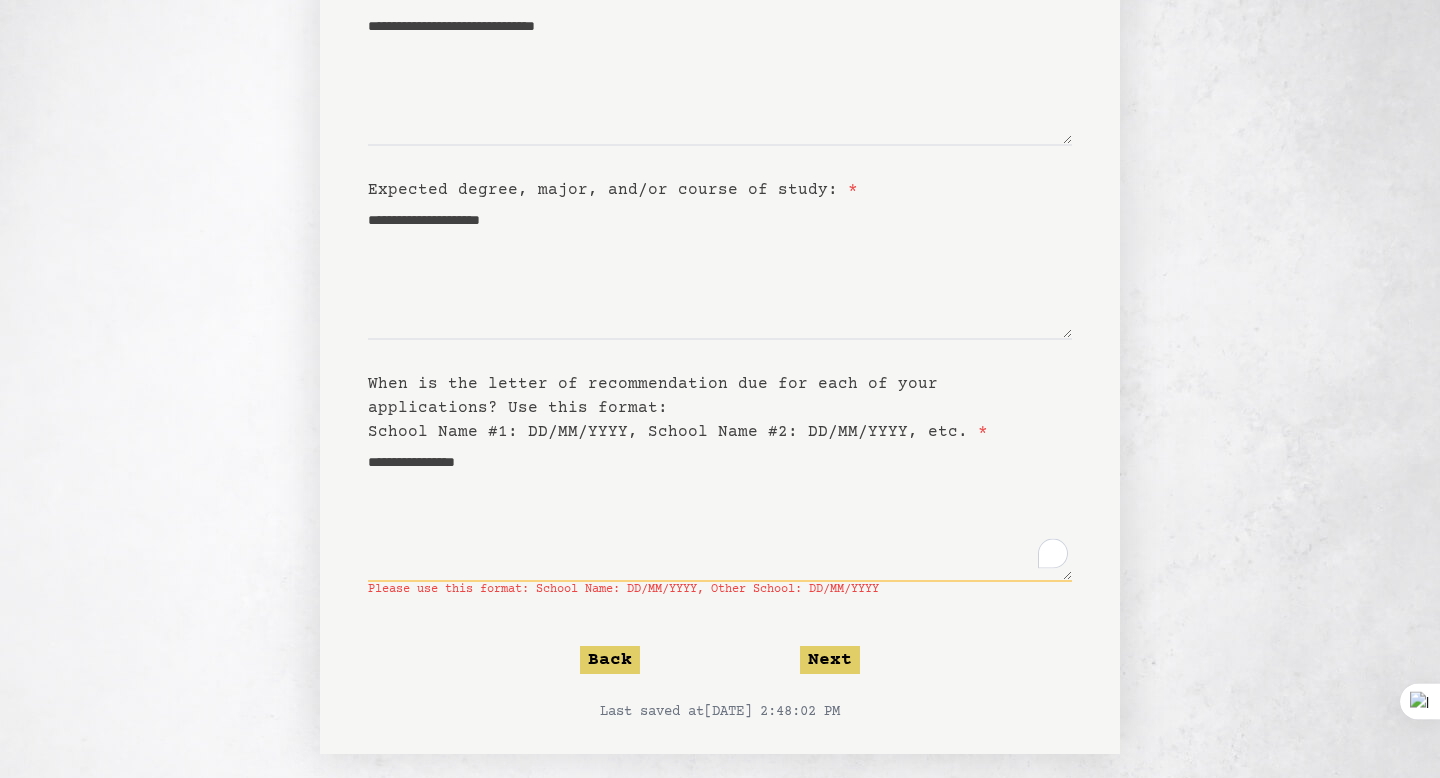 click on "**********" at bounding box center (720, 513) 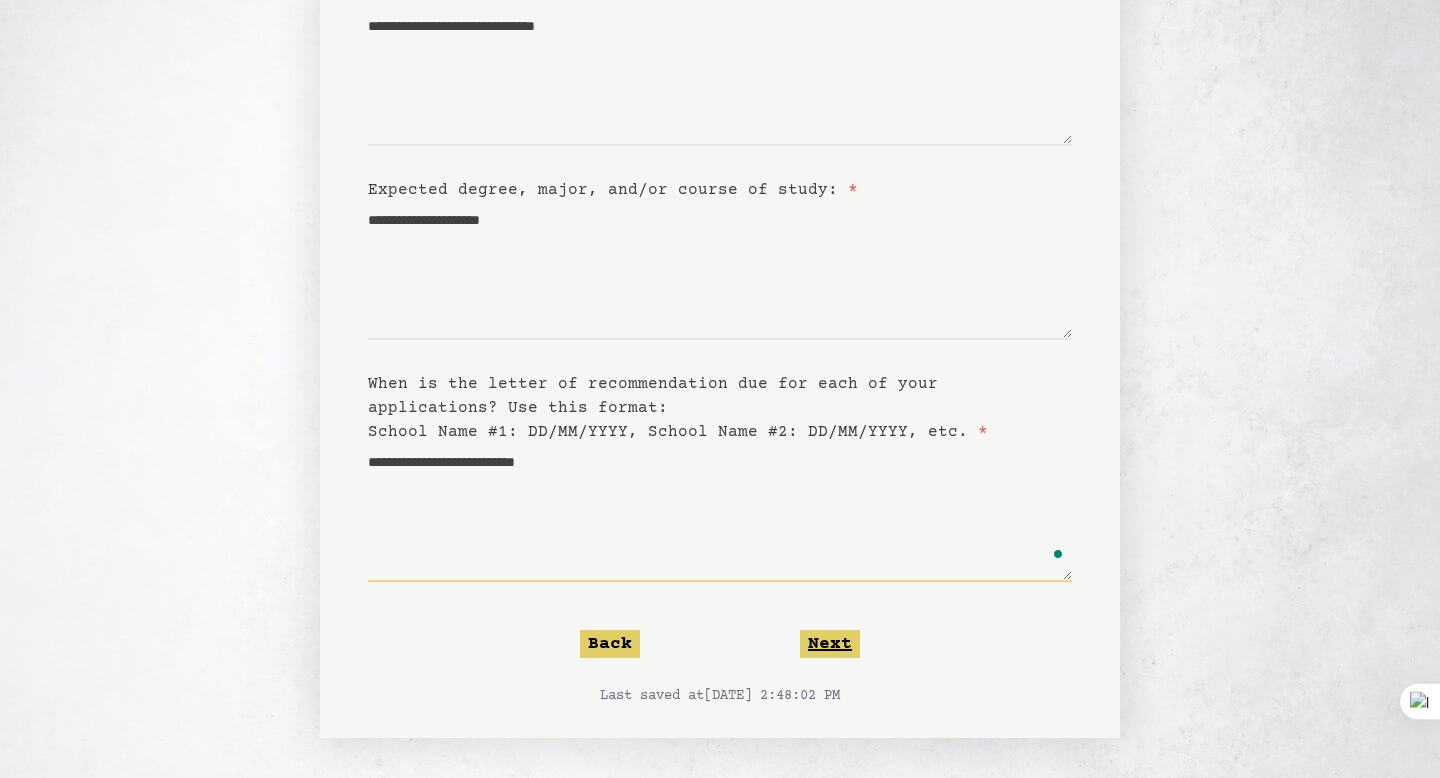 type on "**********" 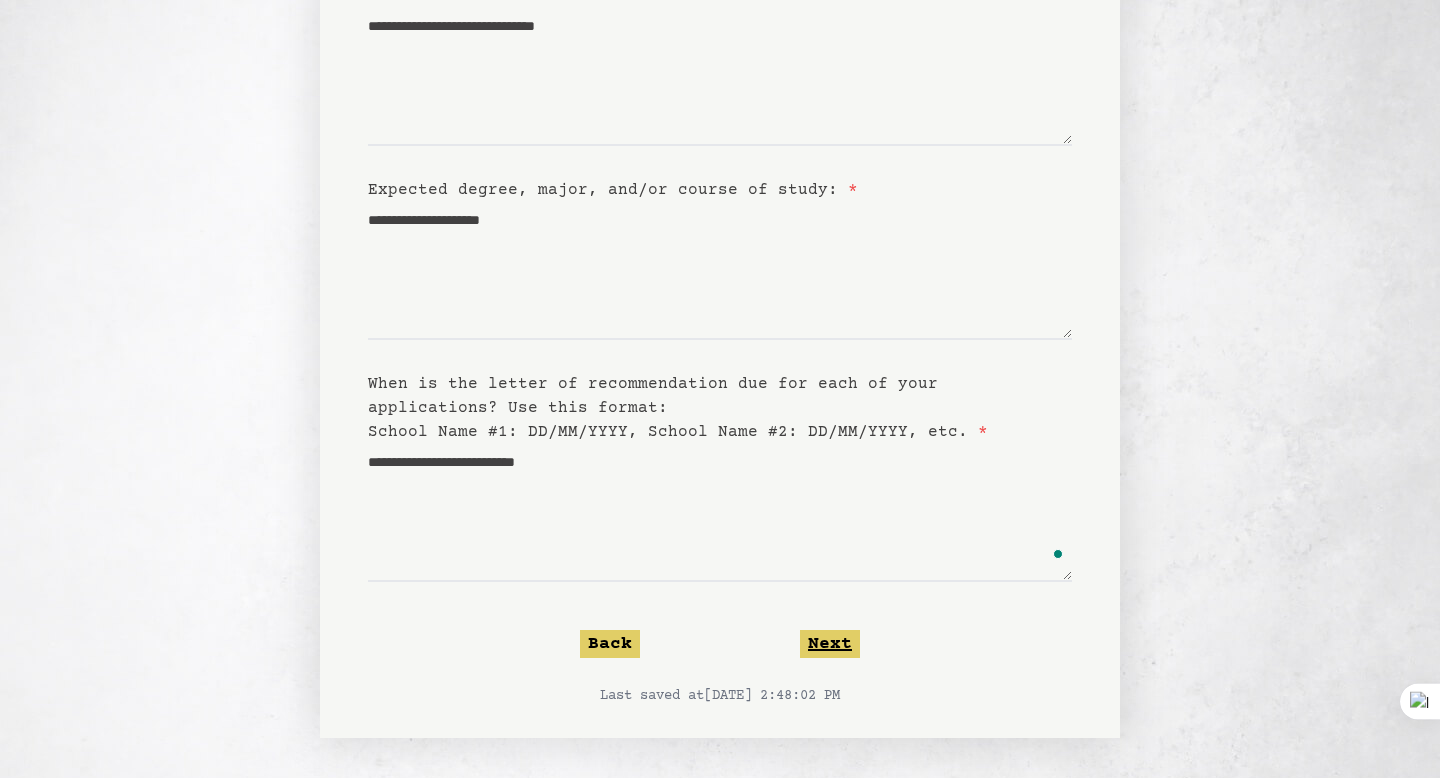 click on "Next" 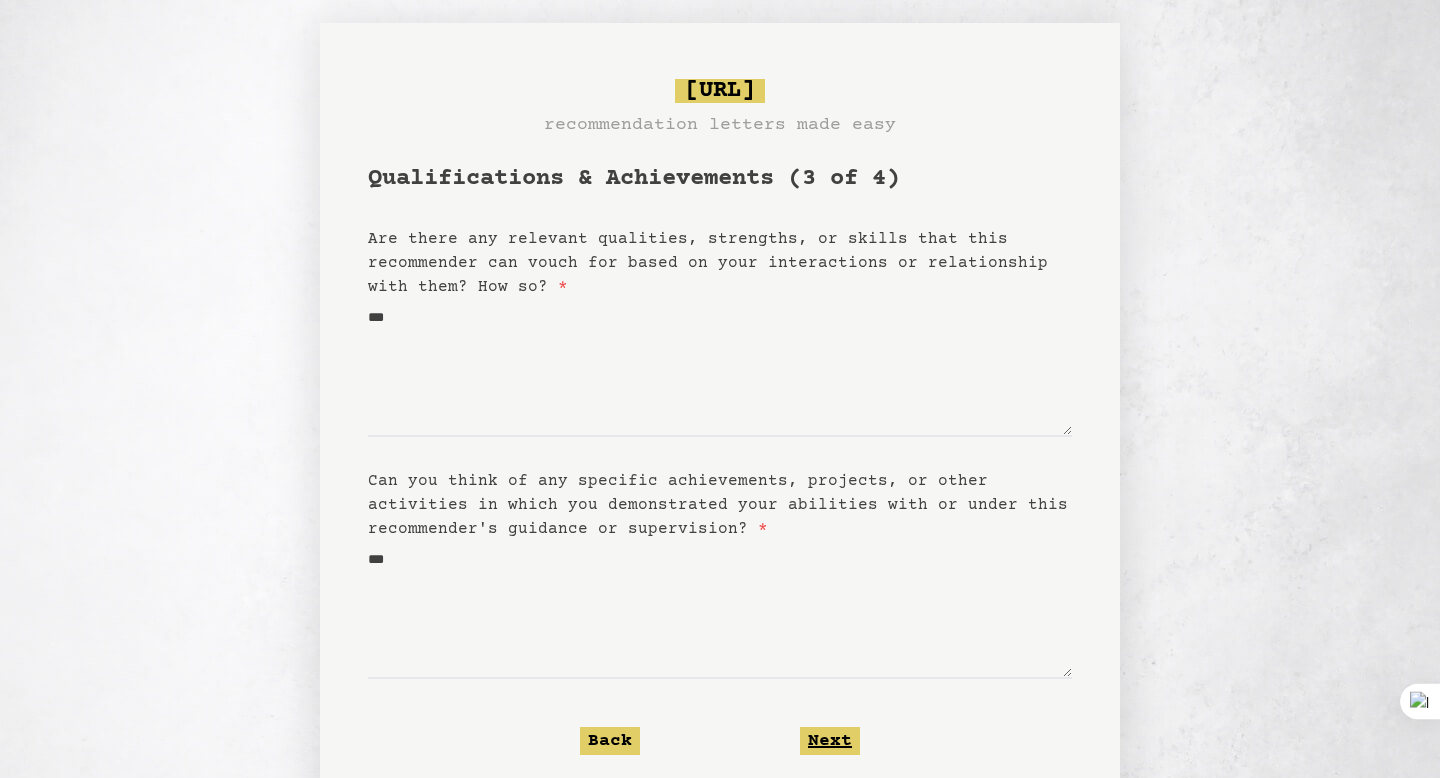 scroll, scrollTop: 0, scrollLeft: 0, axis: both 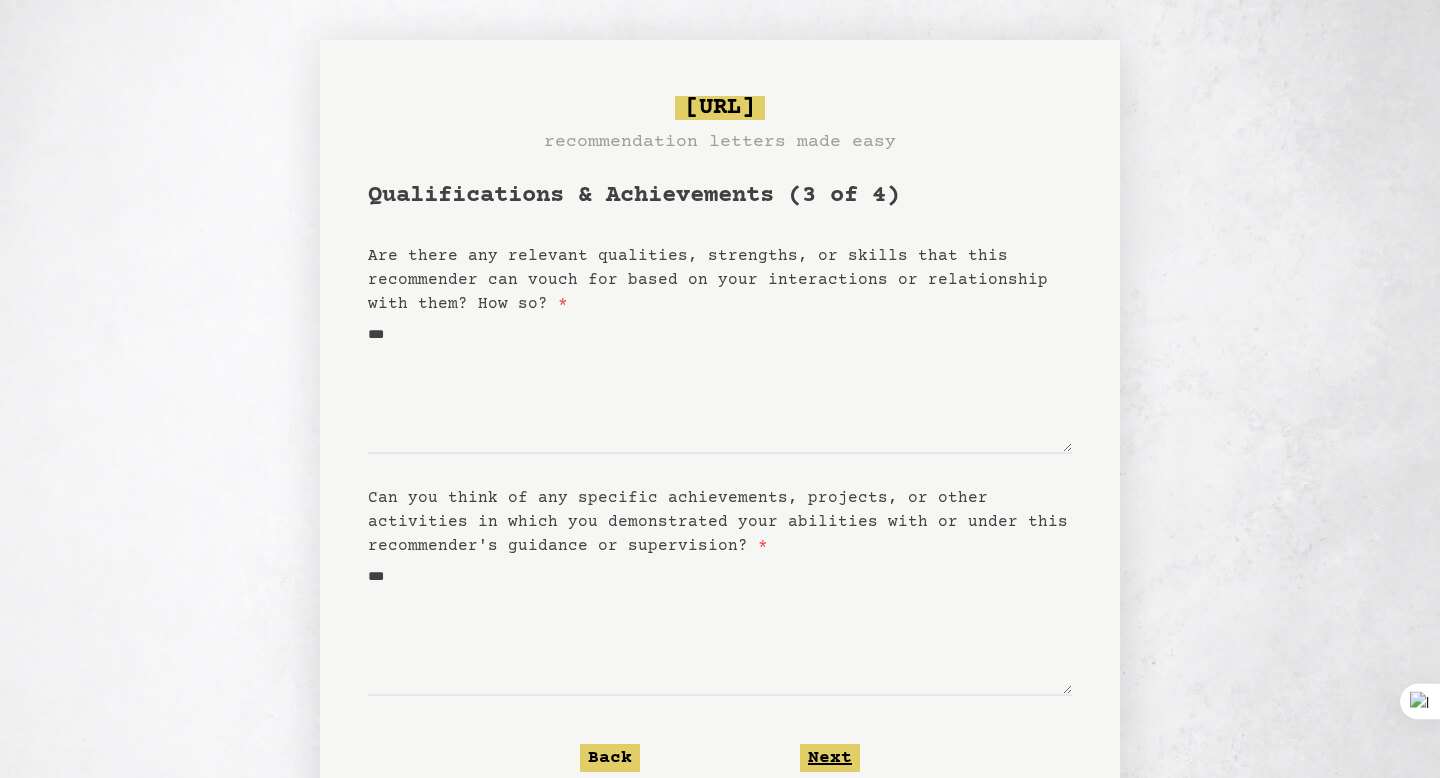 click on "Next" 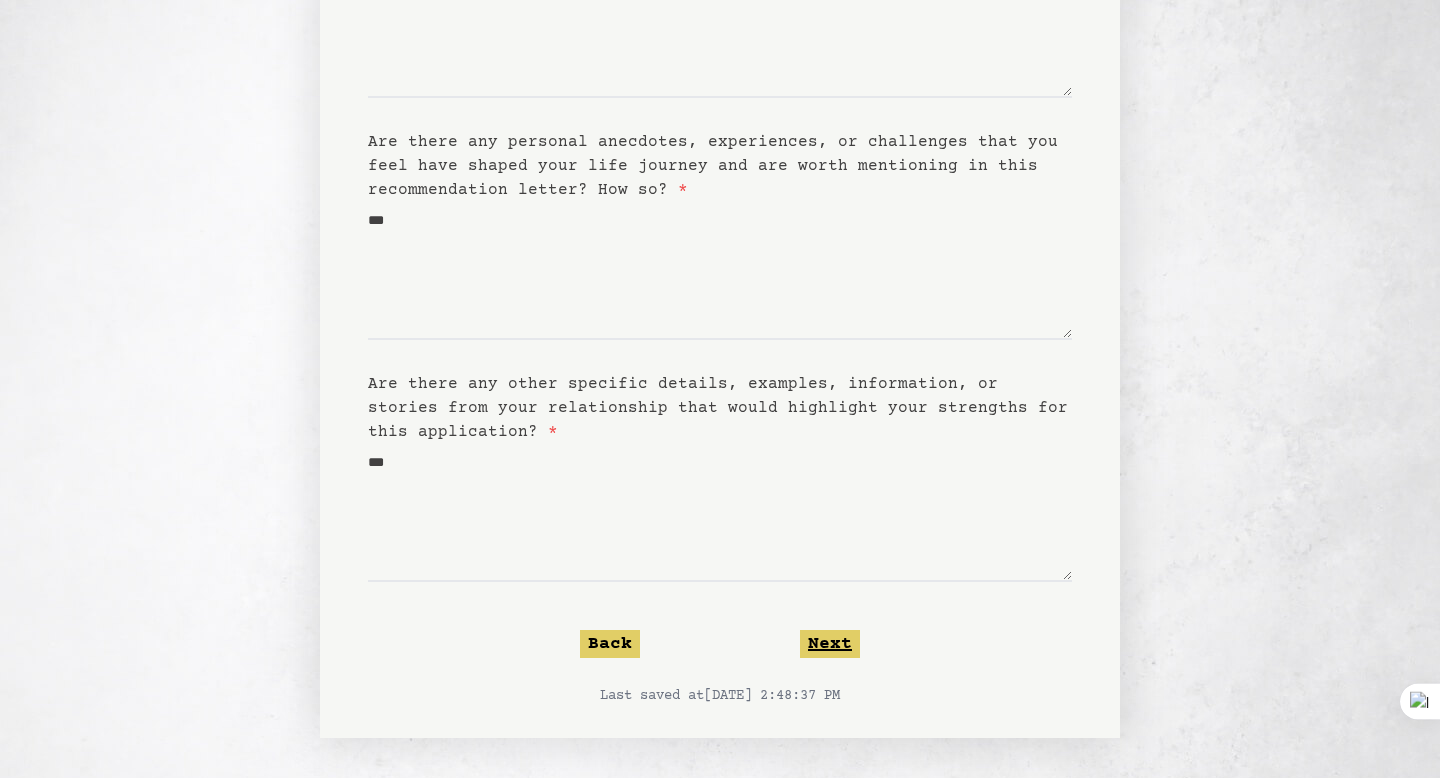 click on "Next" 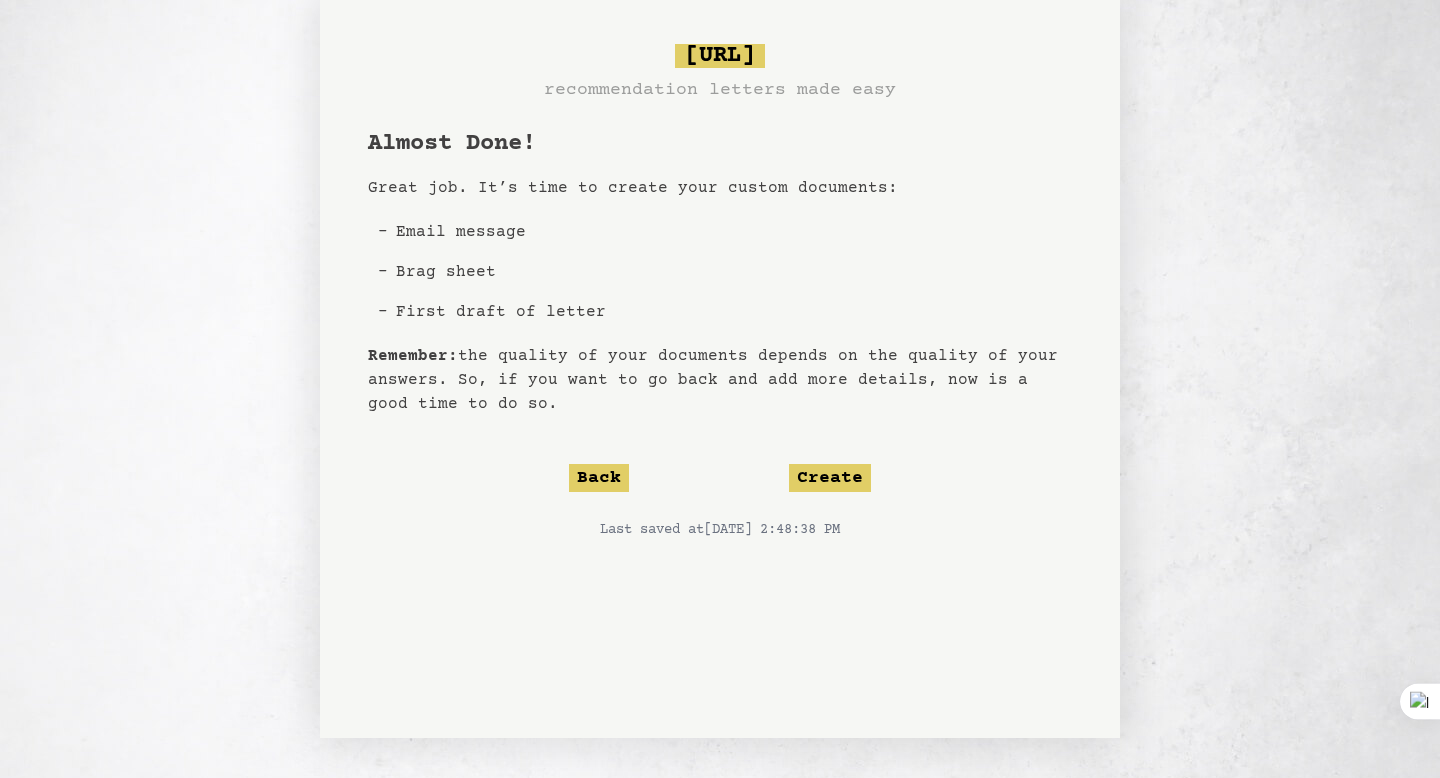 scroll, scrollTop: 1, scrollLeft: 0, axis: vertical 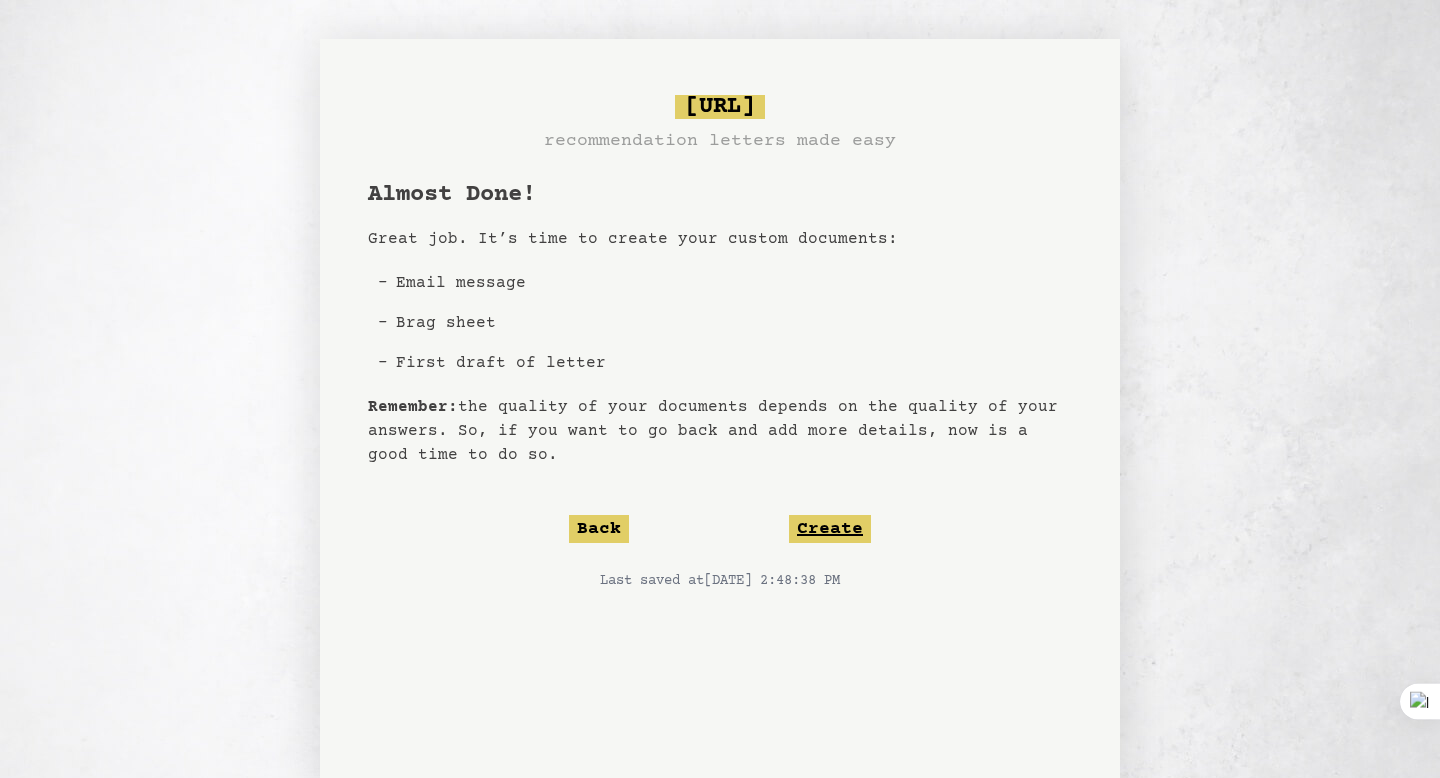 click on "Create" 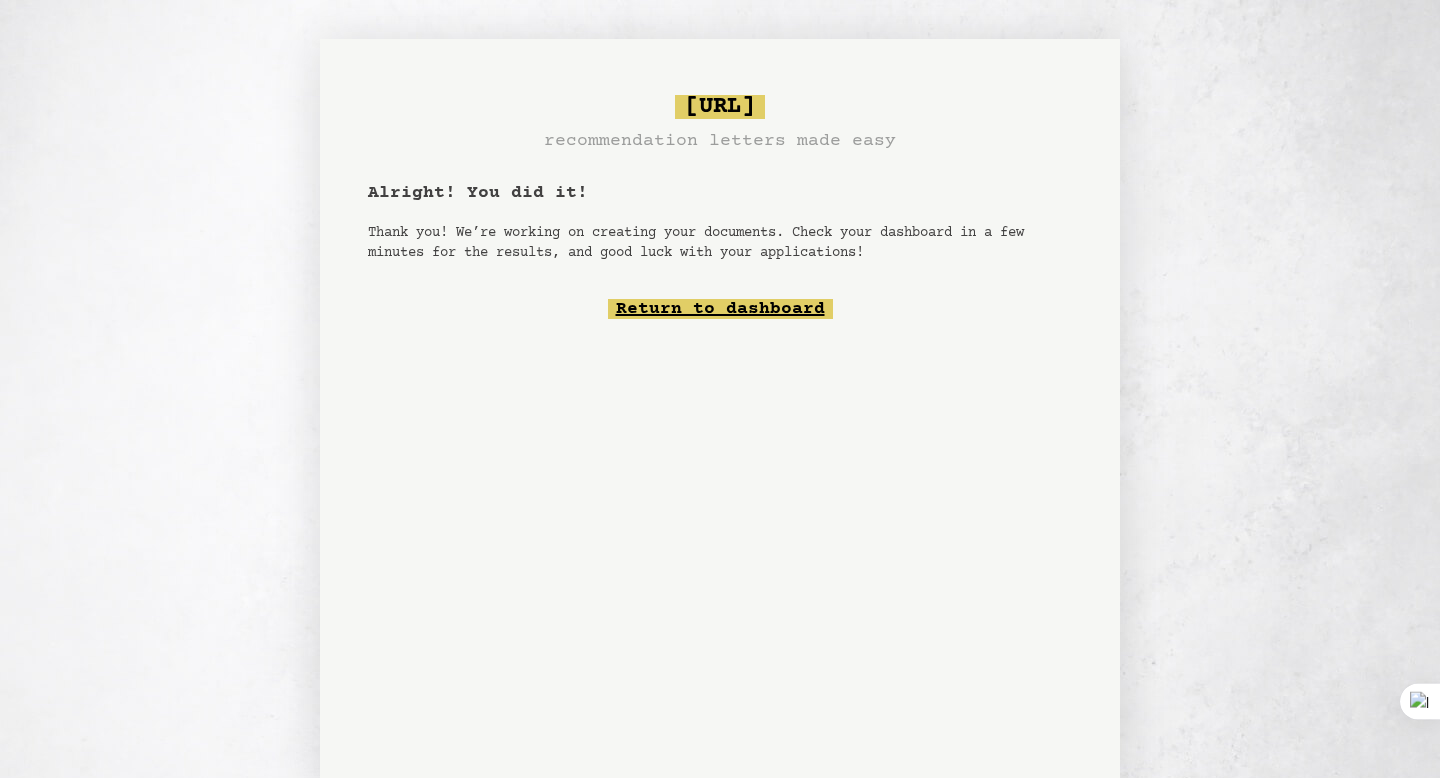 click on "Return to dashboard" at bounding box center (720, 309) 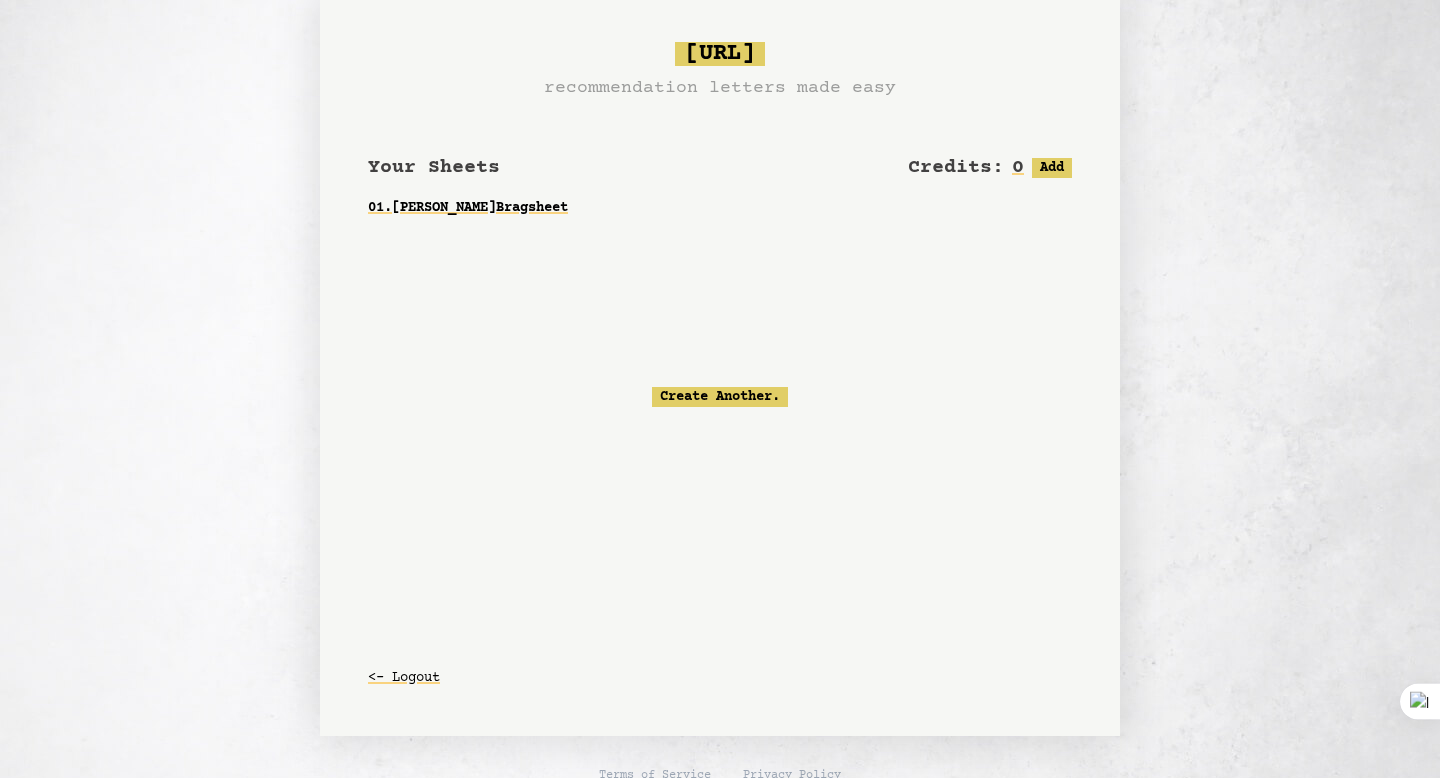 scroll, scrollTop: 24, scrollLeft: 0, axis: vertical 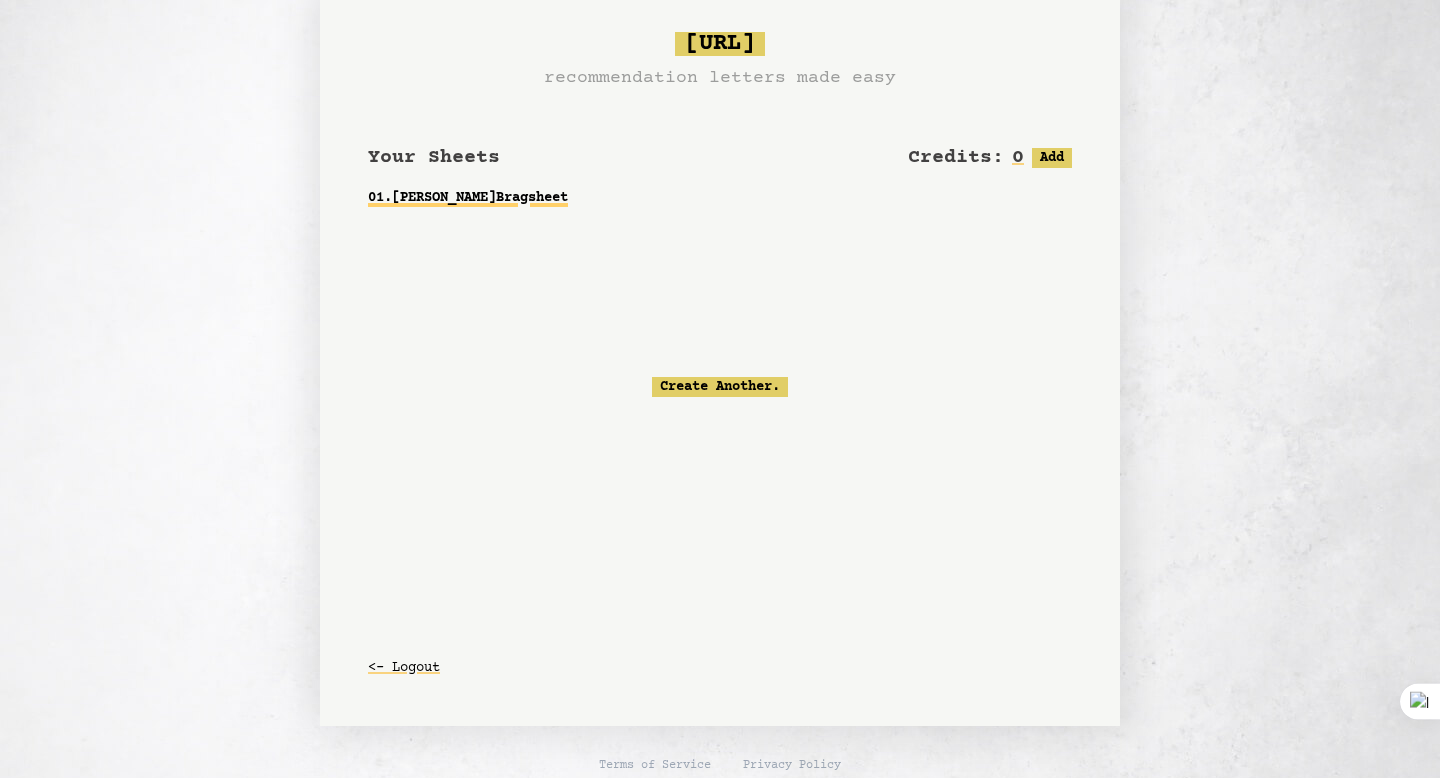 click on "01 .  [PERSON_NAME]
Bragsheet" at bounding box center [720, 198] 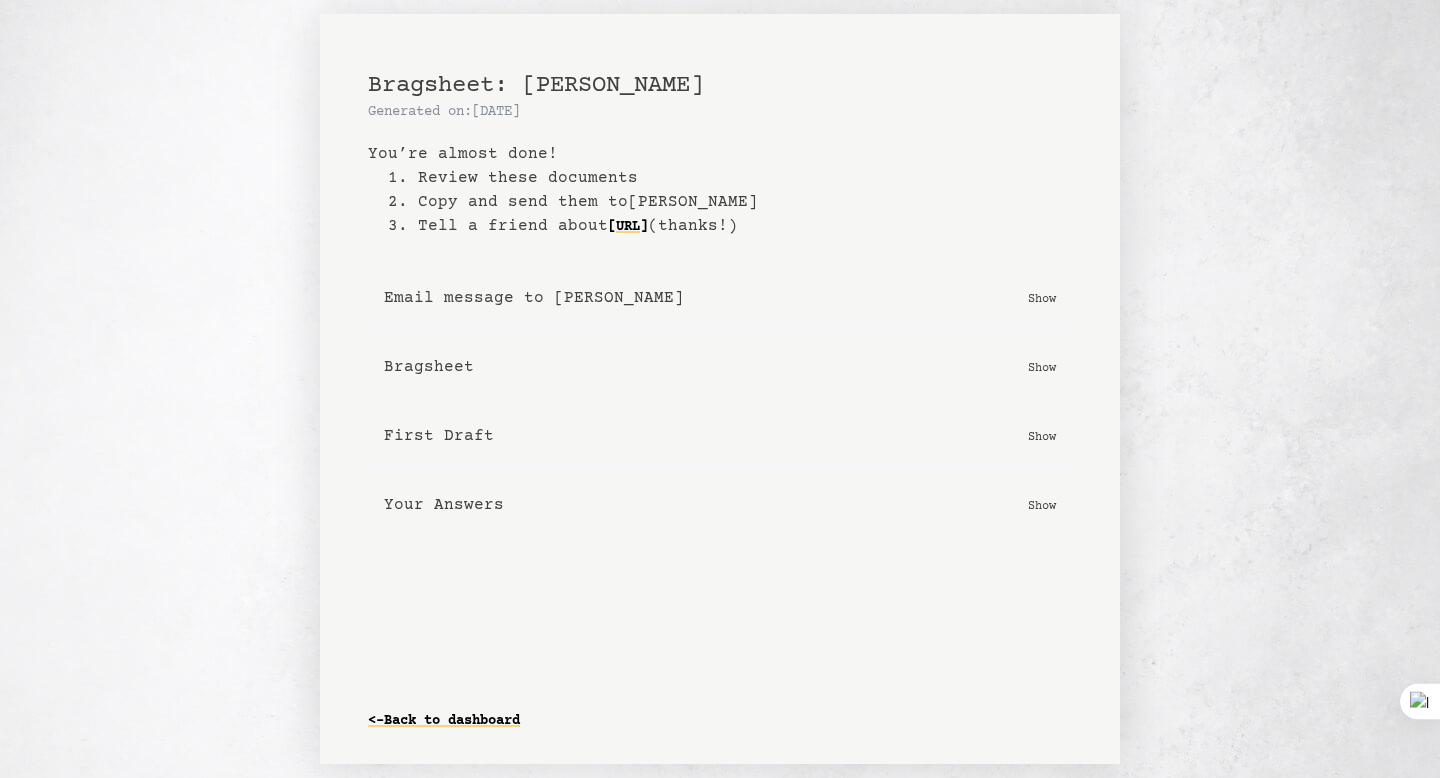click on "Bragsheet" at bounding box center [429, 367] 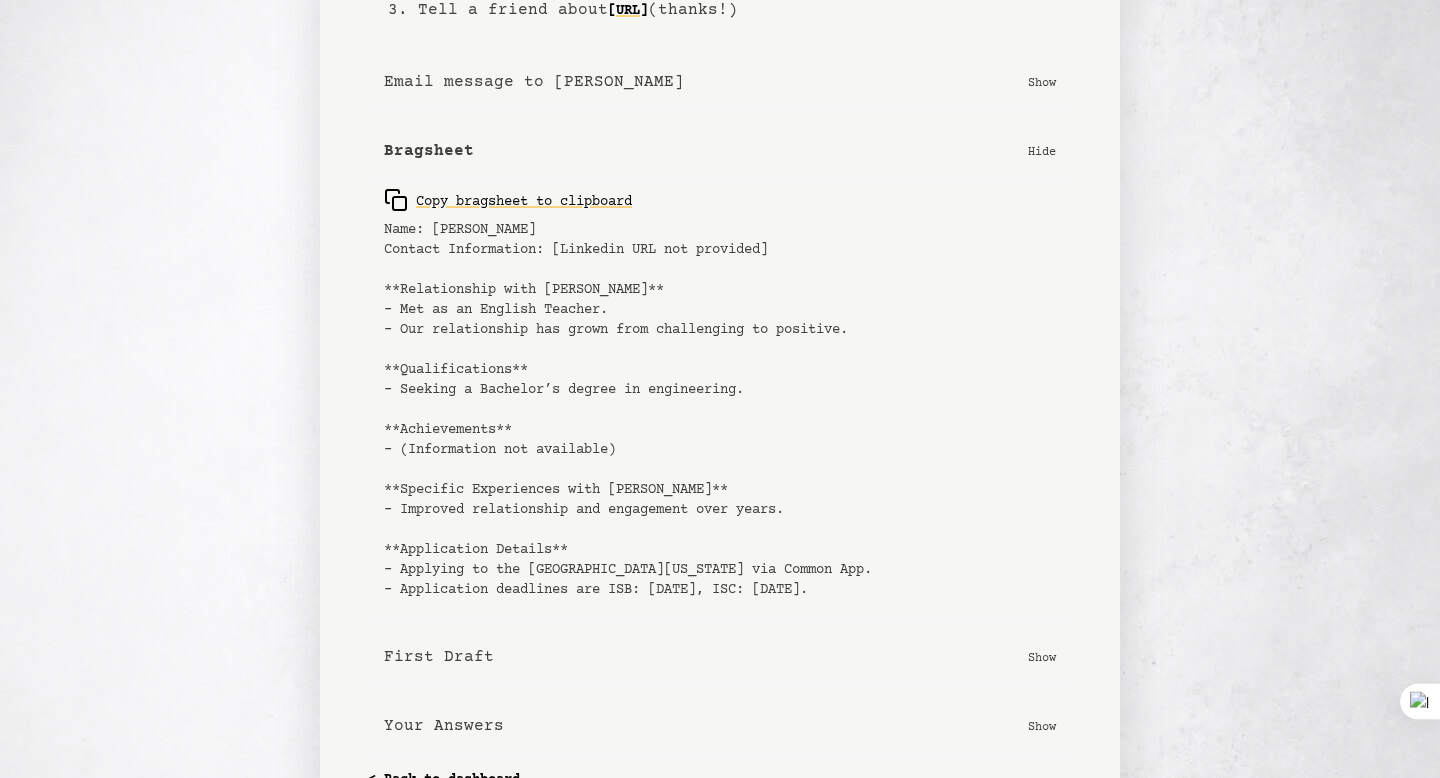 scroll, scrollTop: 247, scrollLeft: 0, axis: vertical 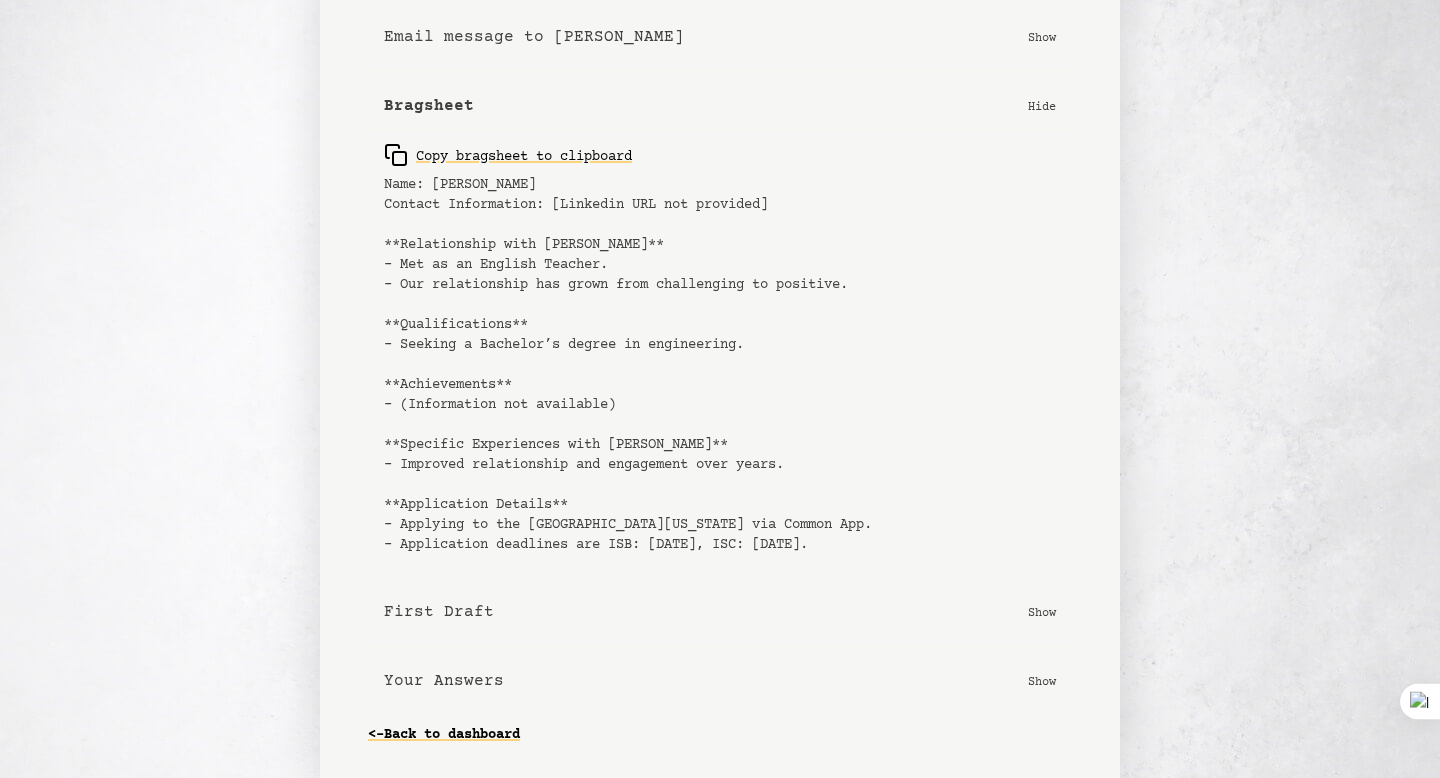 click on "First Draft" at bounding box center [439, 612] 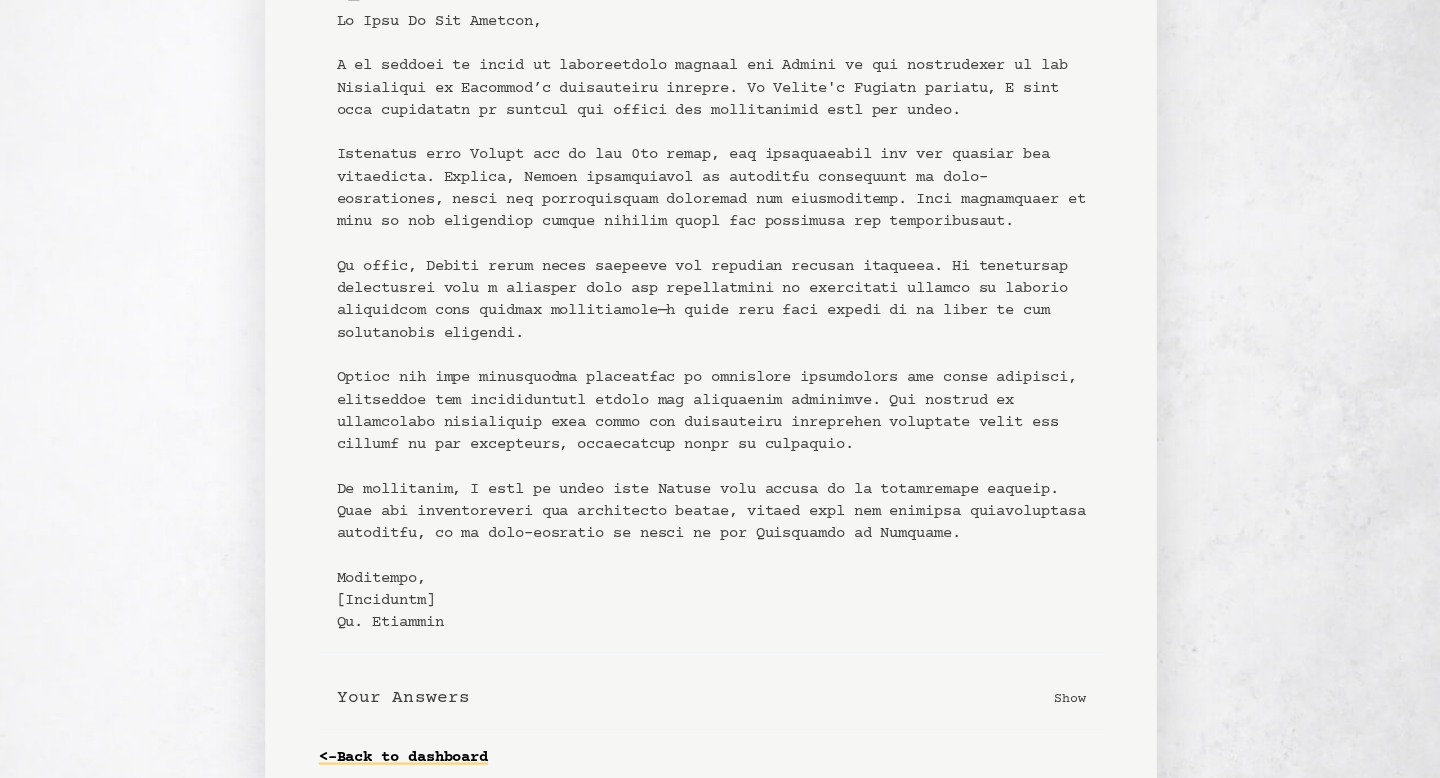 scroll, scrollTop: 838, scrollLeft: 0, axis: vertical 